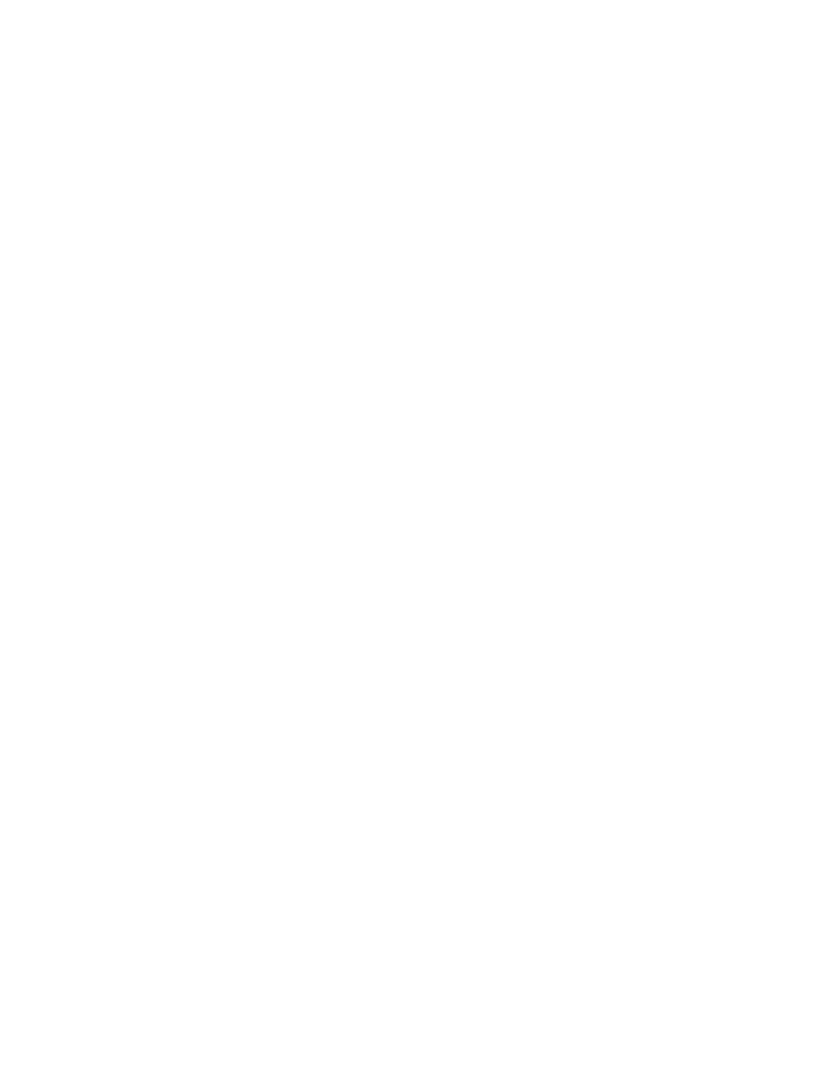 scroll, scrollTop: 0, scrollLeft: 0, axis: both 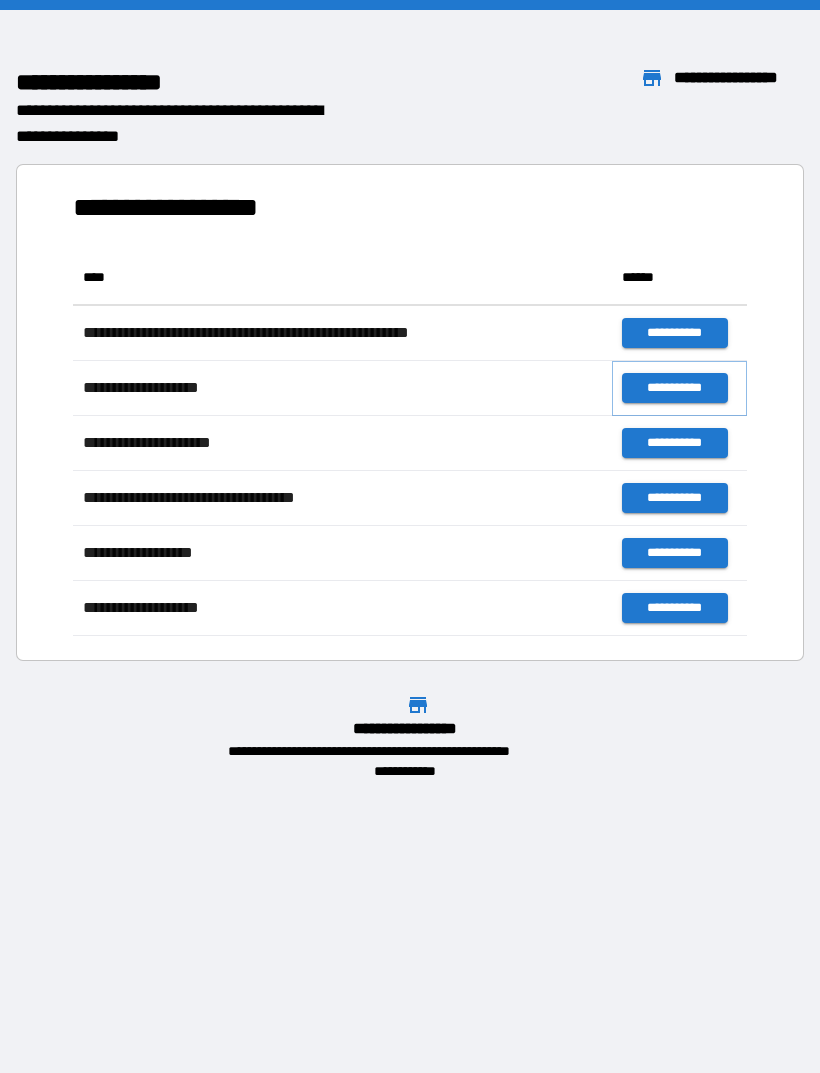 click on "**********" at bounding box center (674, 388) 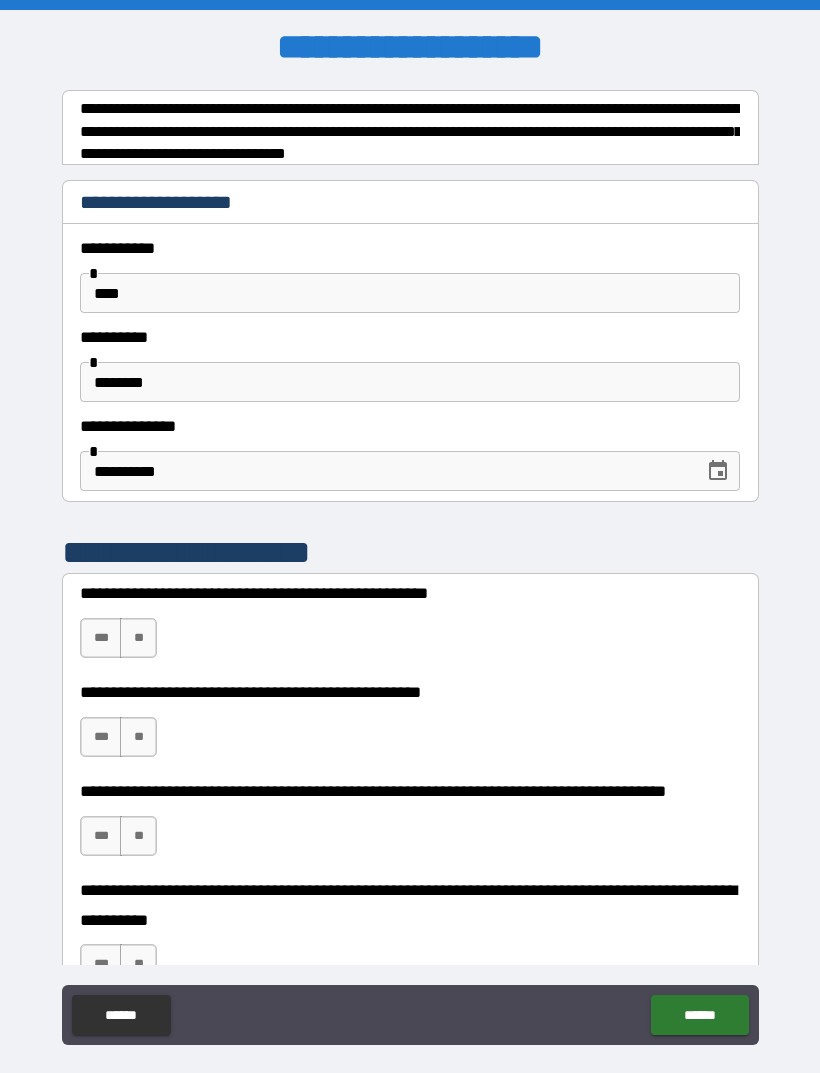 click on "**" at bounding box center (138, 638) 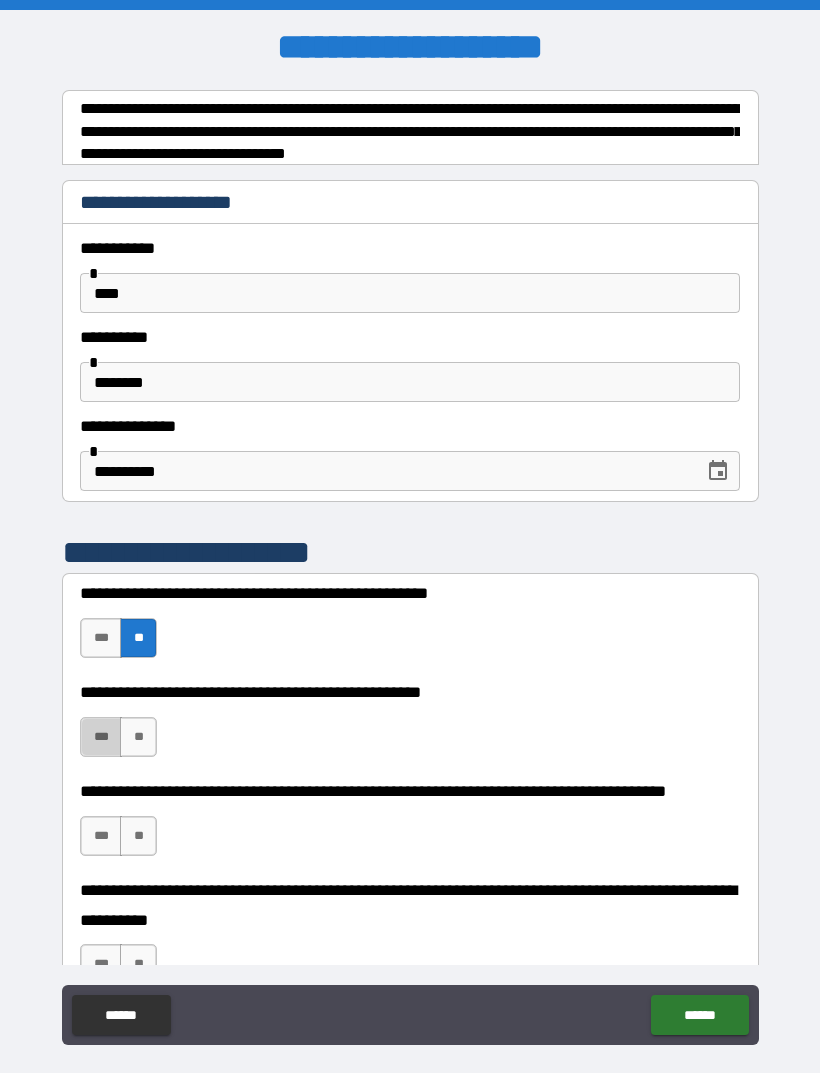 click on "***" at bounding box center (101, 737) 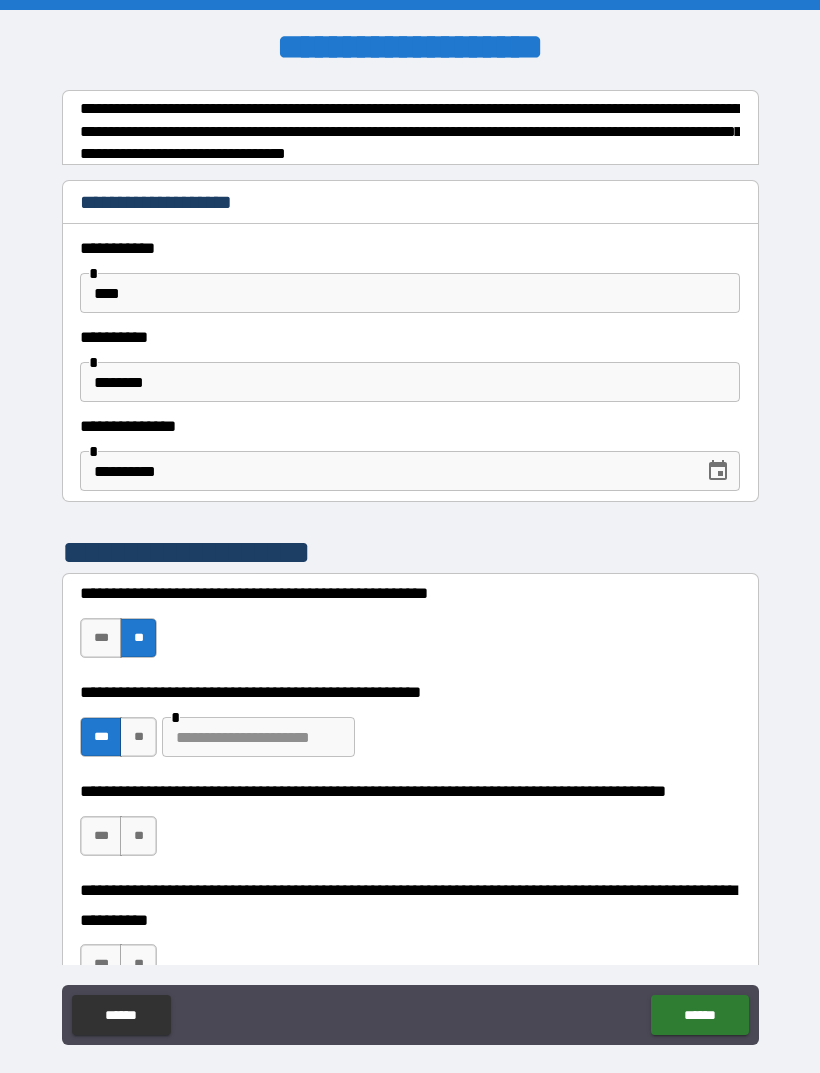 click at bounding box center (258, 737) 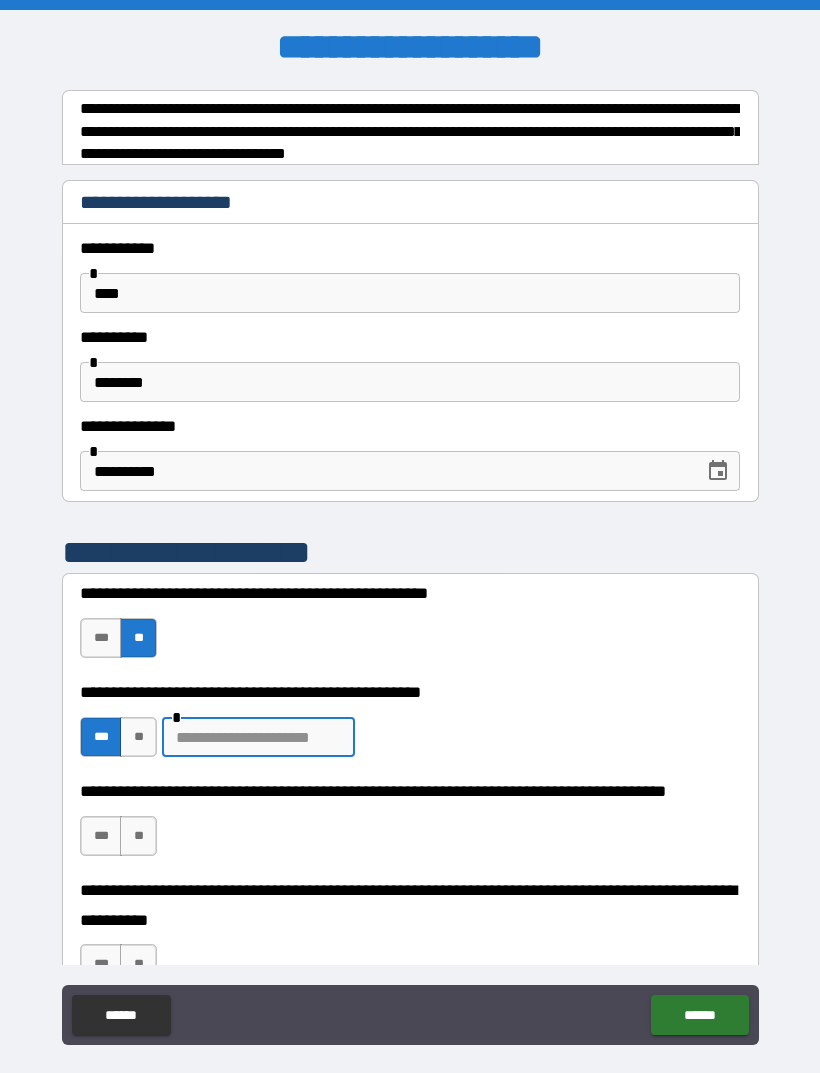 scroll, scrollTop: 34, scrollLeft: 0, axis: vertical 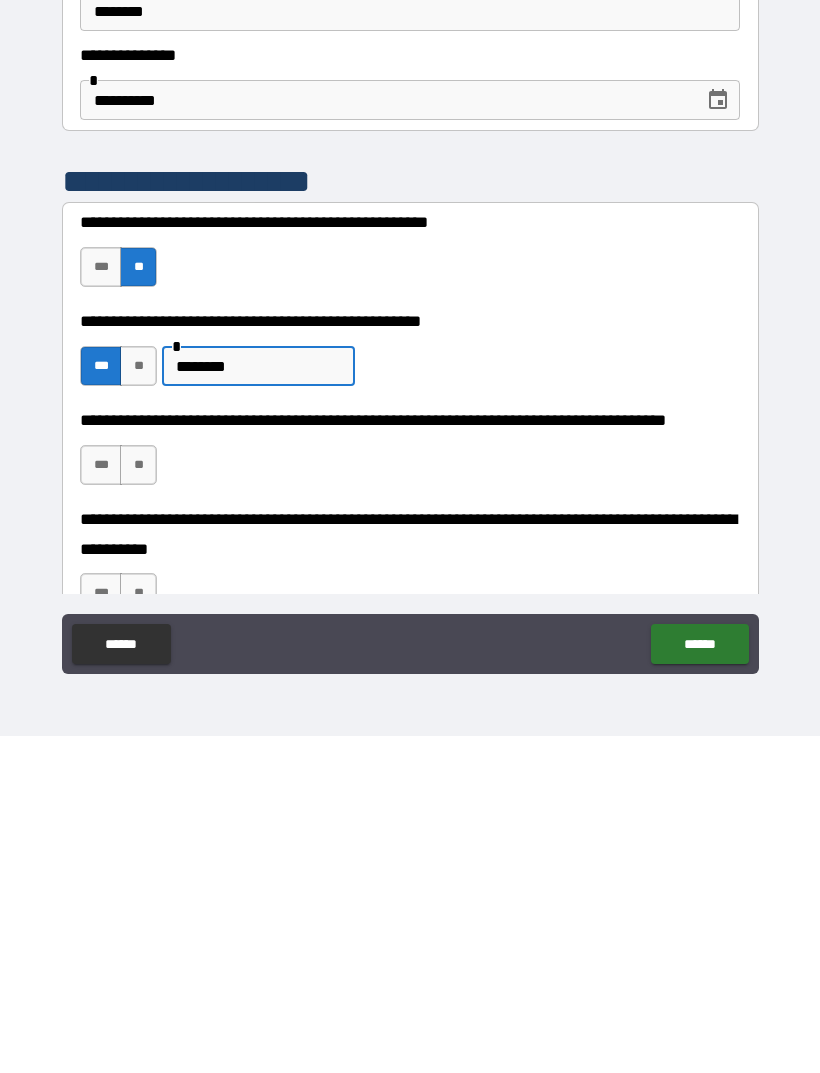type on "*******" 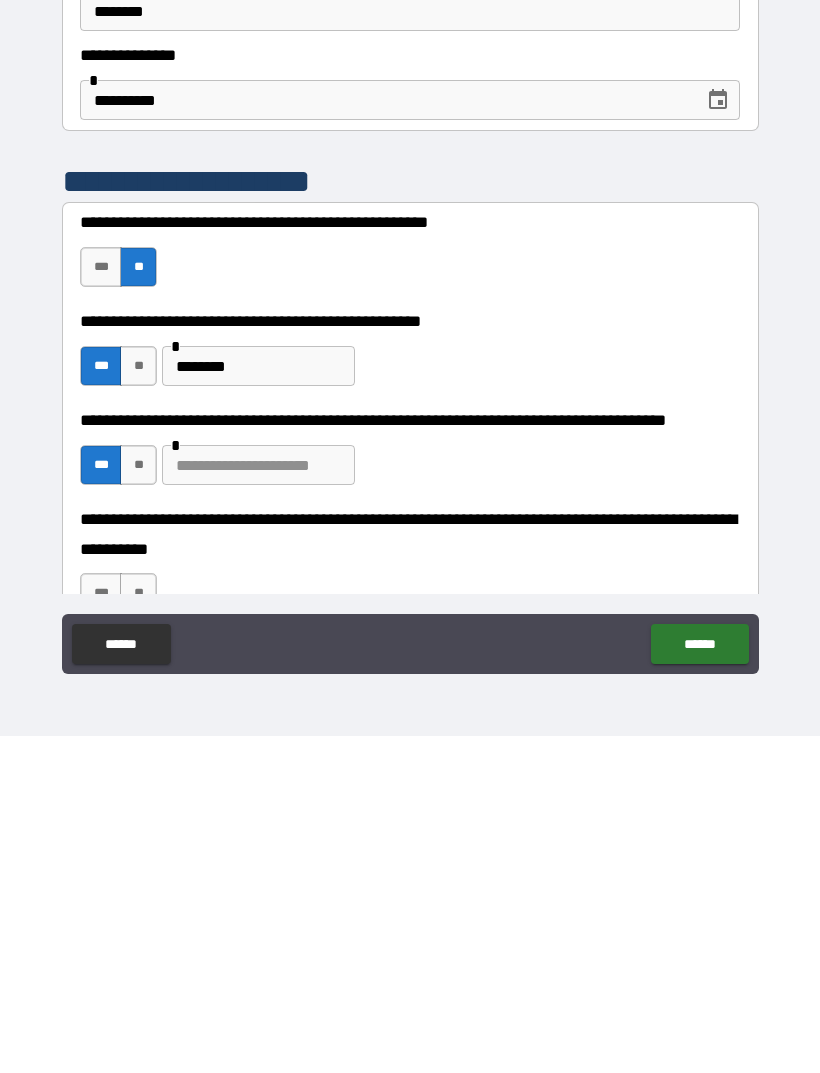 scroll, scrollTop: 64, scrollLeft: 0, axis: vertical 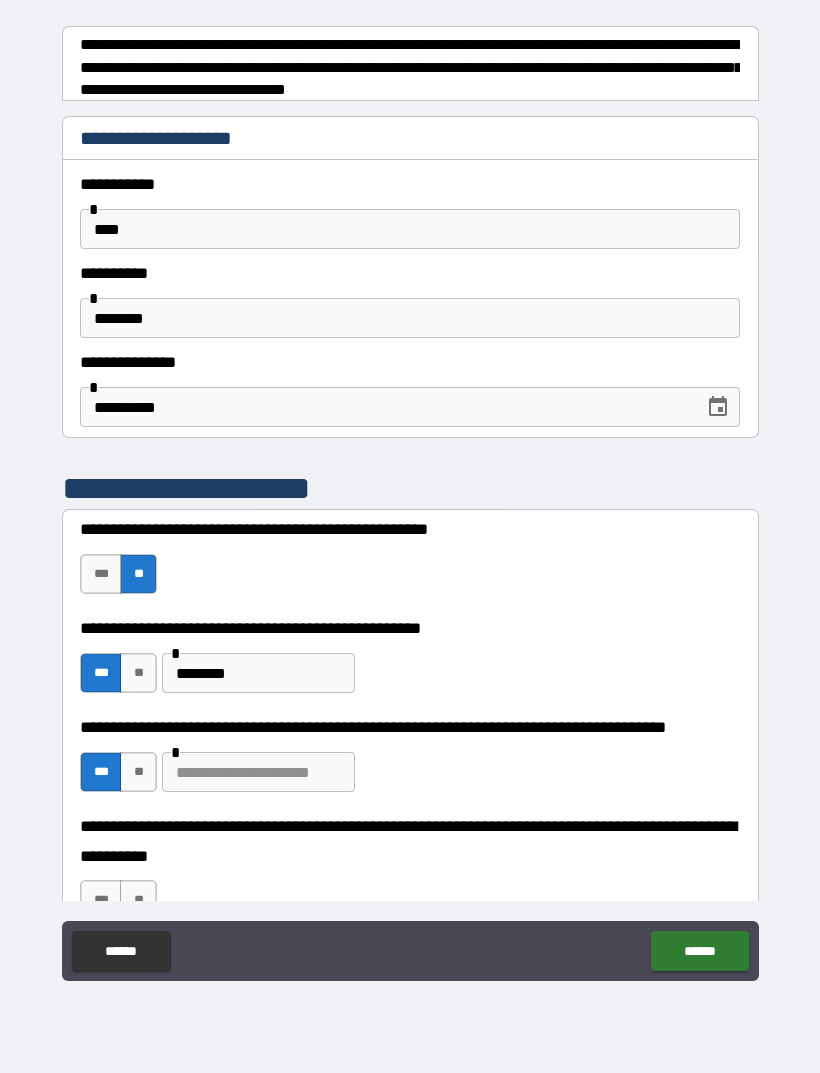 click at bounding box center [258, 772] 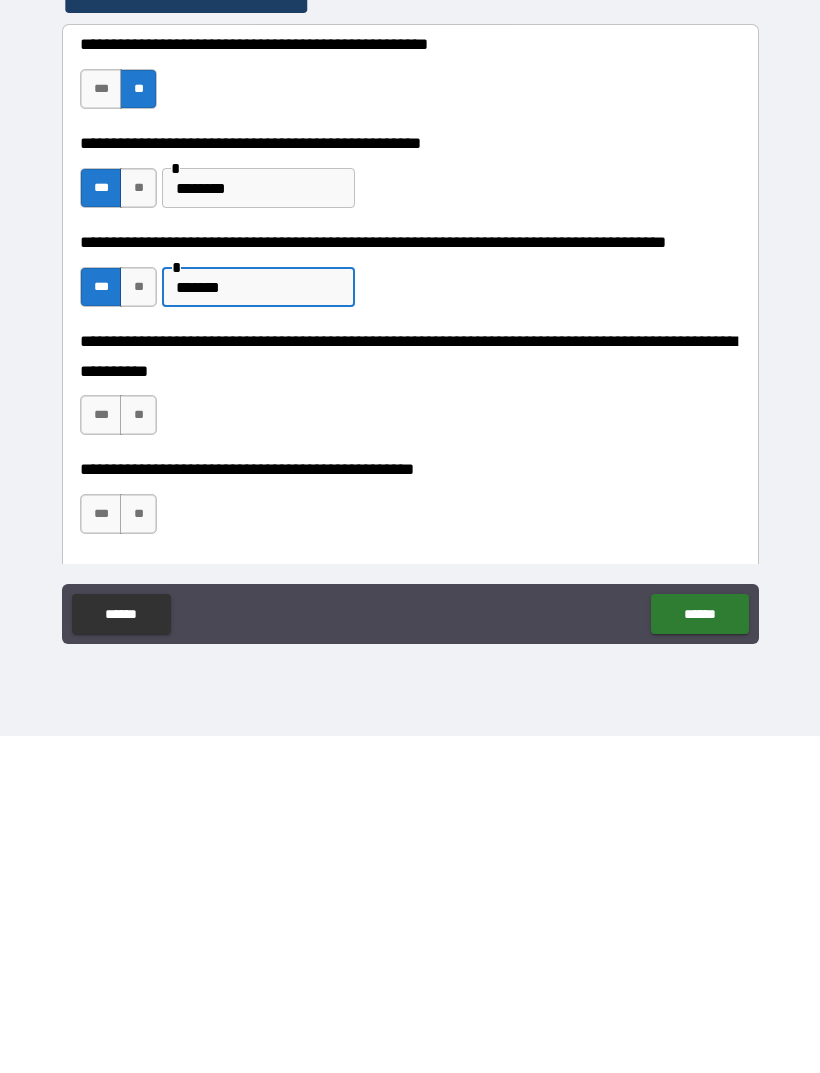 scroll, scrollTop: 156, scrollLeft: 0, axis: vertical 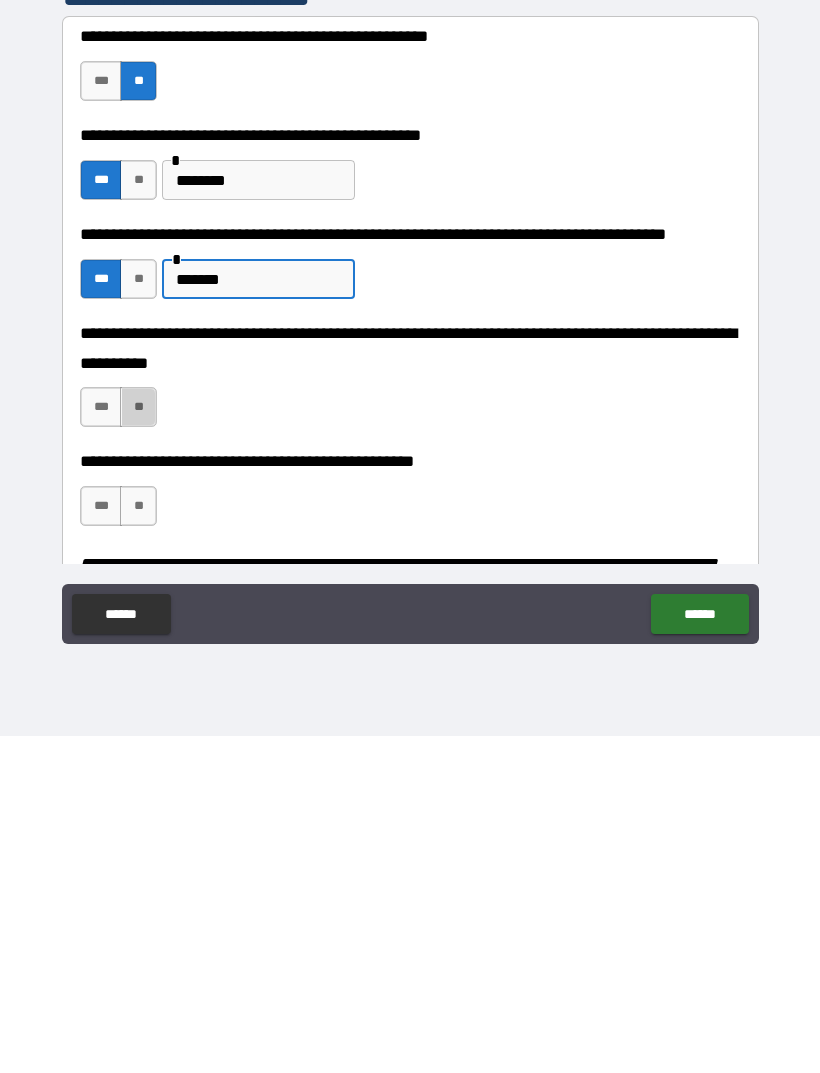 type on "******" 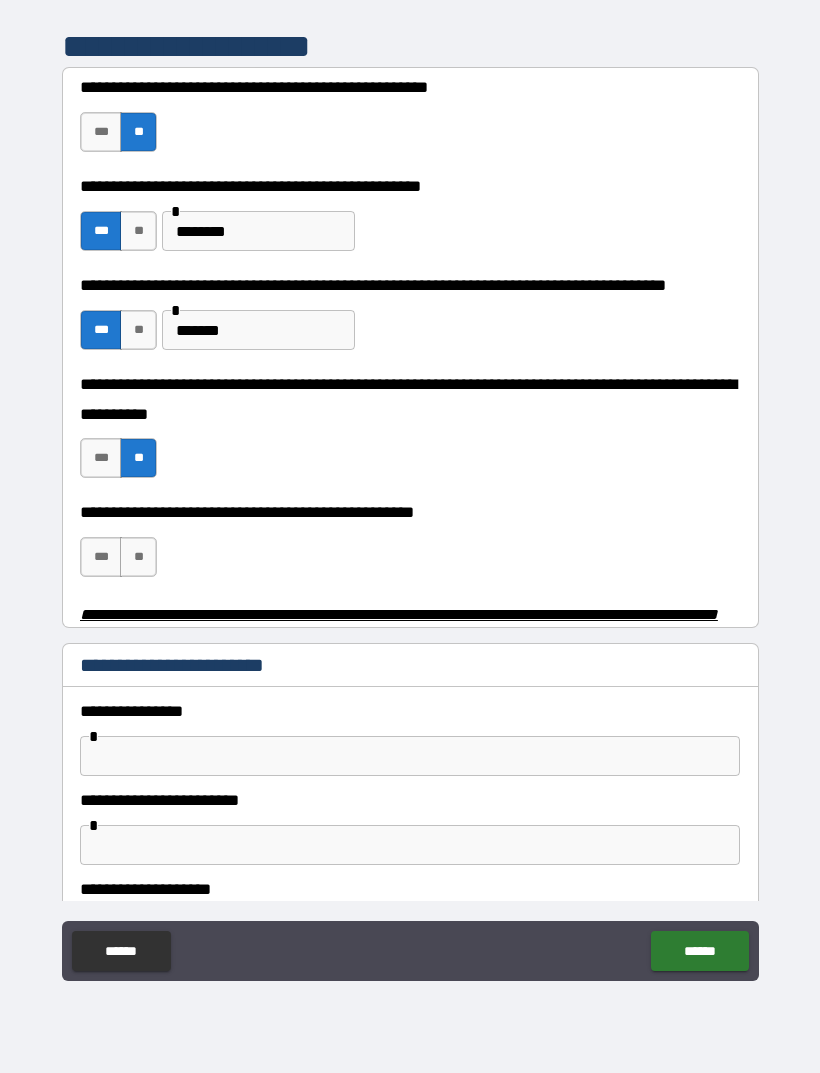 scroll, scrollTop: 443, scrollLeft: 0, axis: vertical 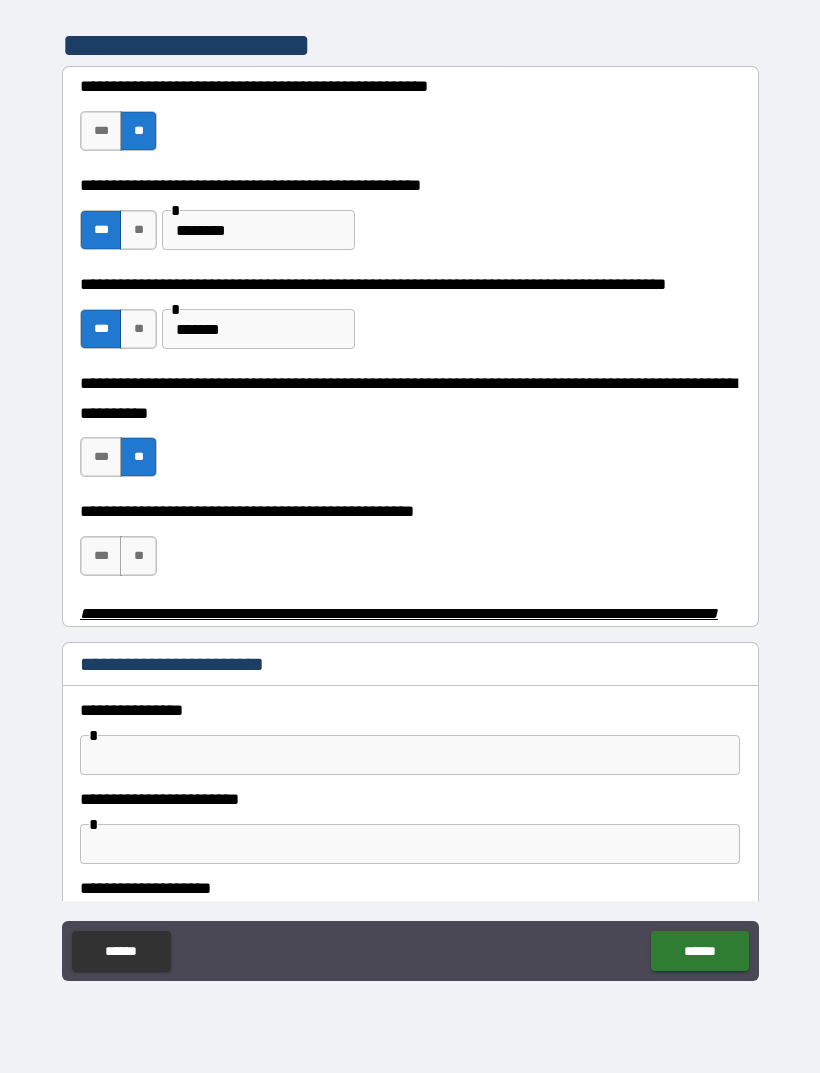 click on "**" at bounding box center [138, 556] 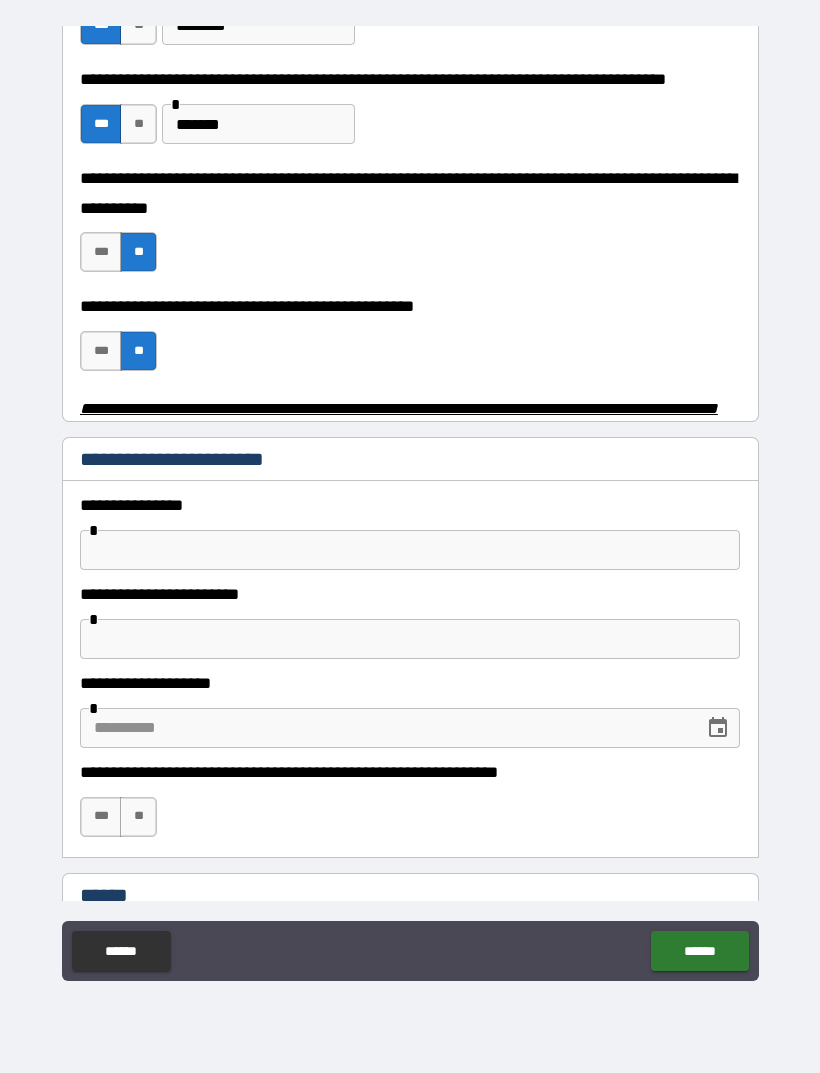 scroll, scrollTop: 667, scrollLeft: 0, axis: vertical 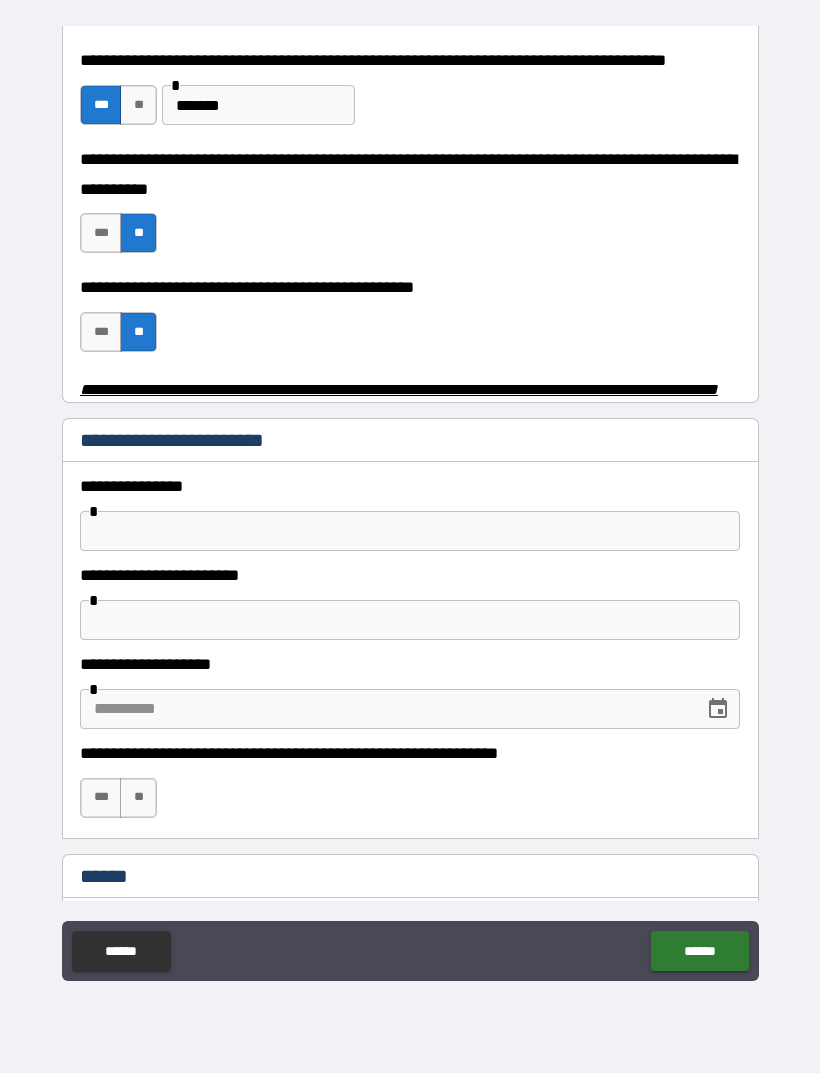 click at bounding box center (410, 531) 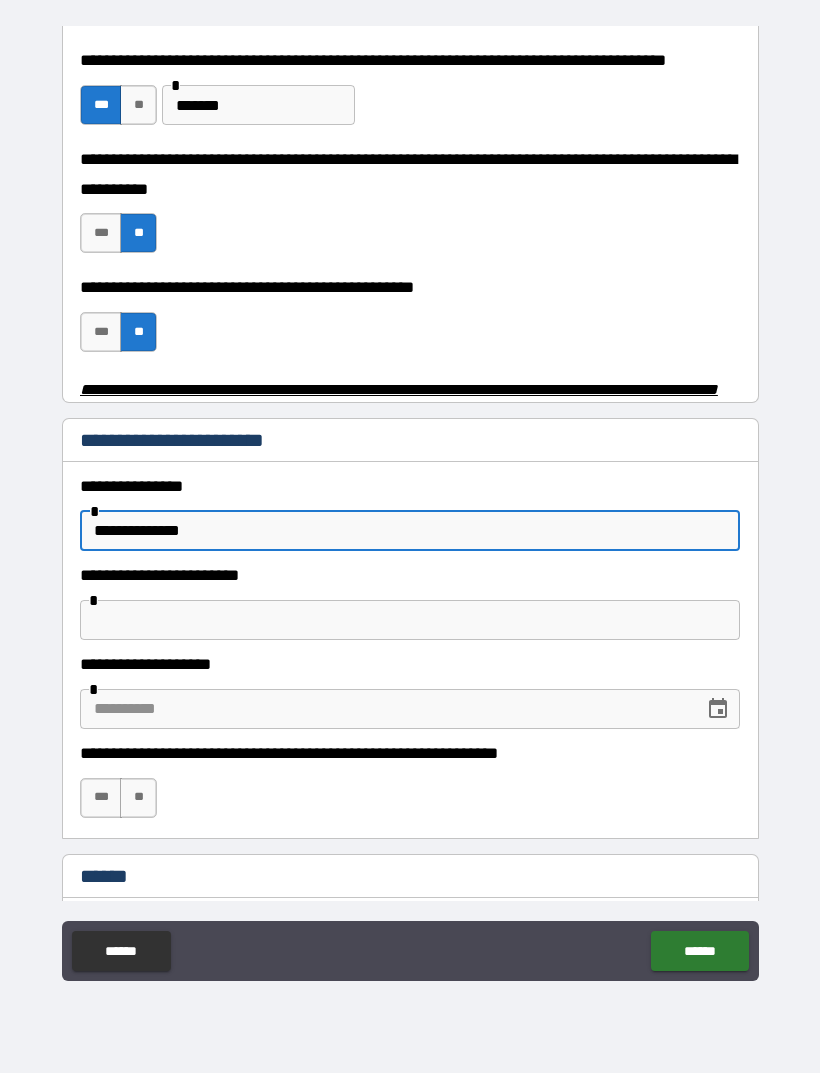 click on "**********" at bounding box center [410, 531] 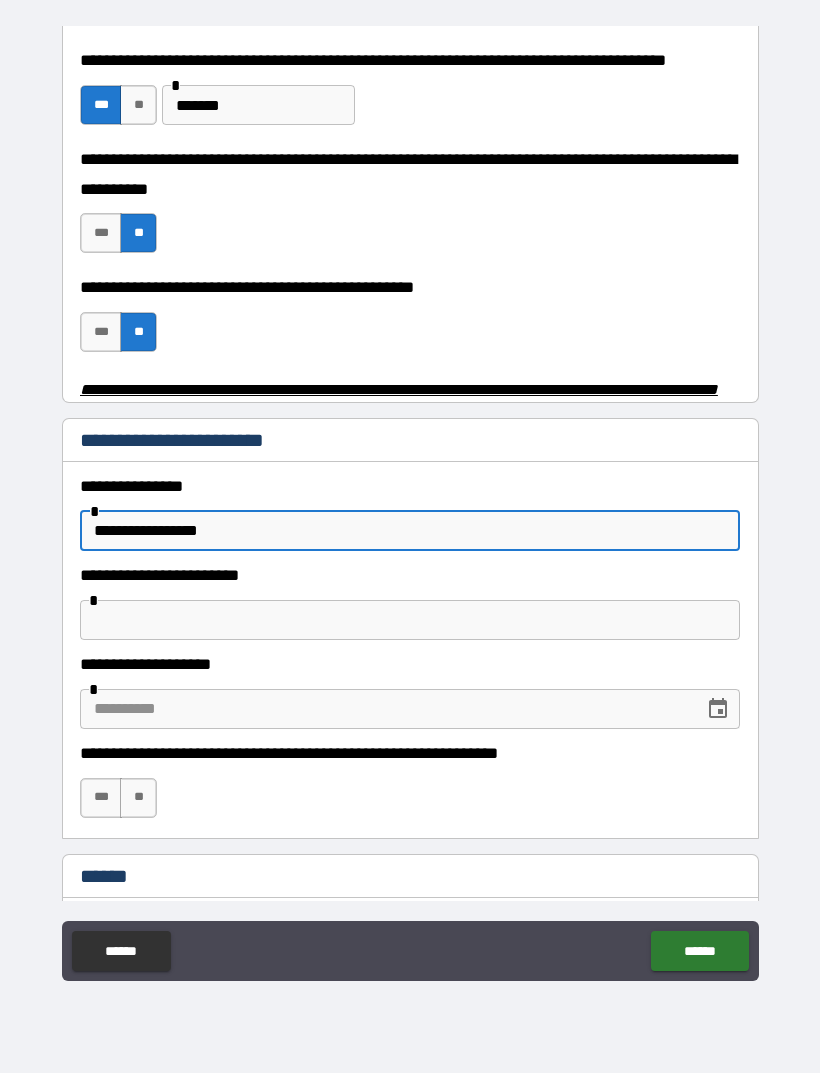 type on "**********" 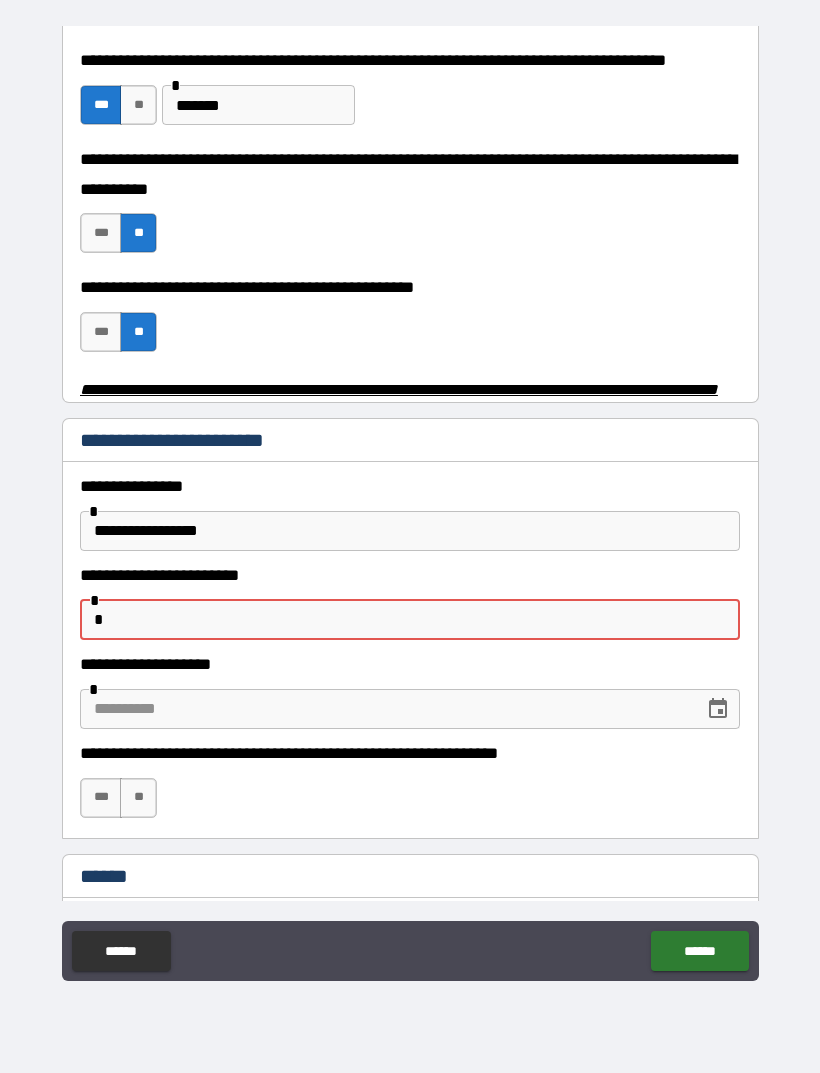 scroll, scrollTop: 710, scrollLeft: 0, axis: vertical 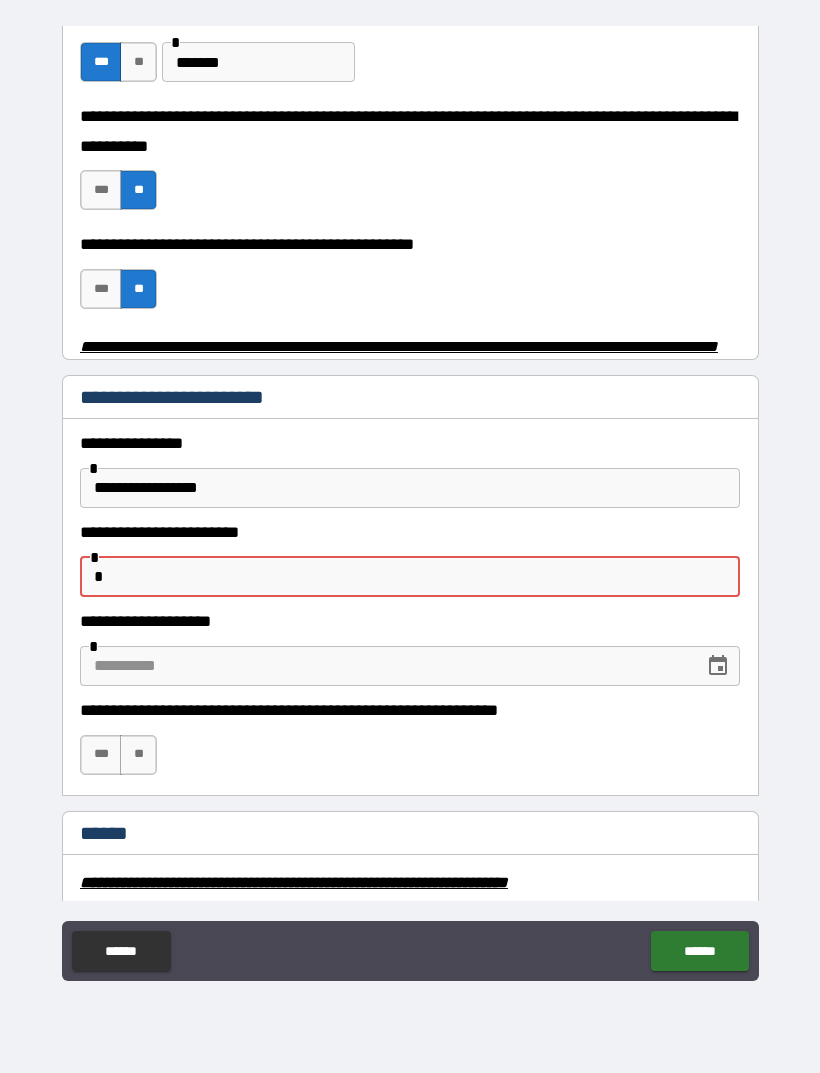 click at bounding box center (385, 666) 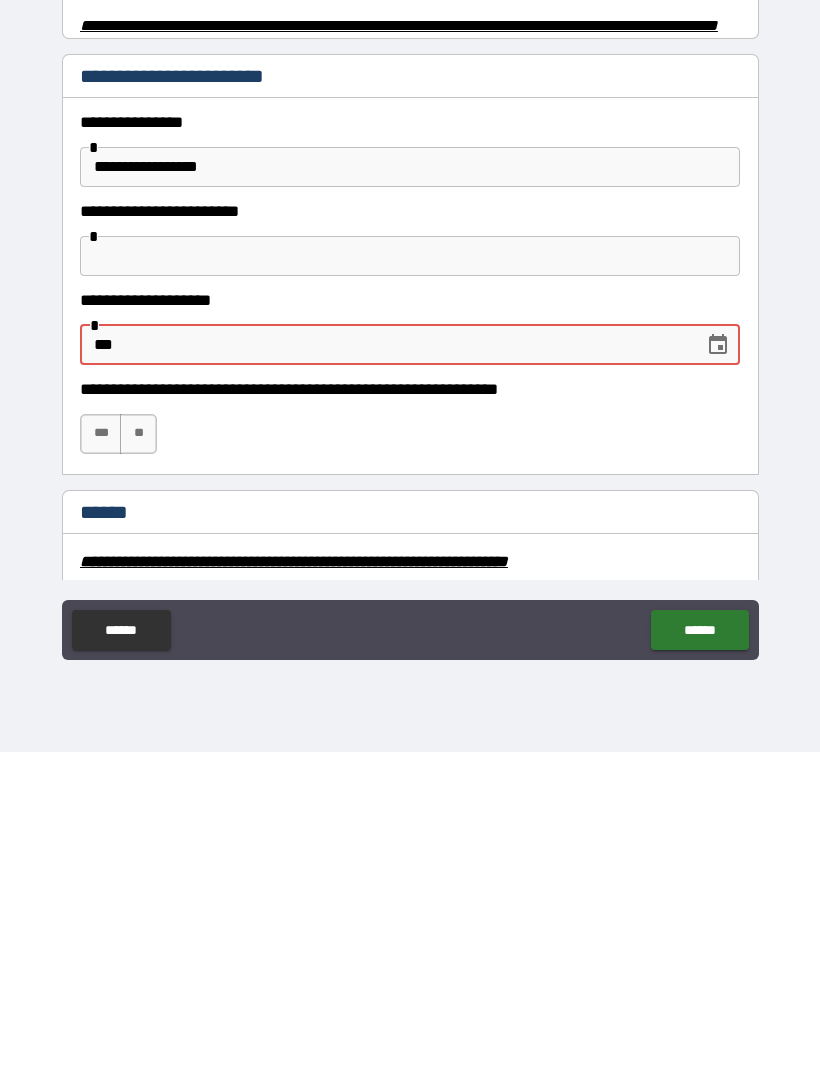 type on "*" 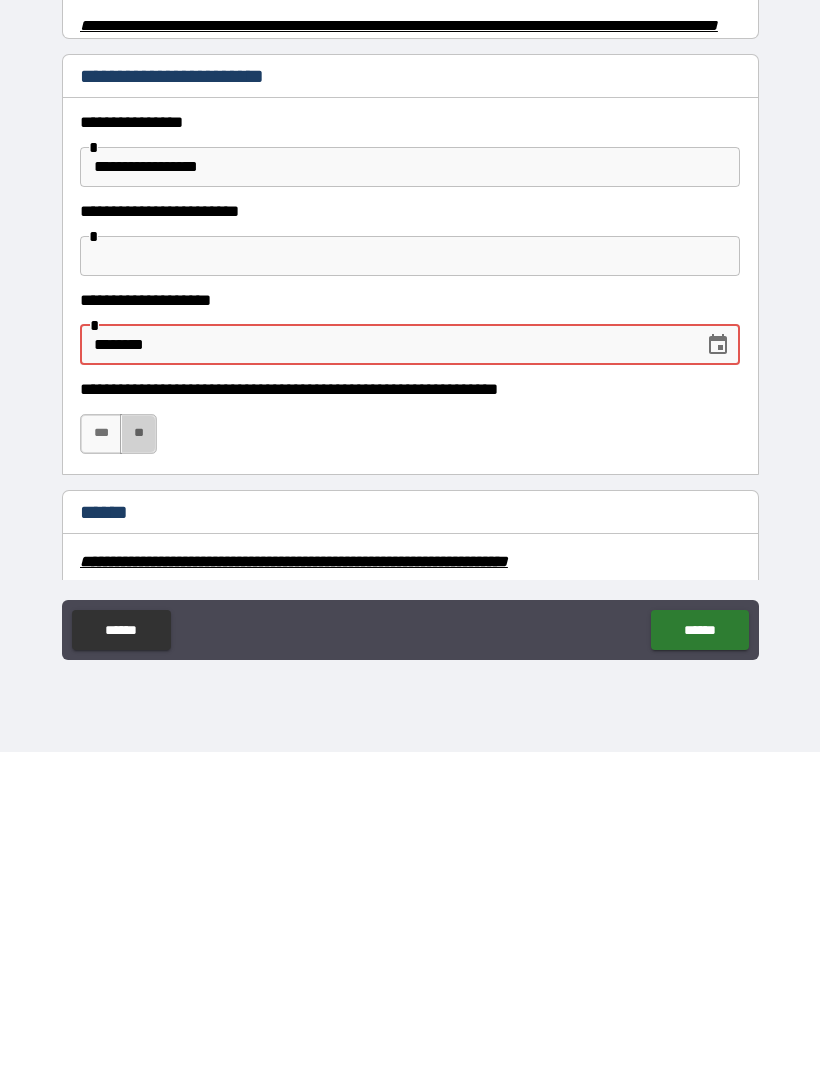 click on "**" at bounding box center (138, 755) 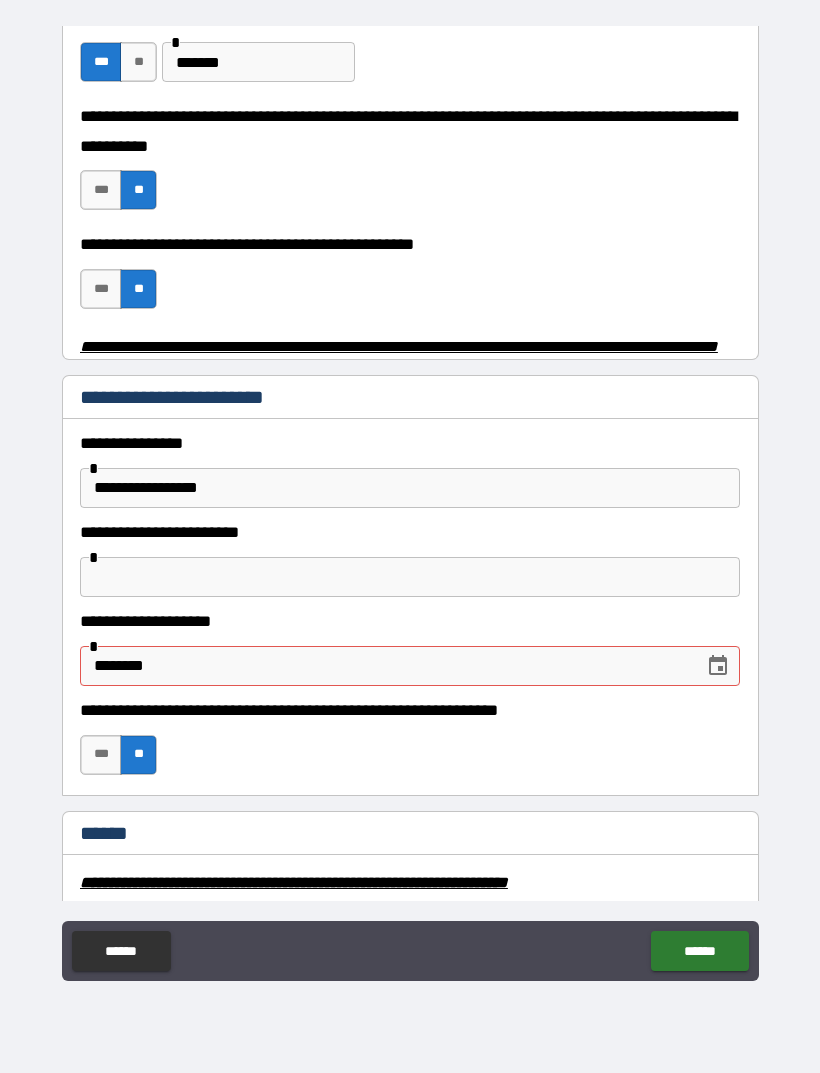click 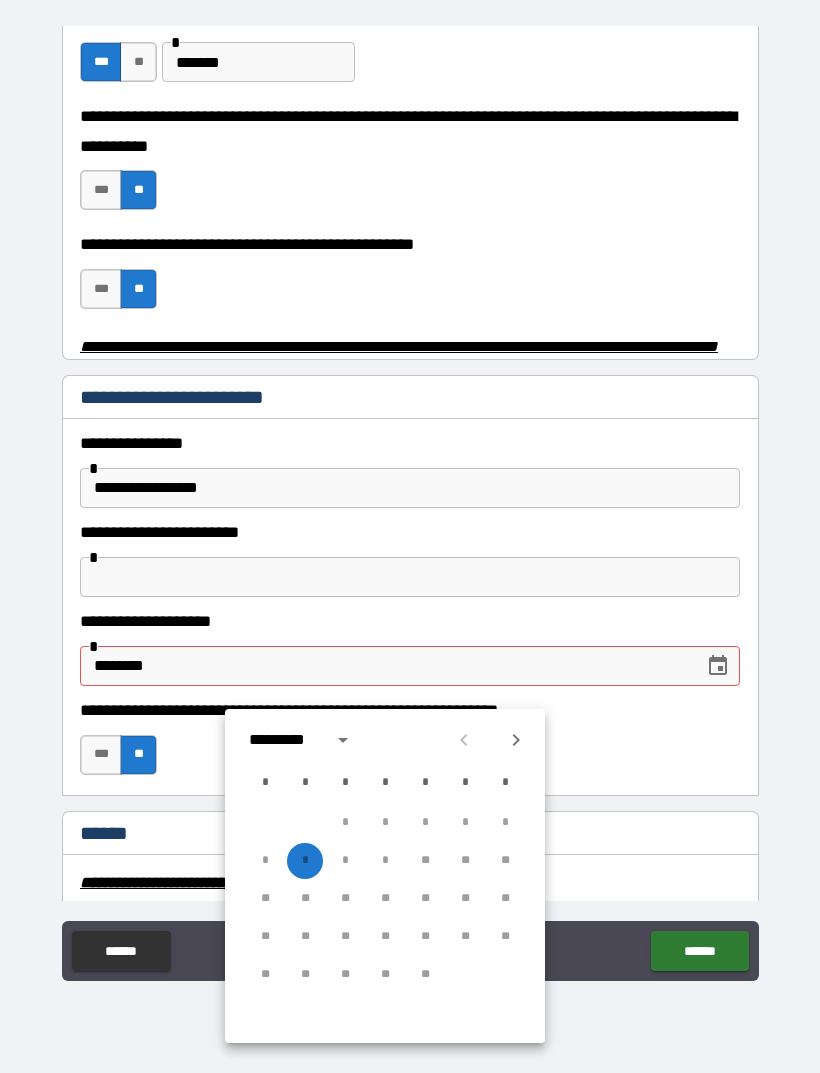 click on "* * * * ** ** **" at bounding box center [385, 861] 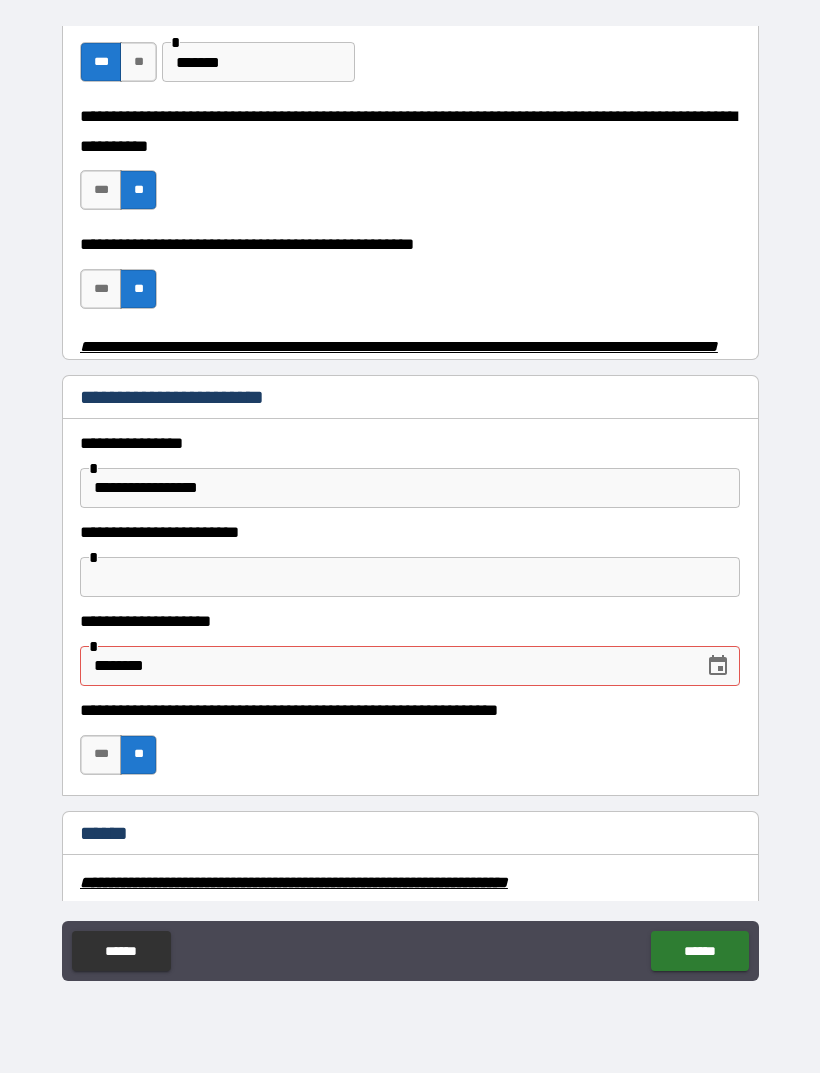 click on "********" at bounding box center (385, 666) 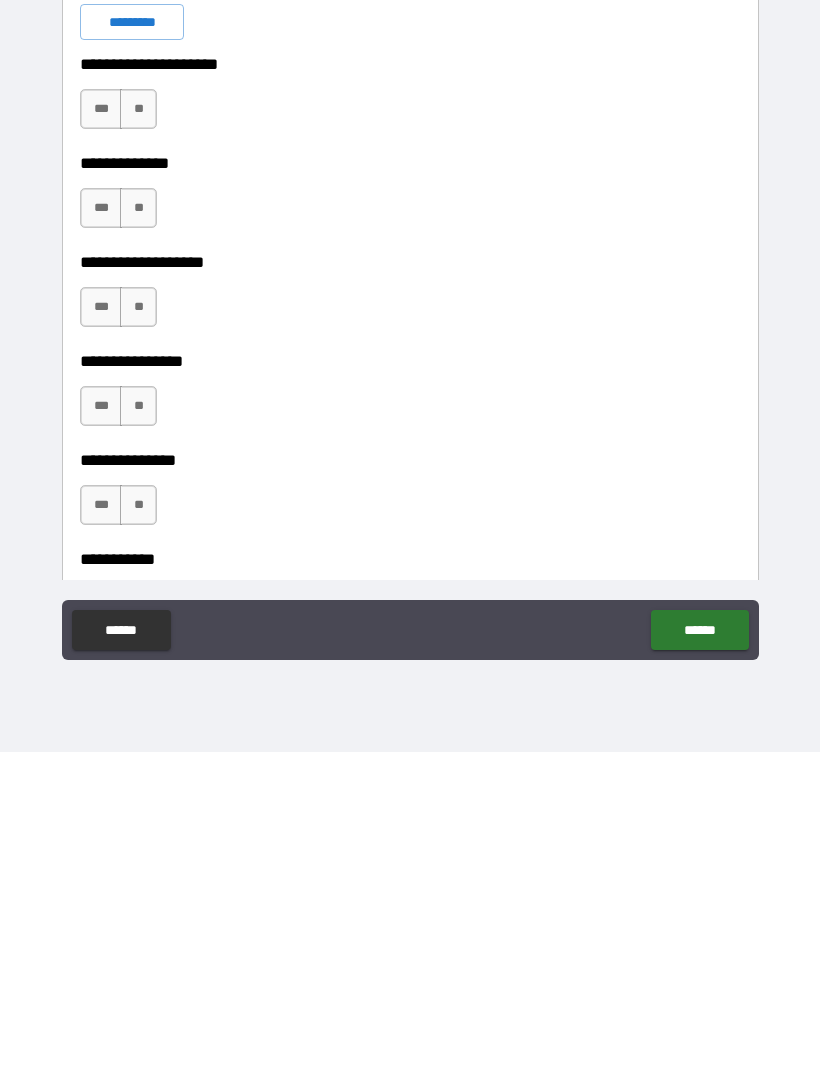 scroll, scrollTop: 1291, scrollLeft: 0, axis: vertical 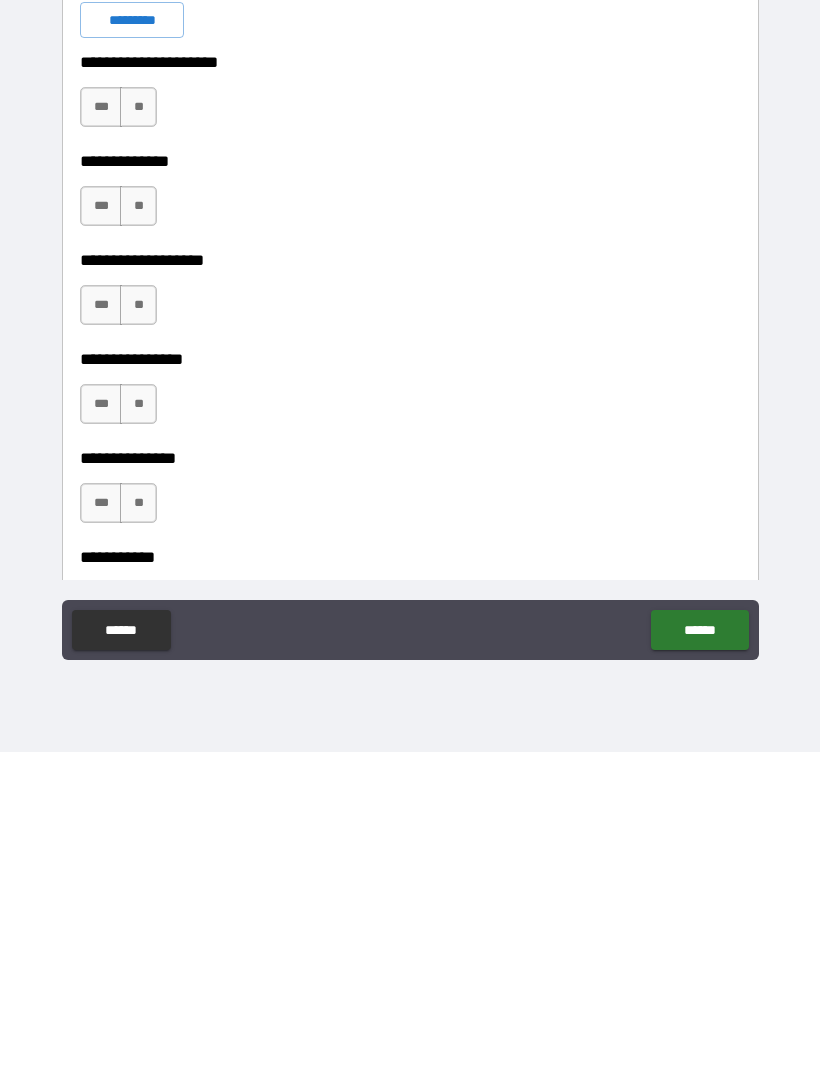 type on "**********" 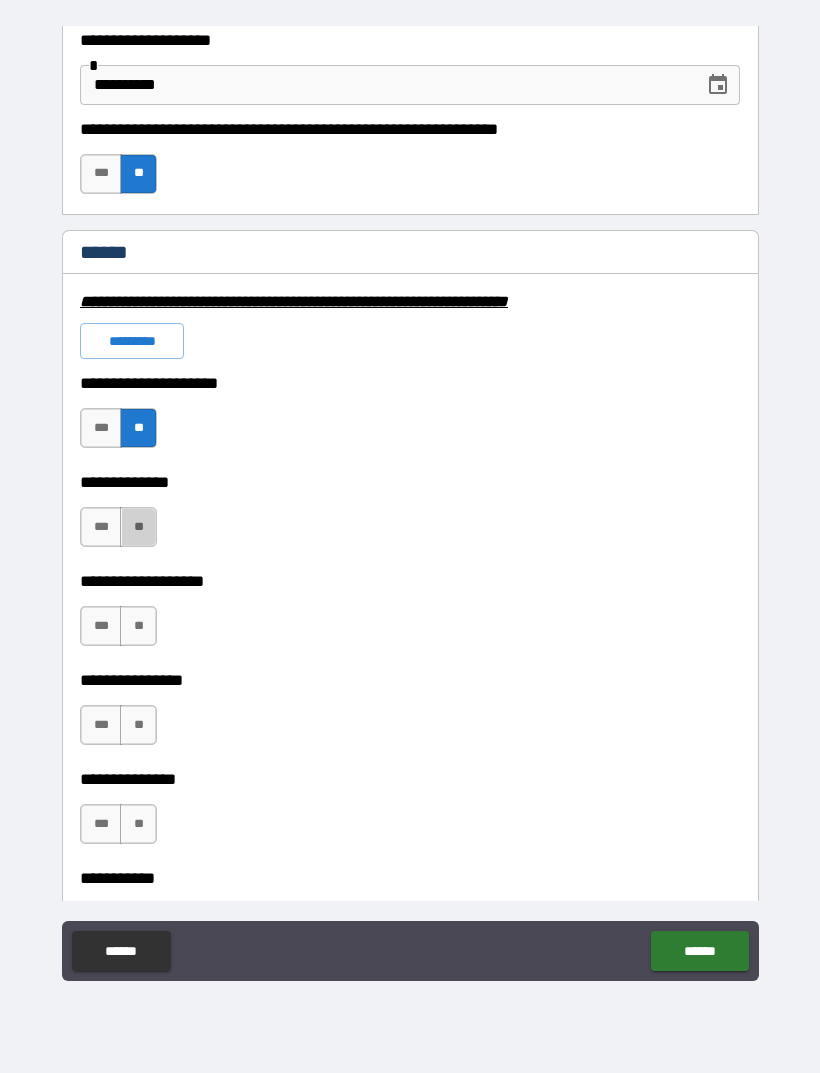 click on "**" at bounding box center (138, 527) 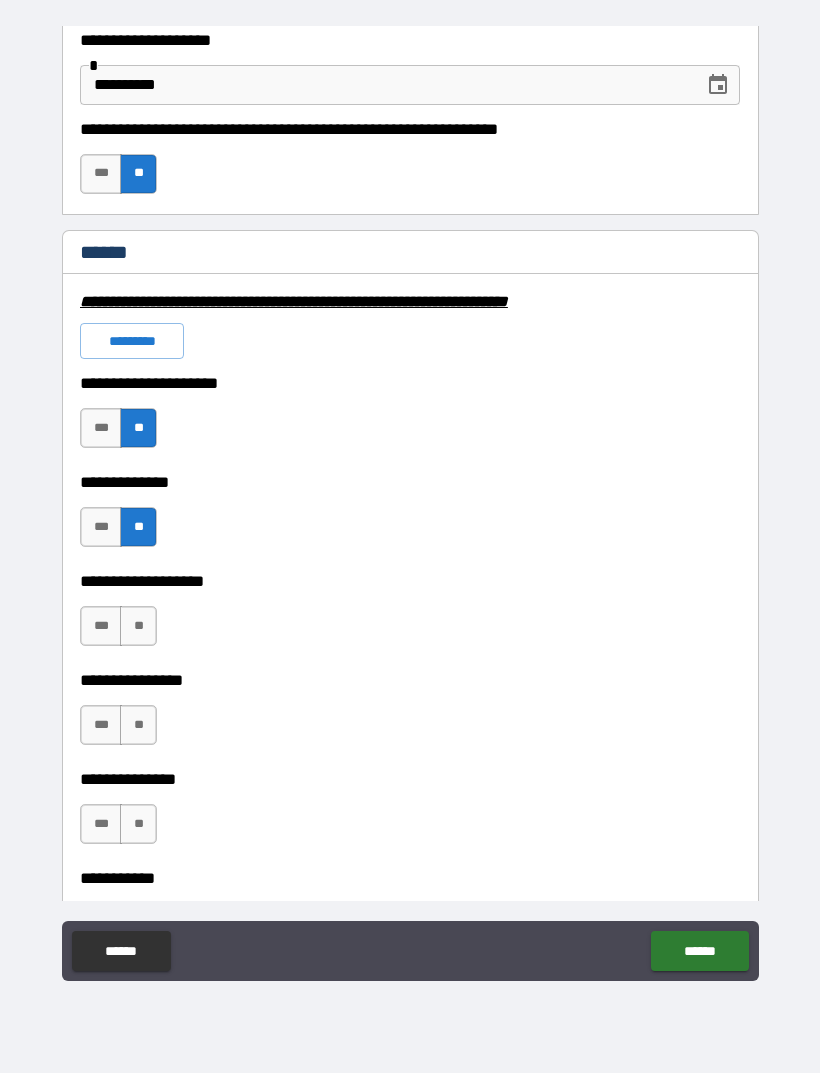 click on "**" at bounding box center (138, 626) 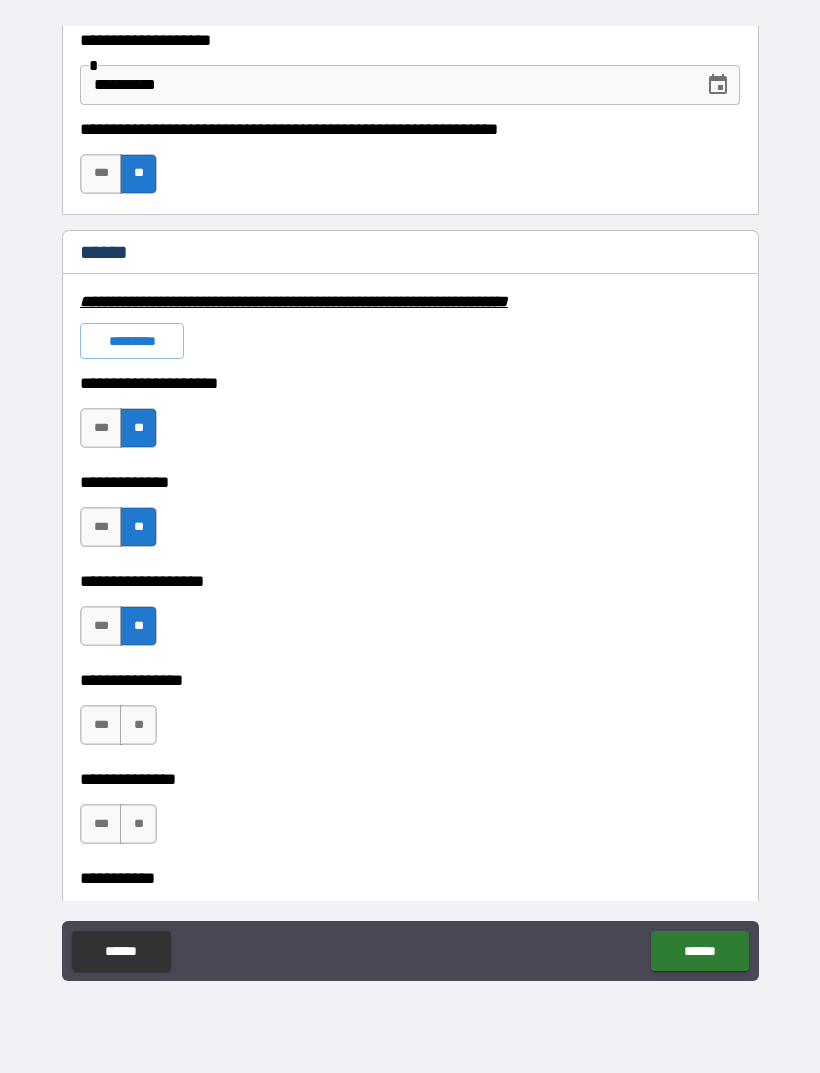 click on "**" at bounding box center [138, 725] 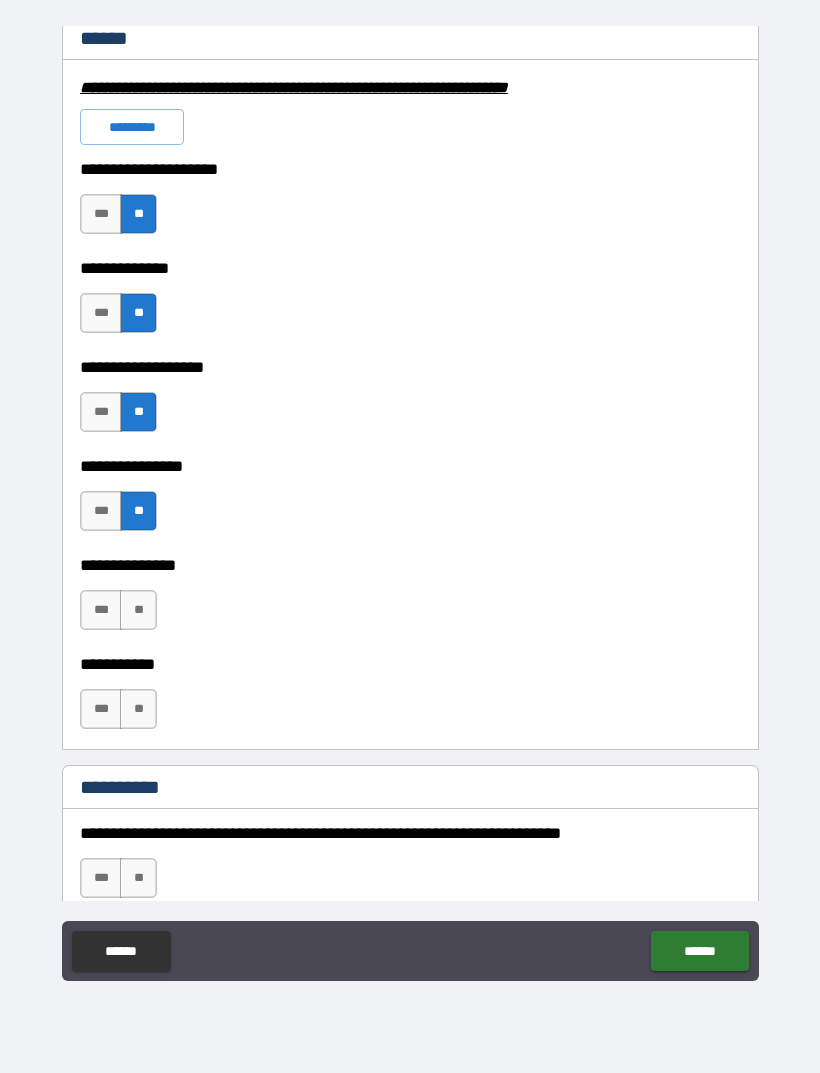 scroll, scrollTop: 1506, scrollLeft: 0, axis: vertical 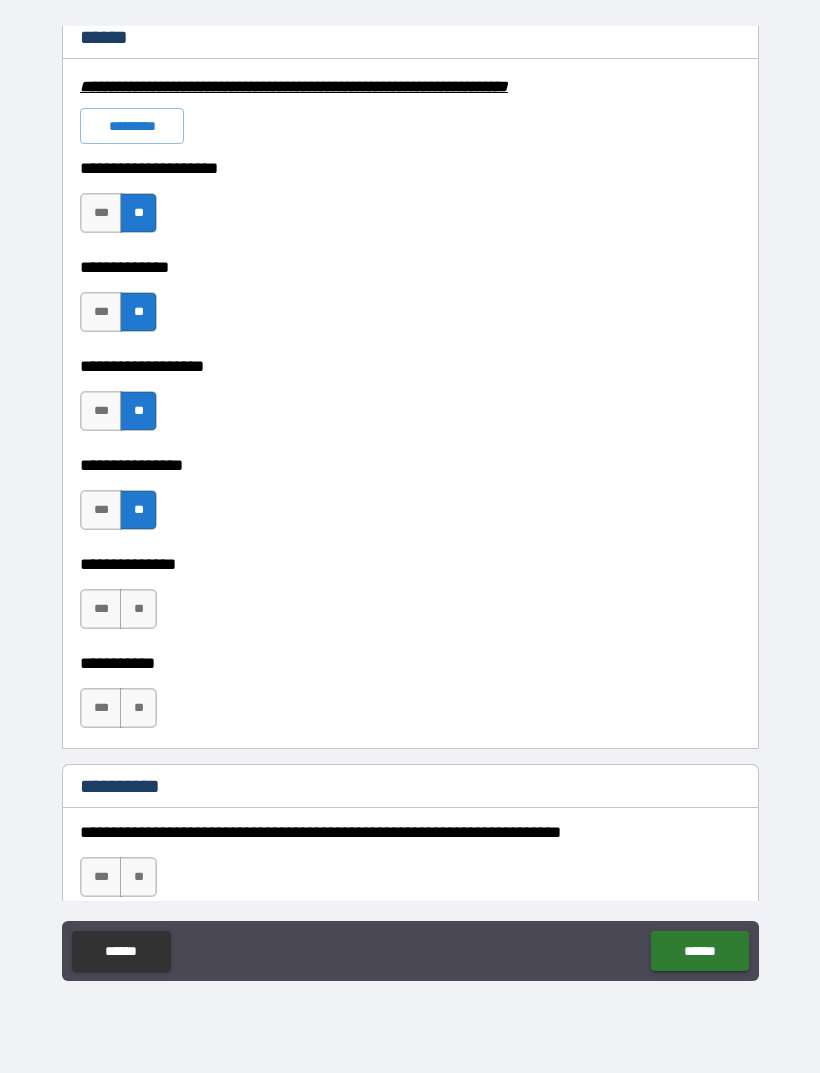 click on "**" at bounding box center (138, 609) 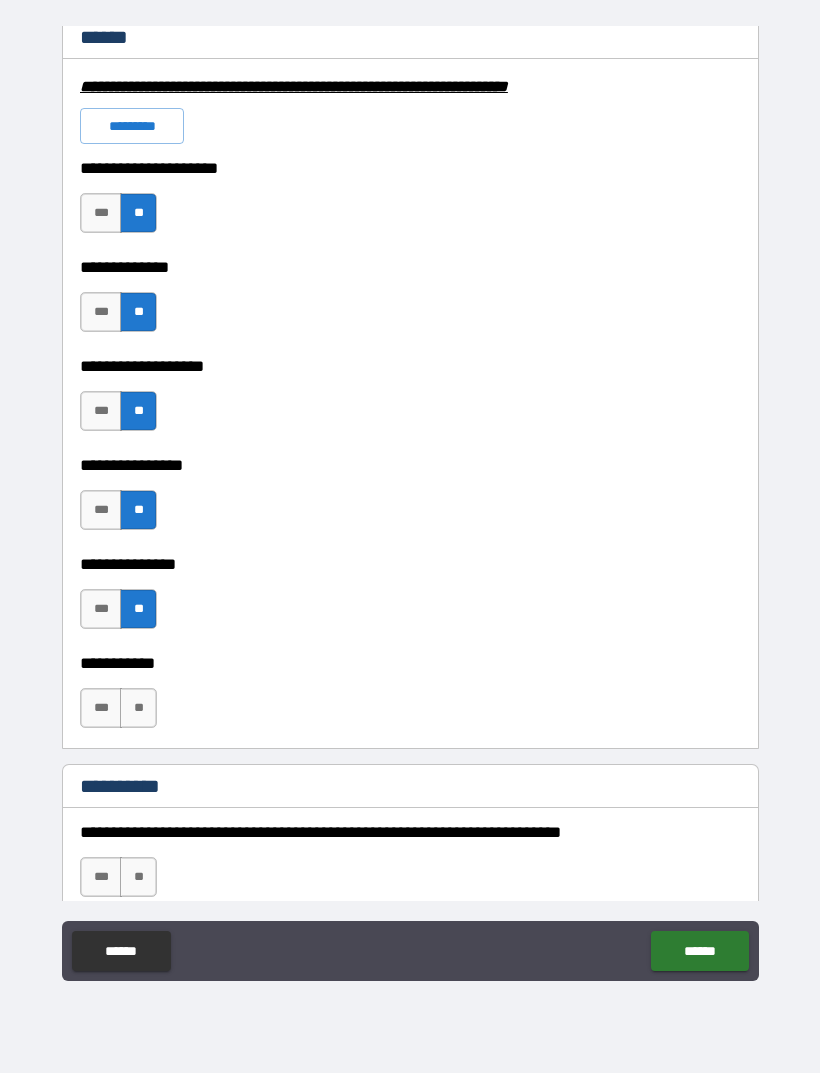 click on "**" at bounding box center (138, 708) 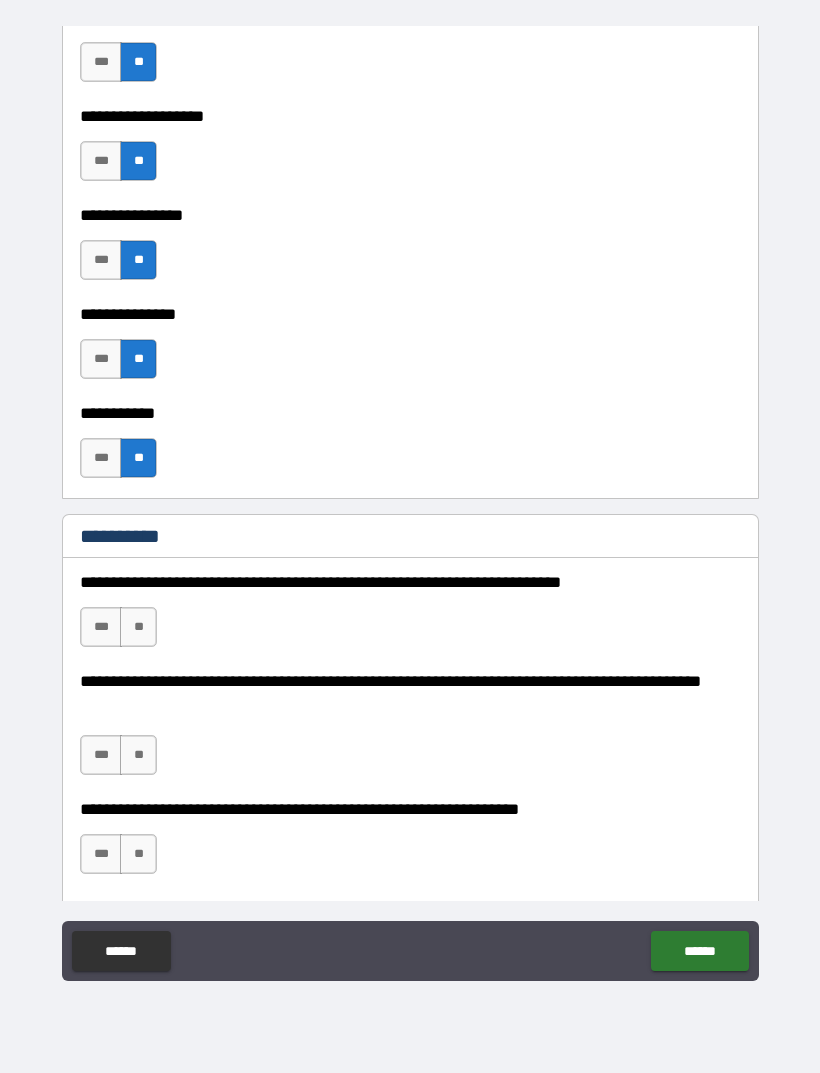 scroll, scrollTop: 1779, scrollLeft: 0, axis: vertical 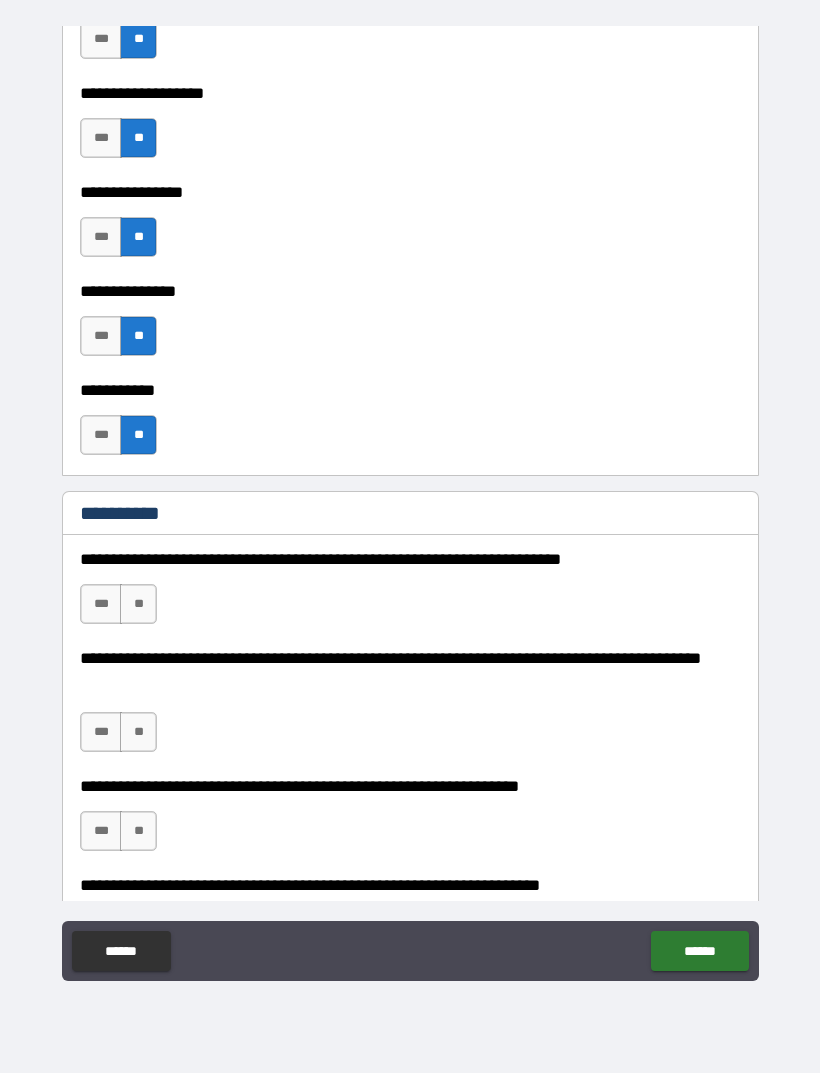 click on "**" at bounding box center [138, 604] 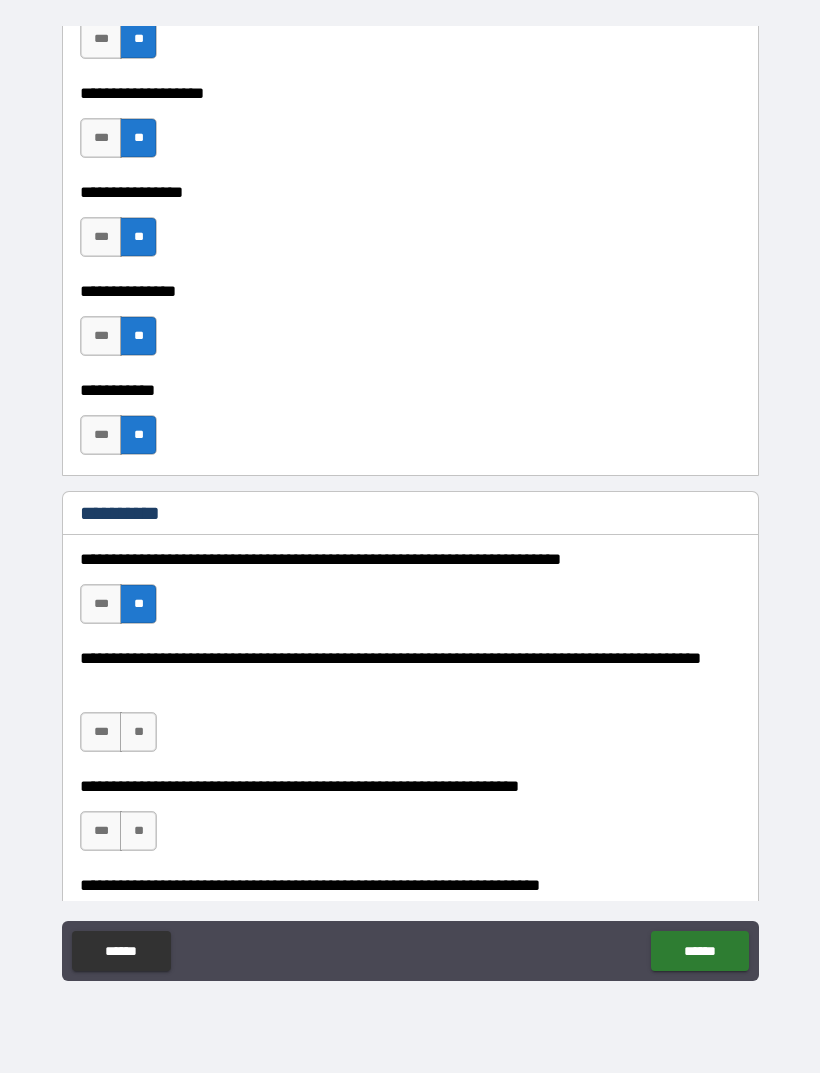 click on "**" at bounding box center (138, 732) 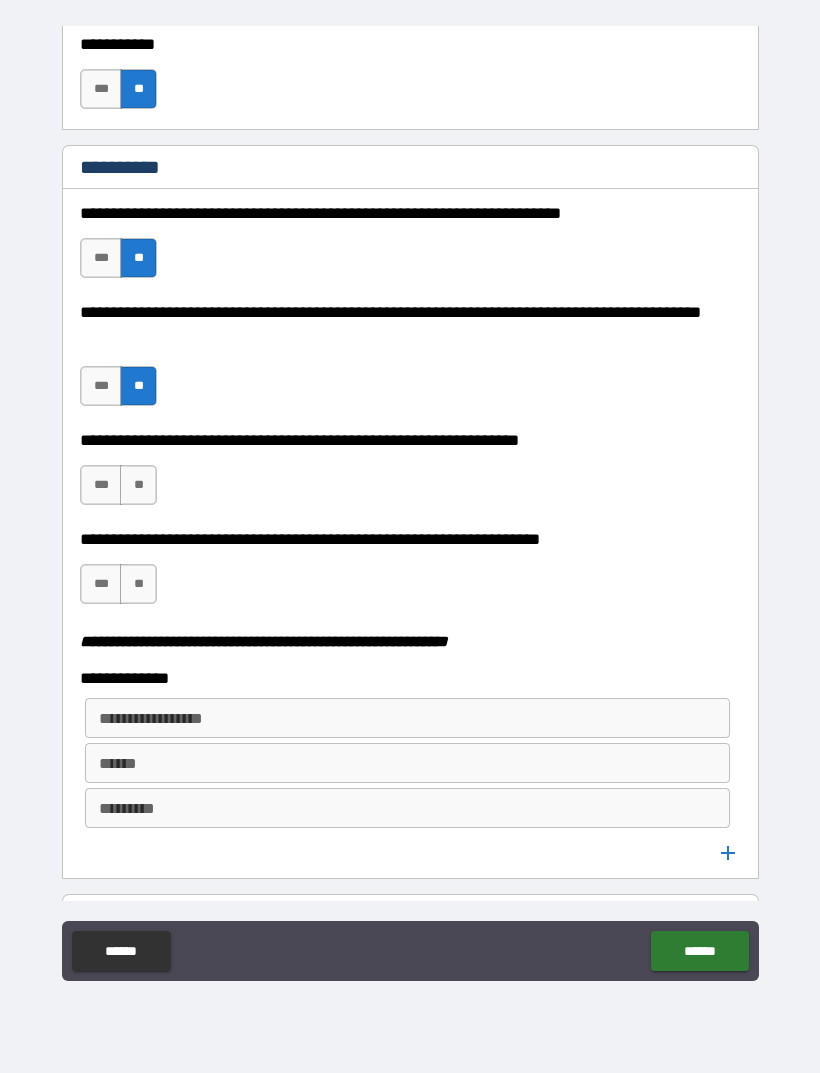 scroll, scrollTop: 2131, scrollLeft: 0, axis: vertical 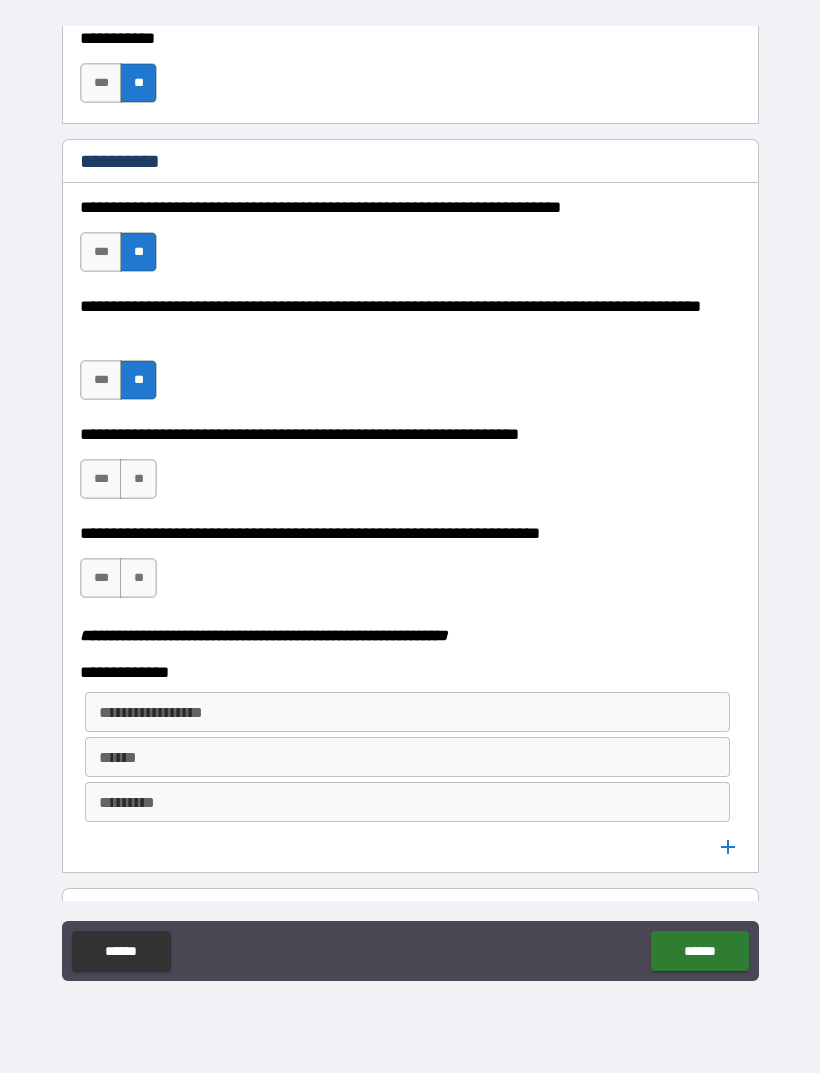 click on "**" at bounding box center (138, 479) 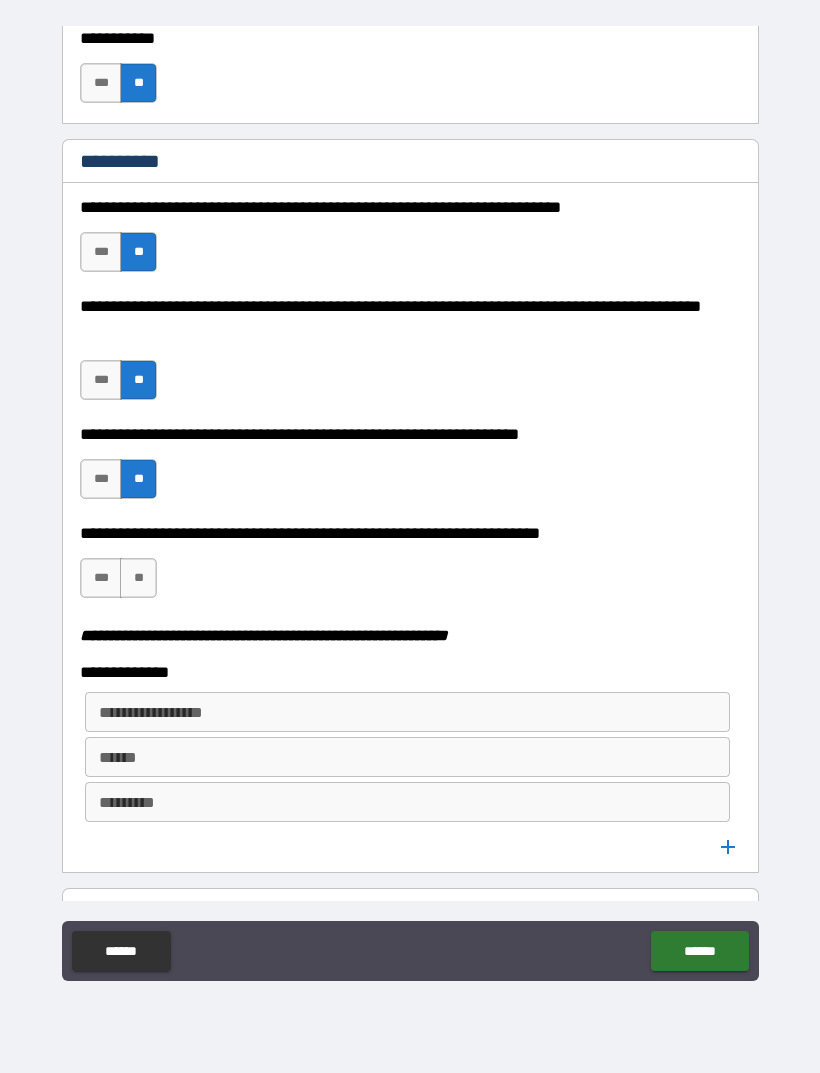 click on "***" at bounding box center (101, 578) 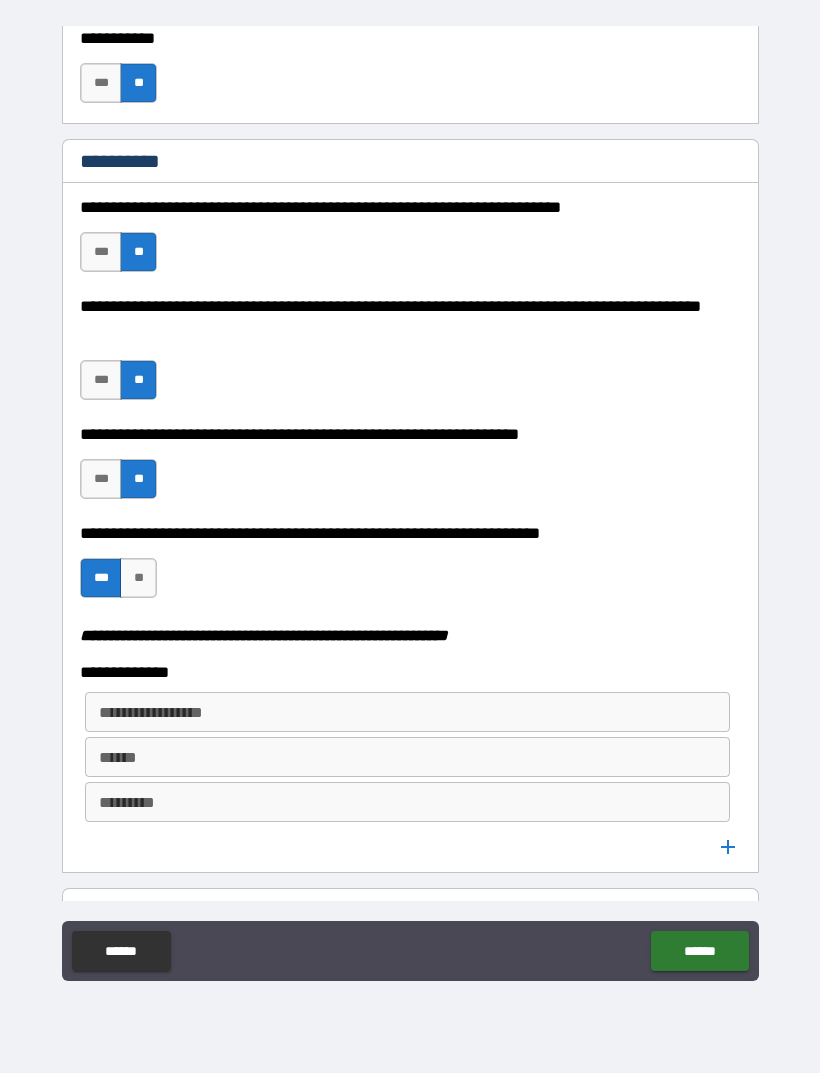 click on "**********" at bounding box center (407, 712) 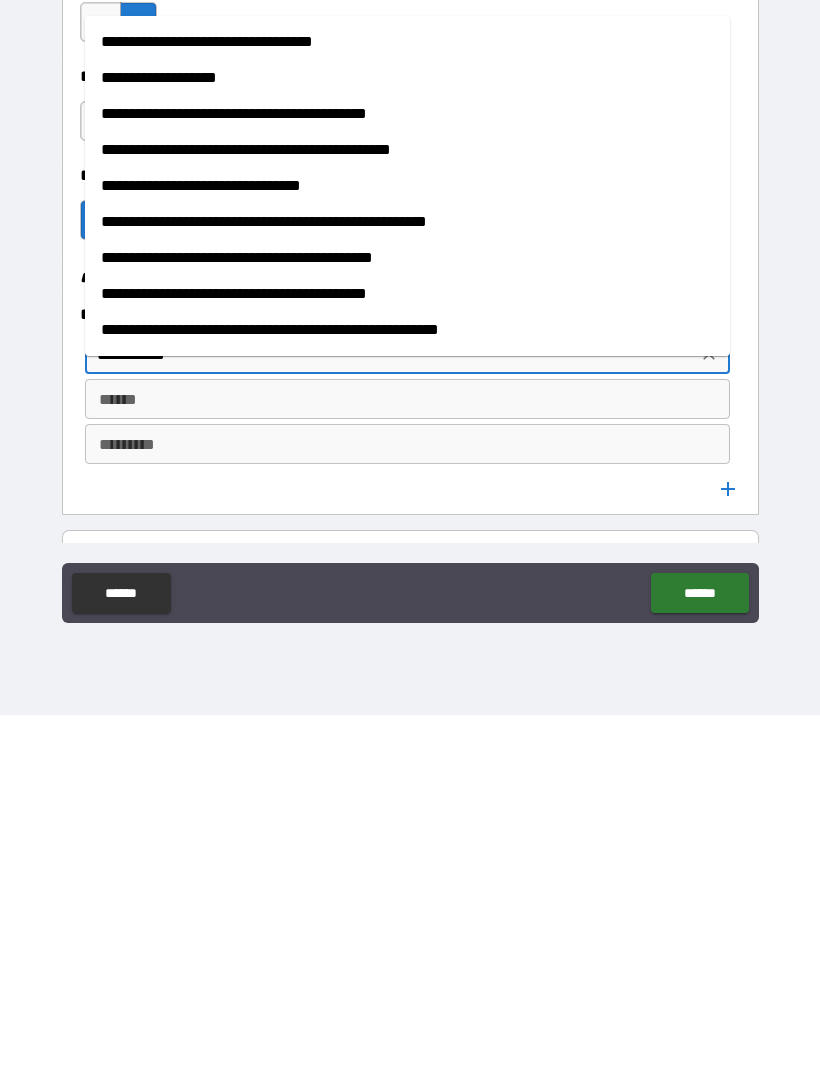 scroll, scrollTop: 85, scrollLeft: 0, axis: vertical 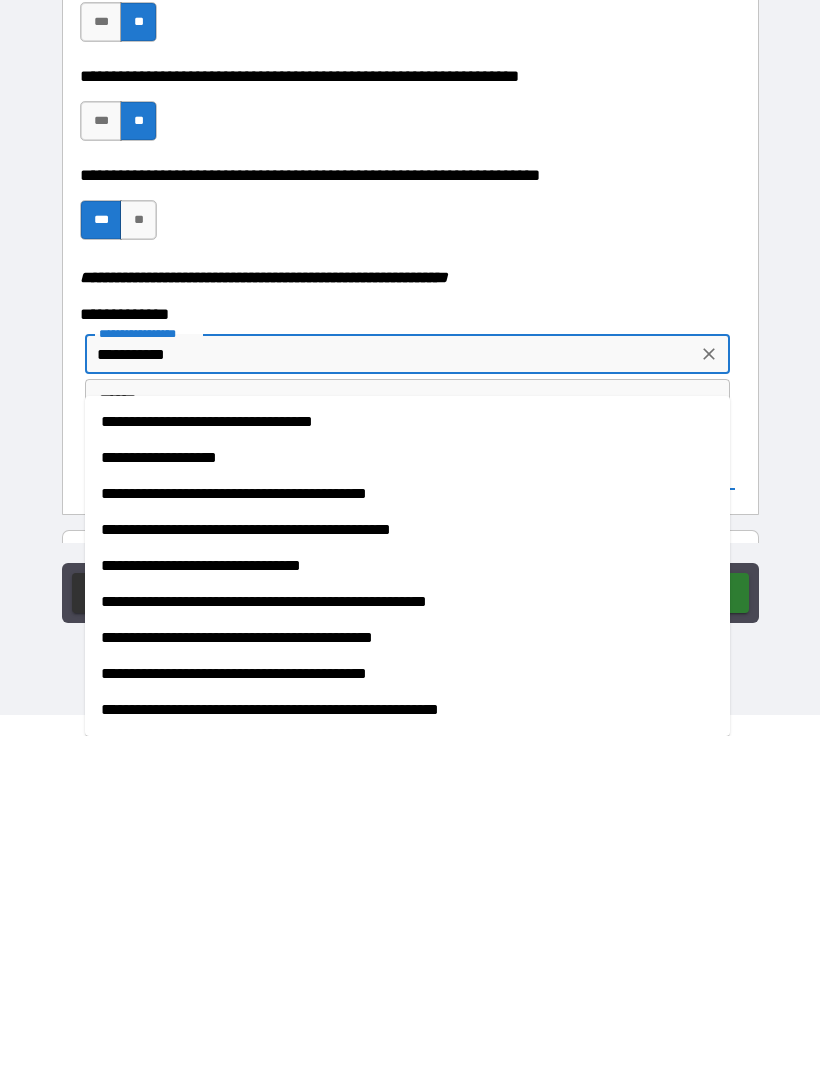 click on "**********" at bounding box center [407, 795] 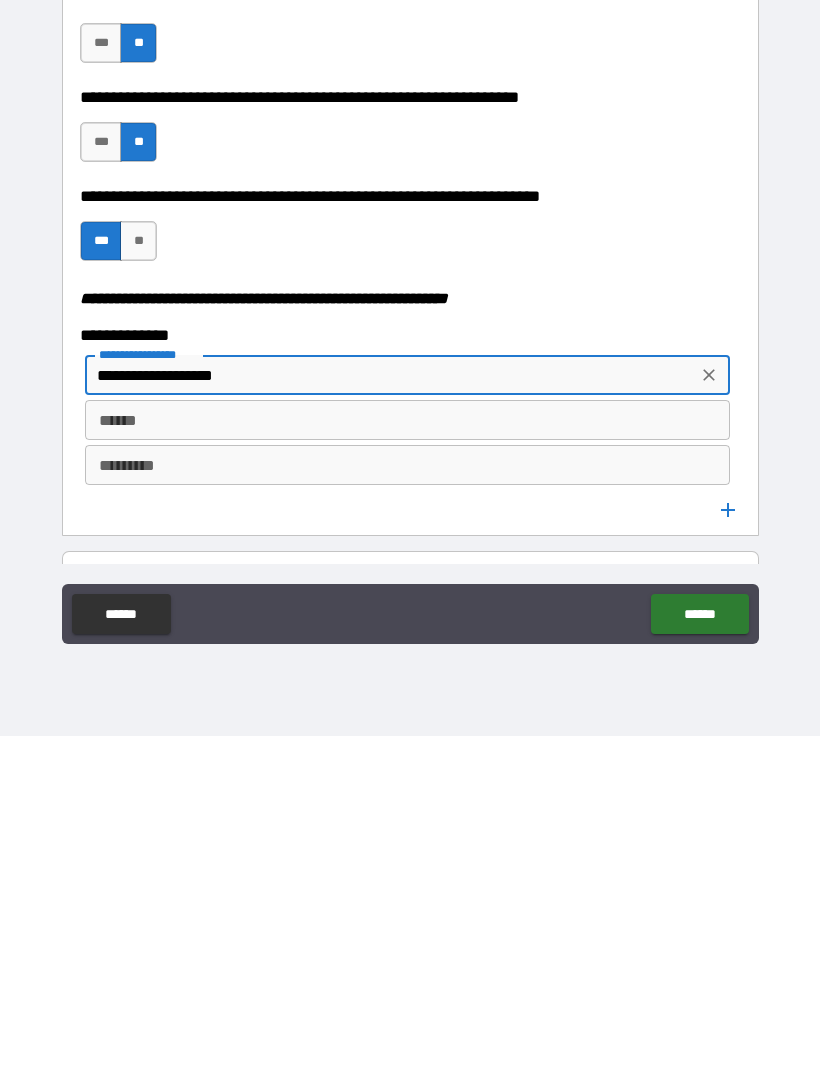 scroll, scrollTop: 64, scrollLeft: 0, axis: vertical 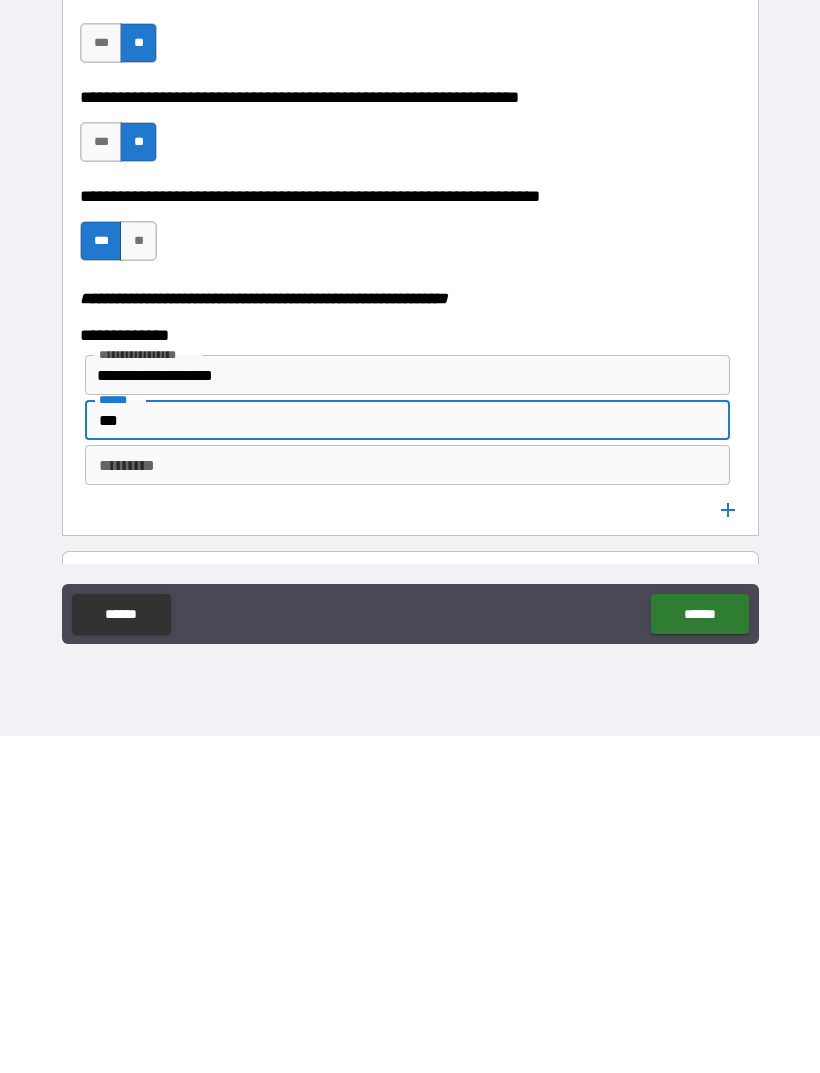 type on "***" 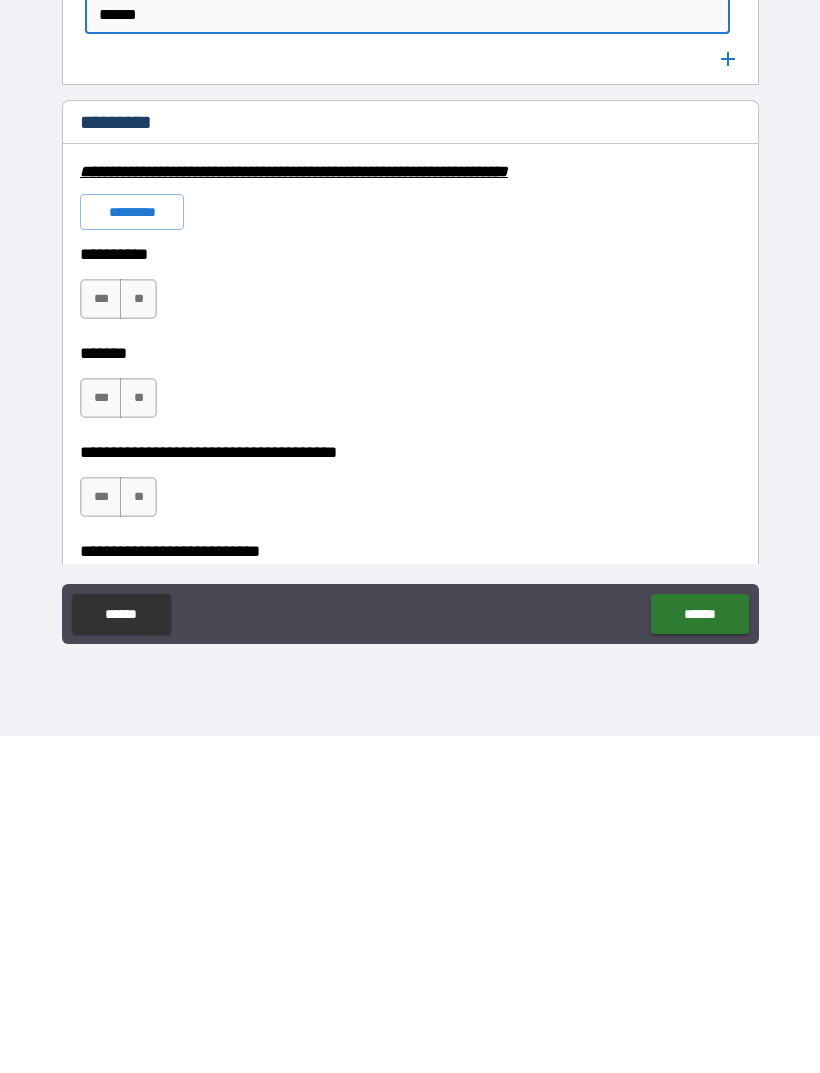 scroll, scrollTop: 2598, scrollLeft: 0, axis: vertical 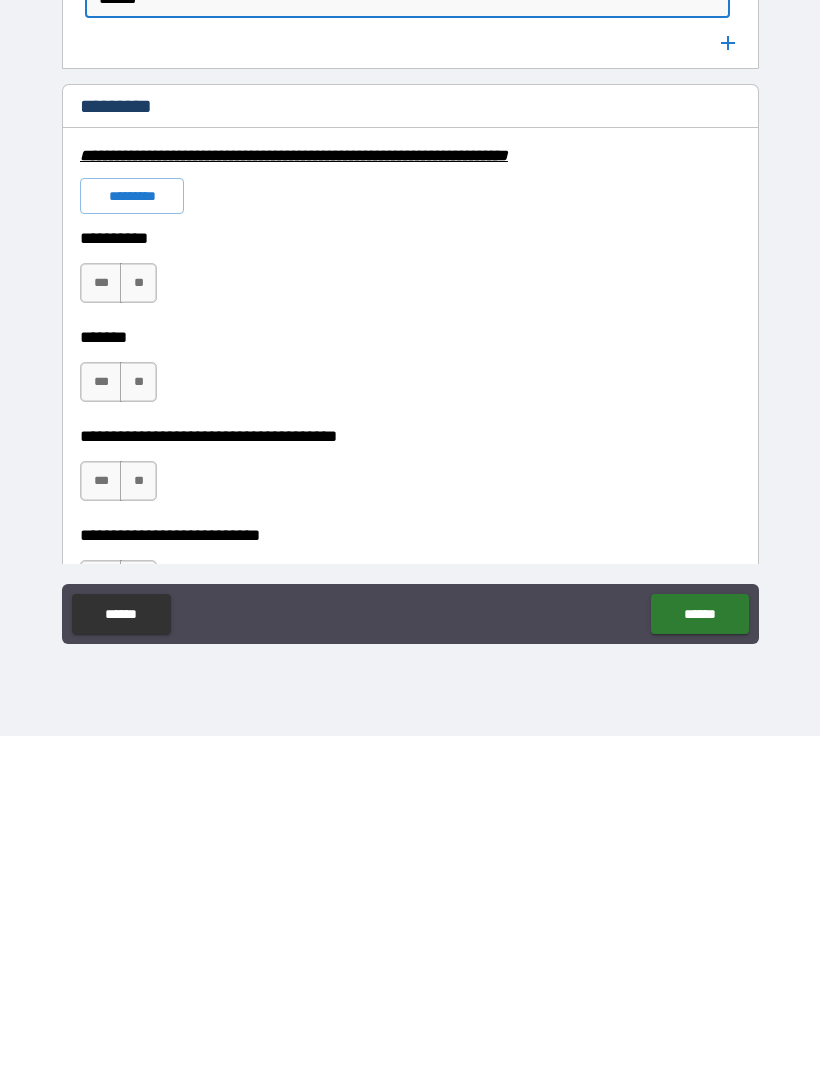 type on "*****" 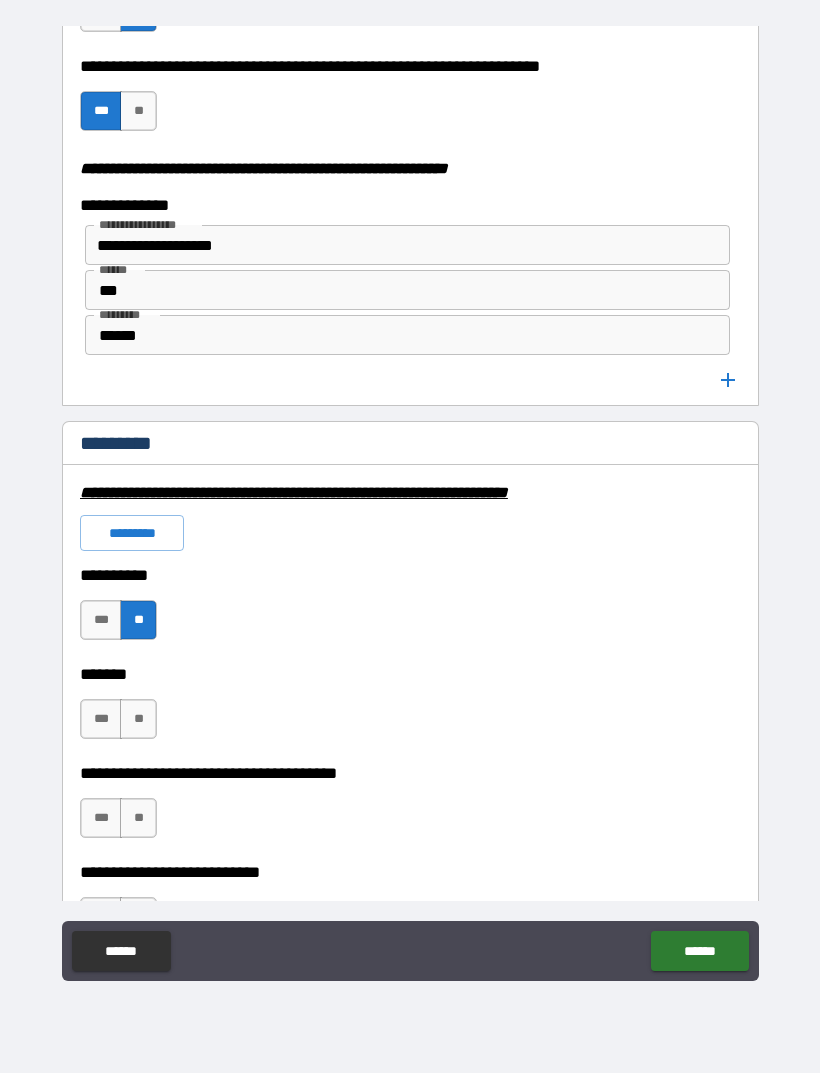 click on "**" at bounding box center (138, 719) 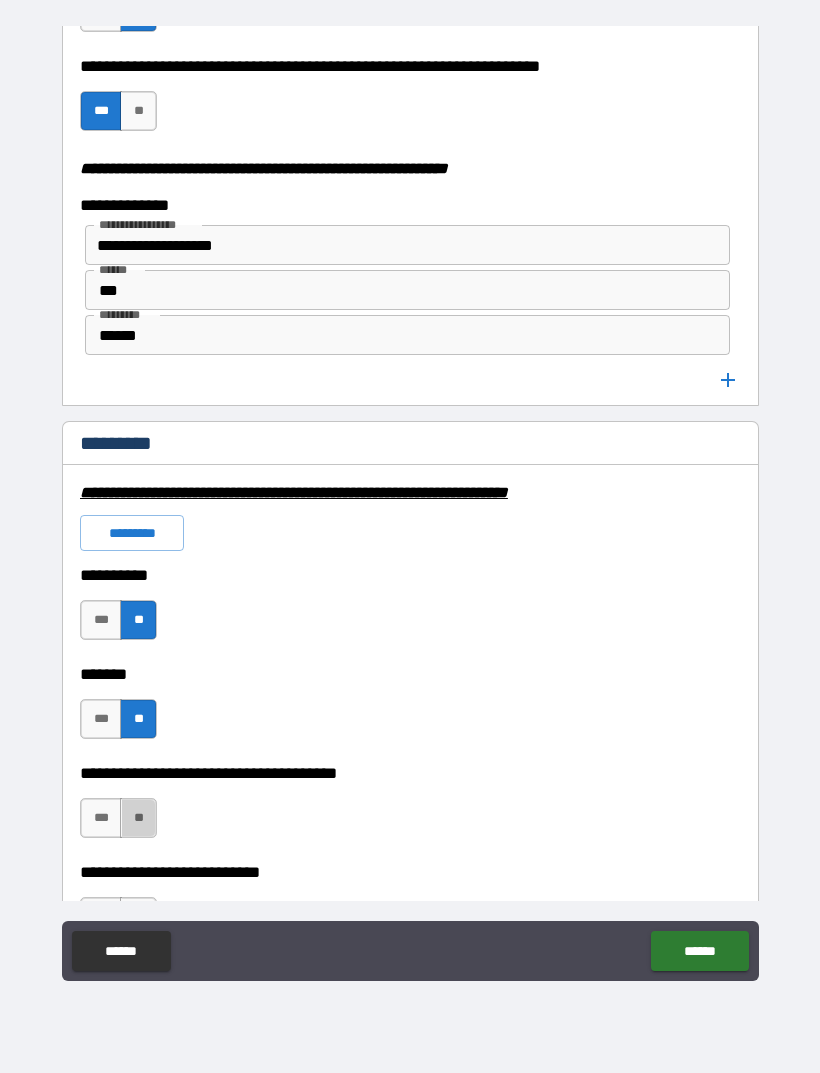 click on "**" at bounding box center (138, 818) 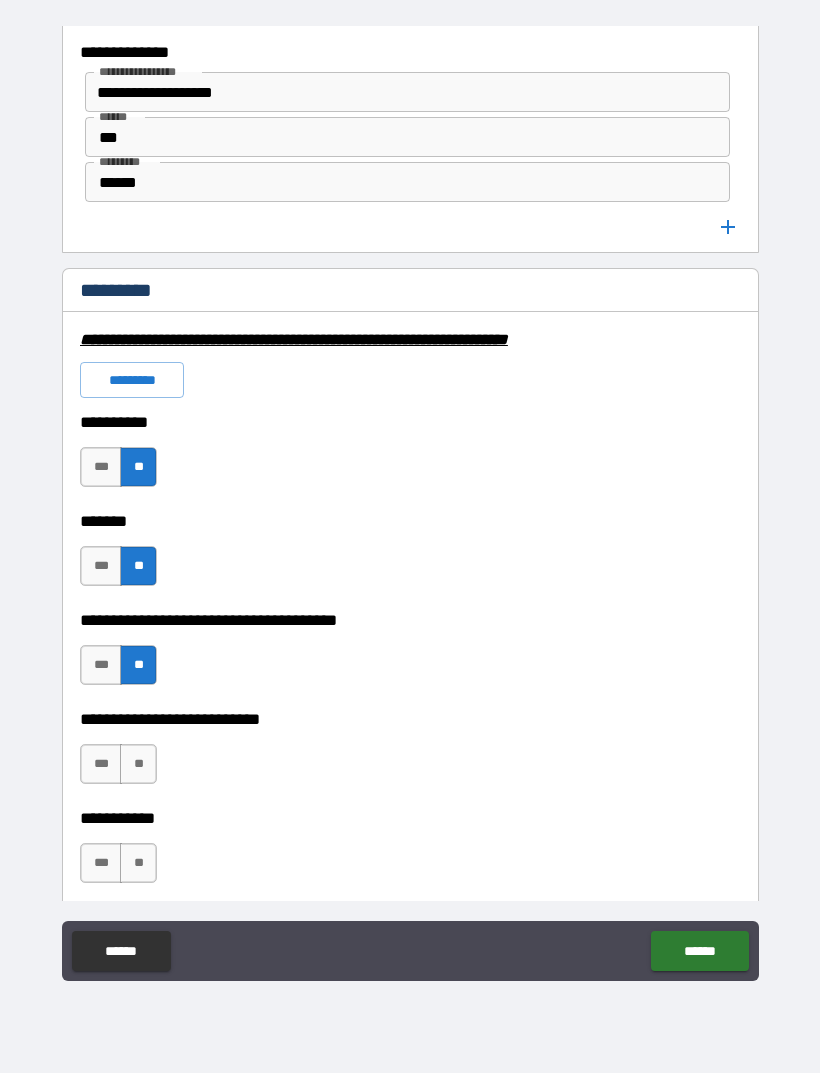 scroll, scrollTop: 2785, scrollLeft: 0, axis: vertical 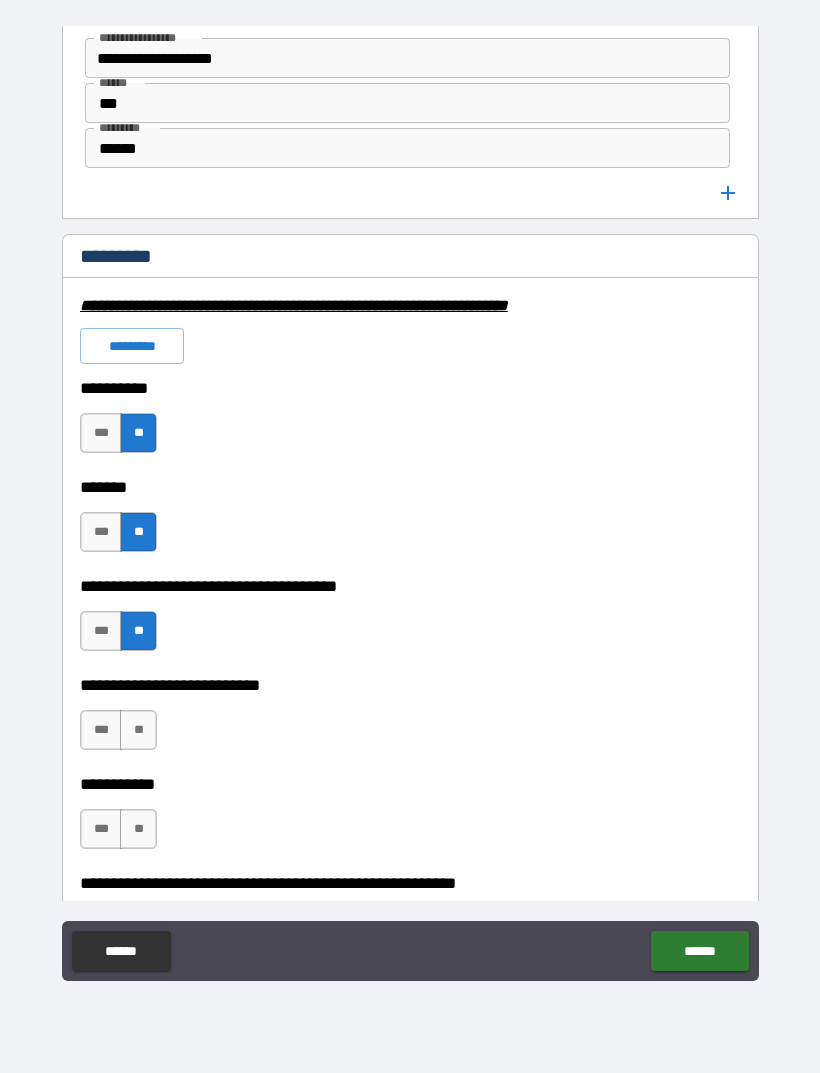 click on "***" at bounding box center (101, 730) 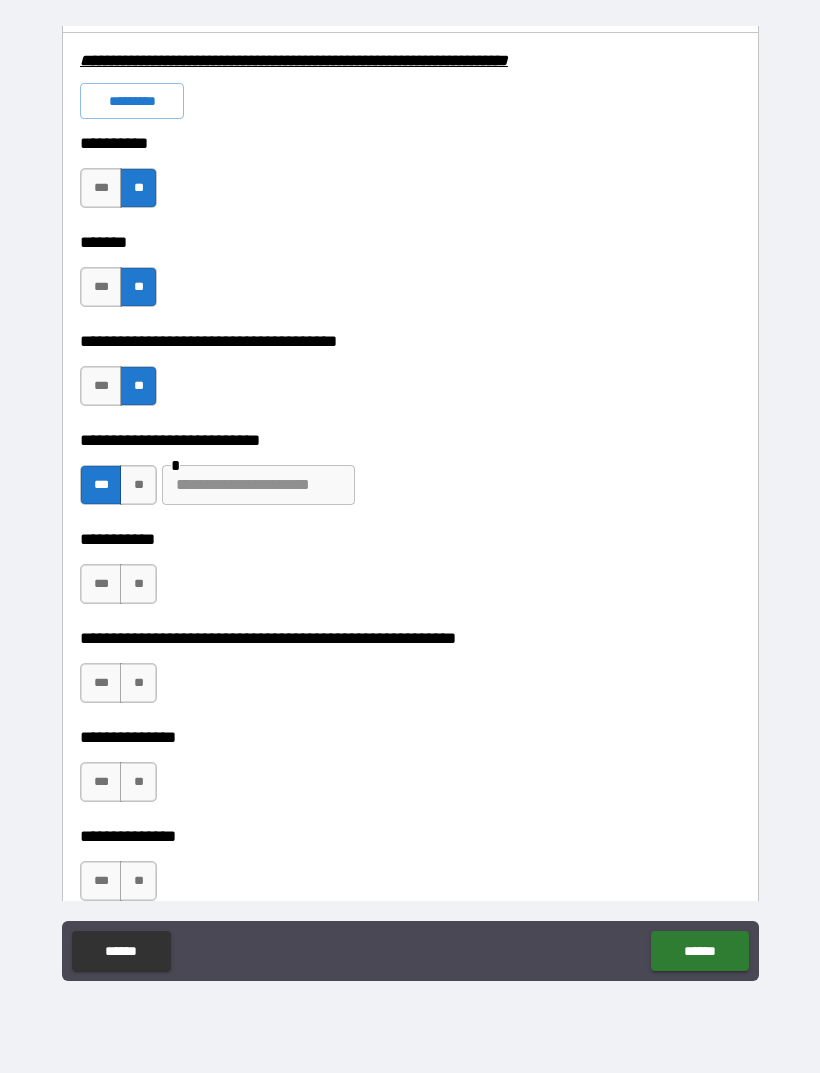 scroll, scrollTop: 3042, scrollLeft: 0, axis: vertical 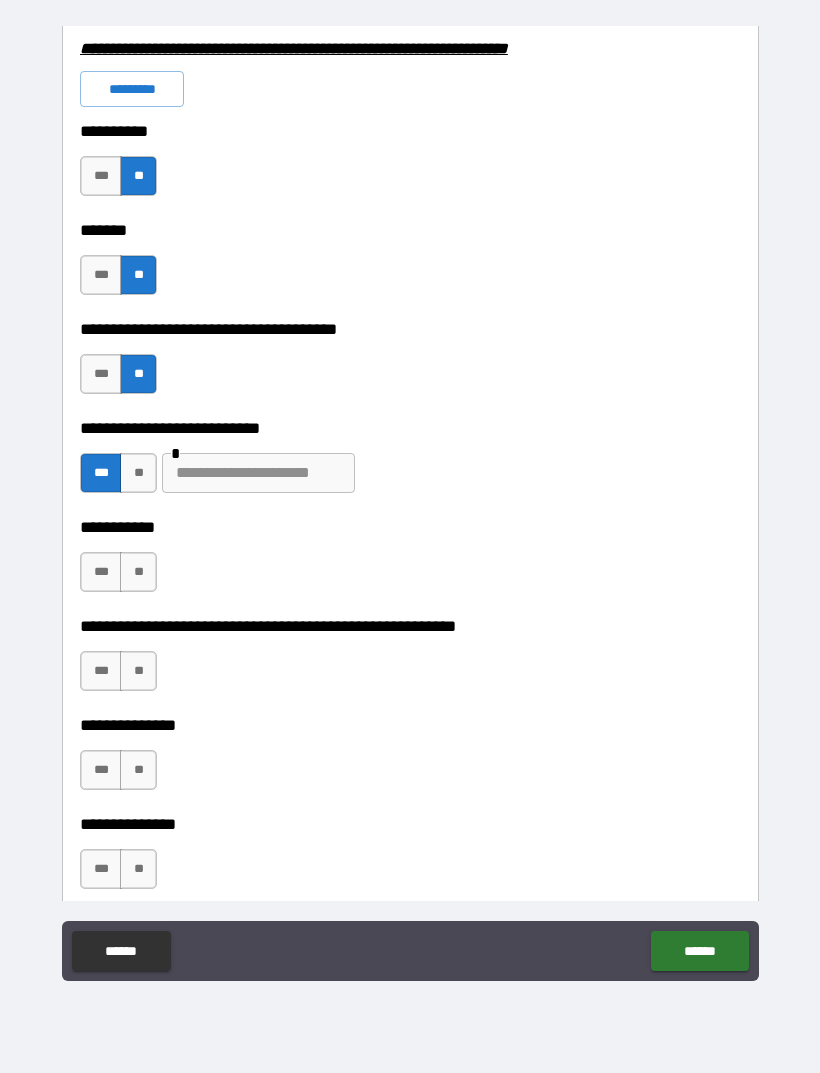 click at bounding box center [258, 473] 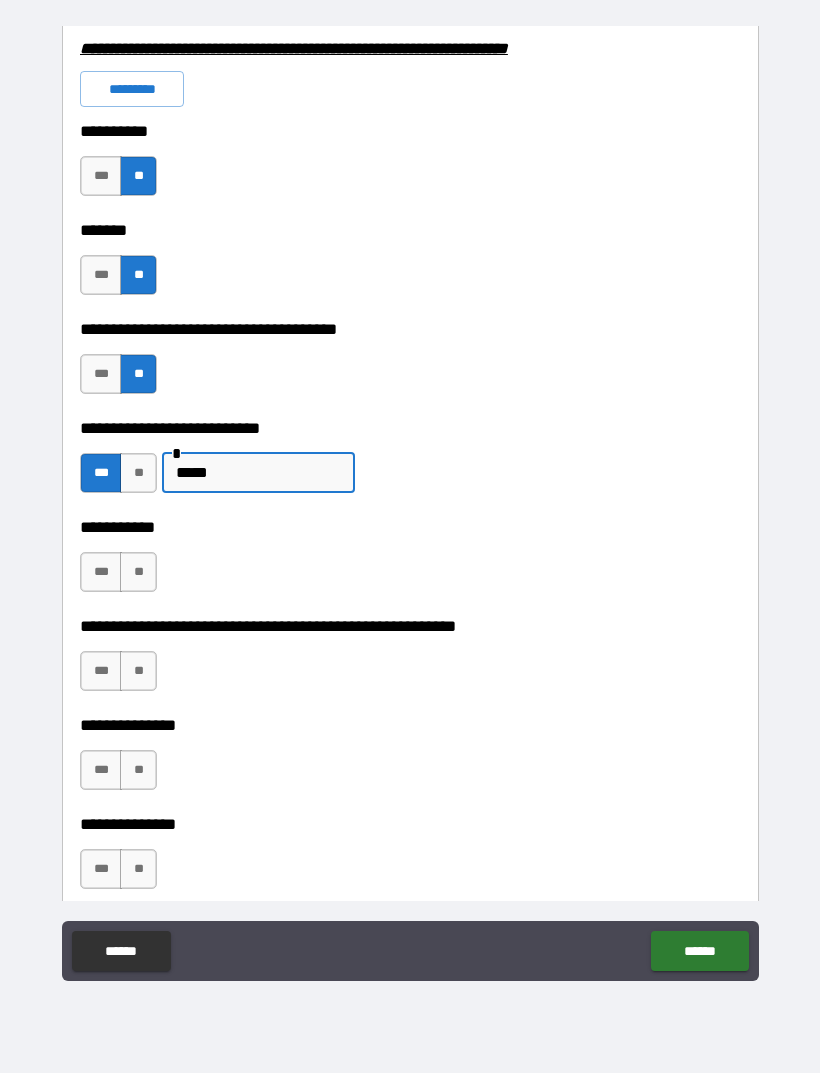 type on "*****" 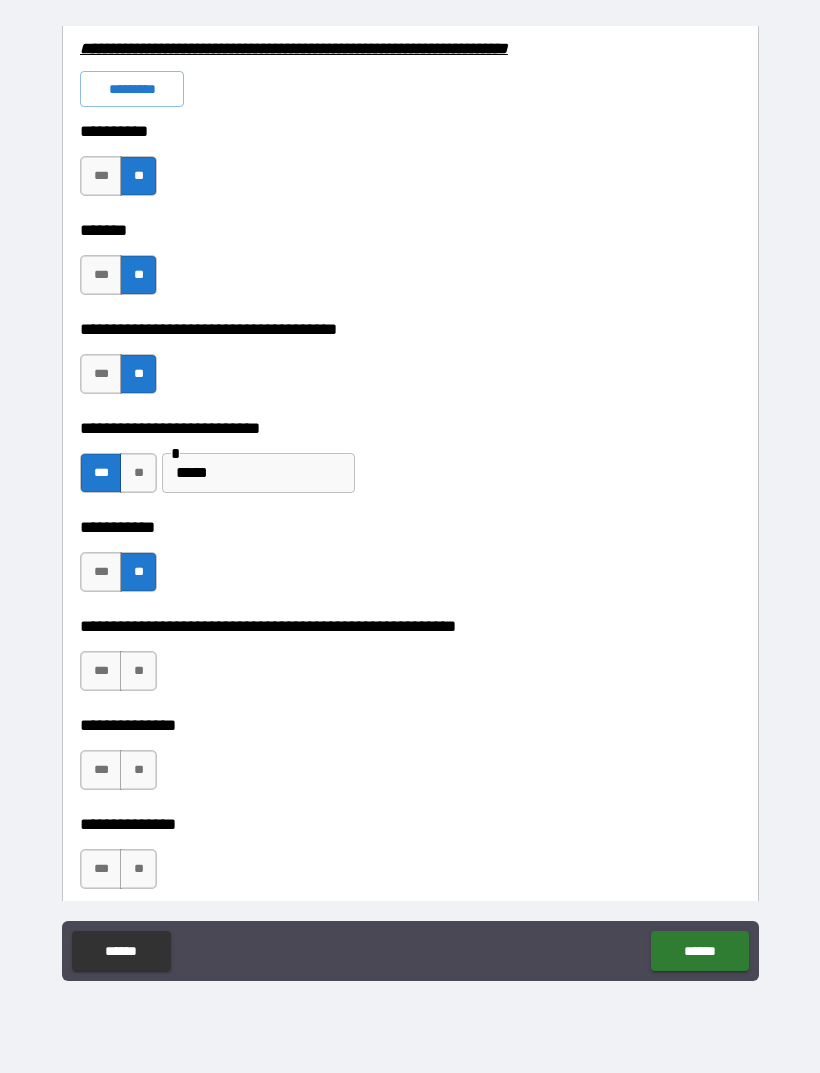click on "**" at bounding box center (138, 671) 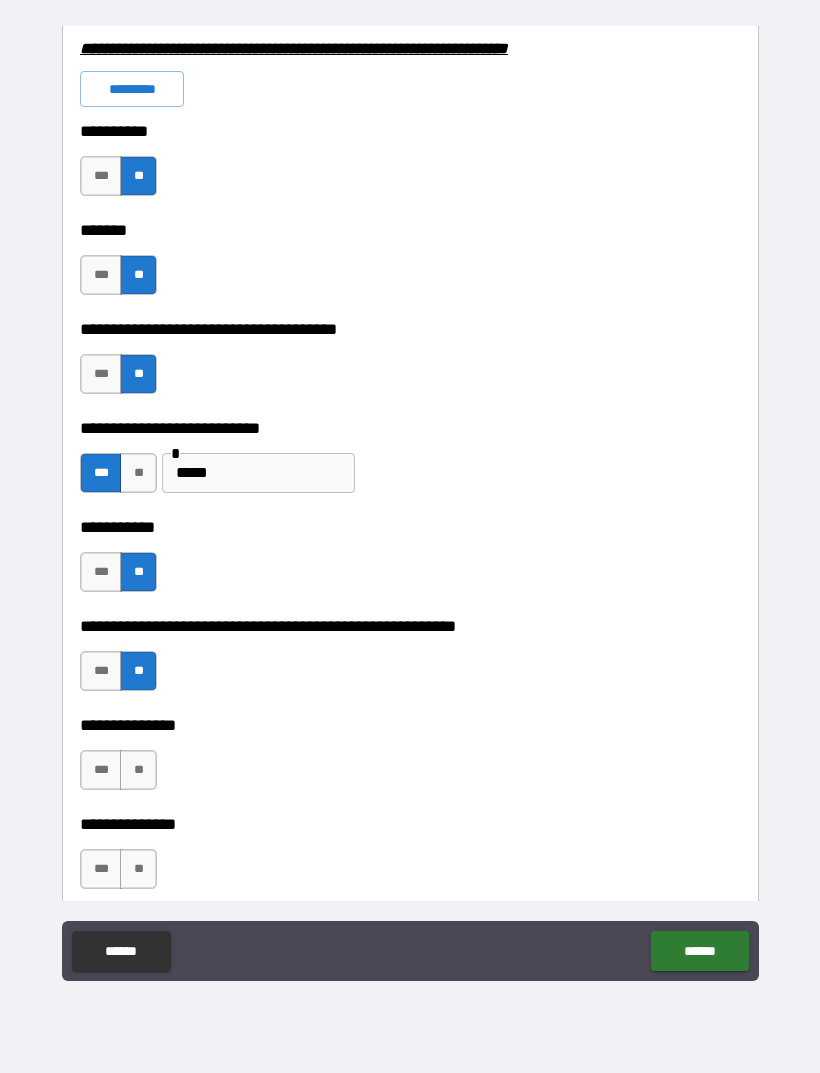 click on "**" at bounding box center (138, 770) 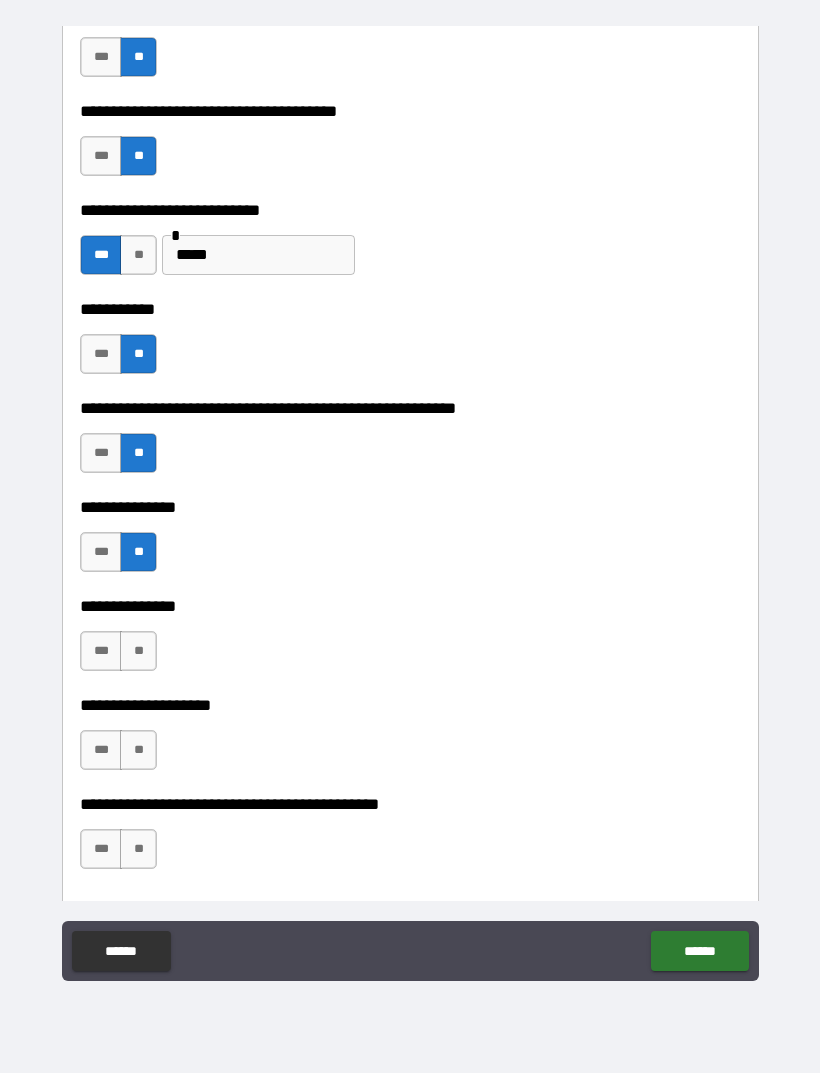 scroll, scrollTop: 3263, scrollLeft: 0, axis: vertical 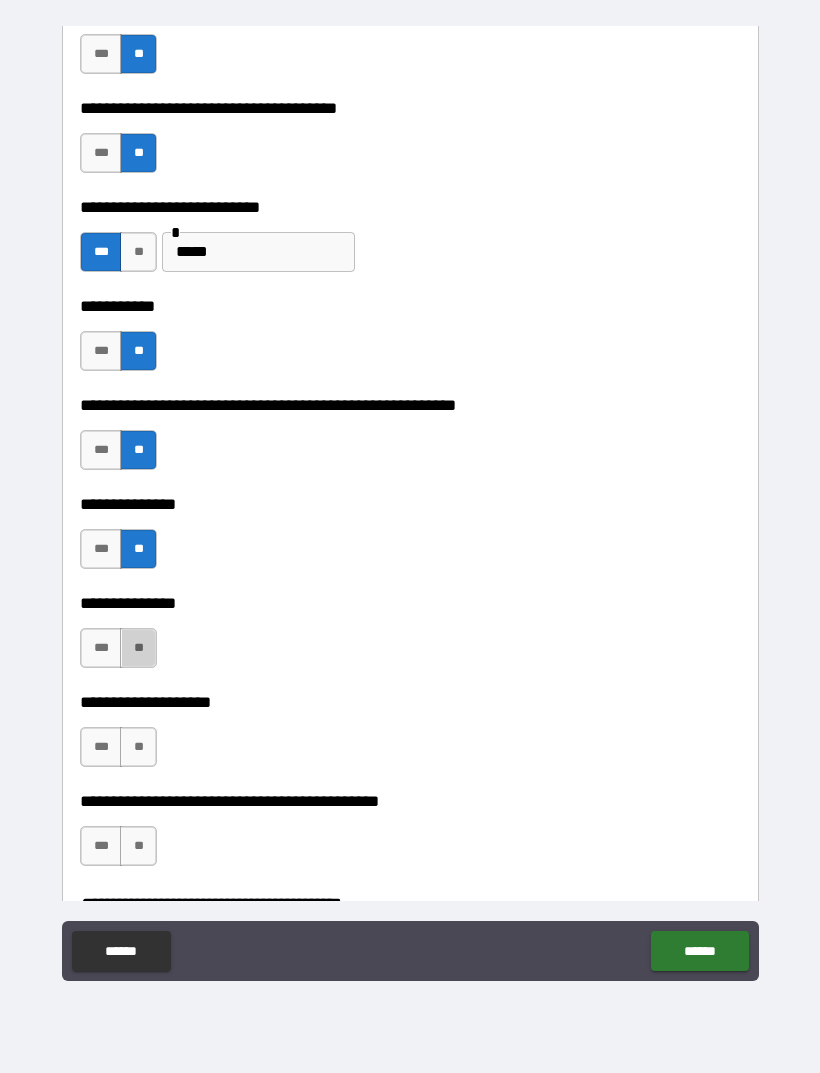 click on "**" at bounding box center (138, 648) 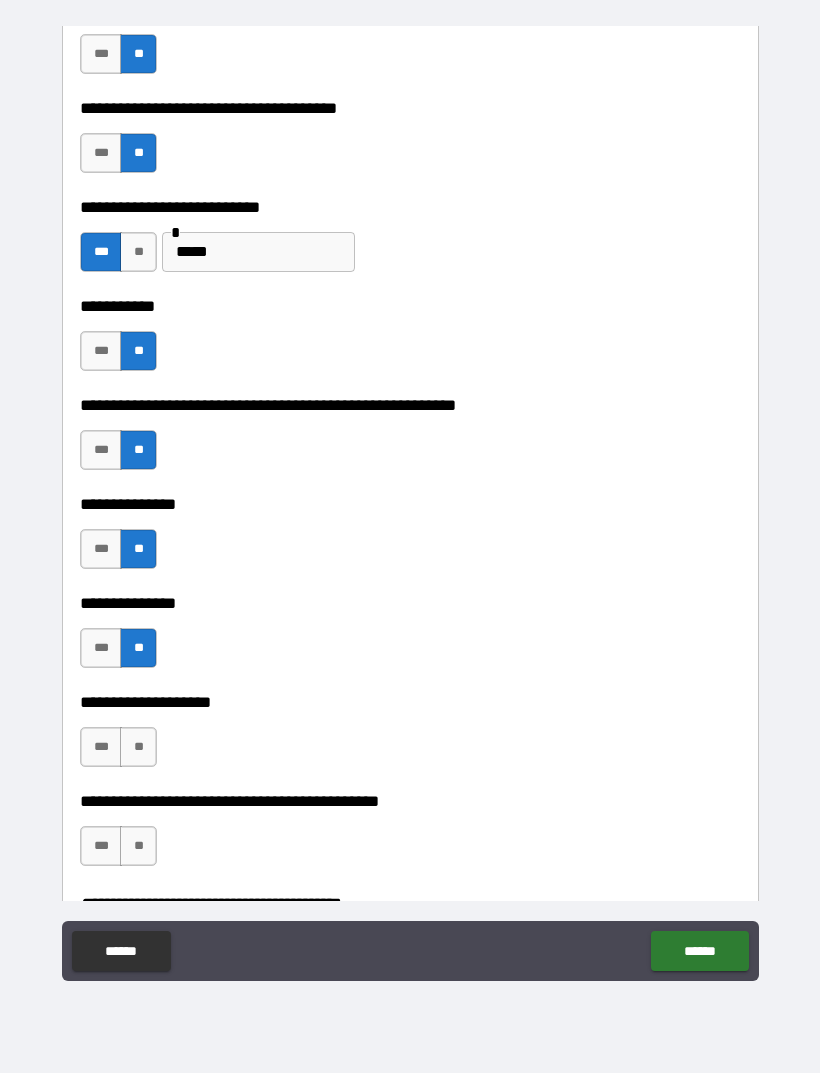 click on "**********" at bounding box center (410, 737) 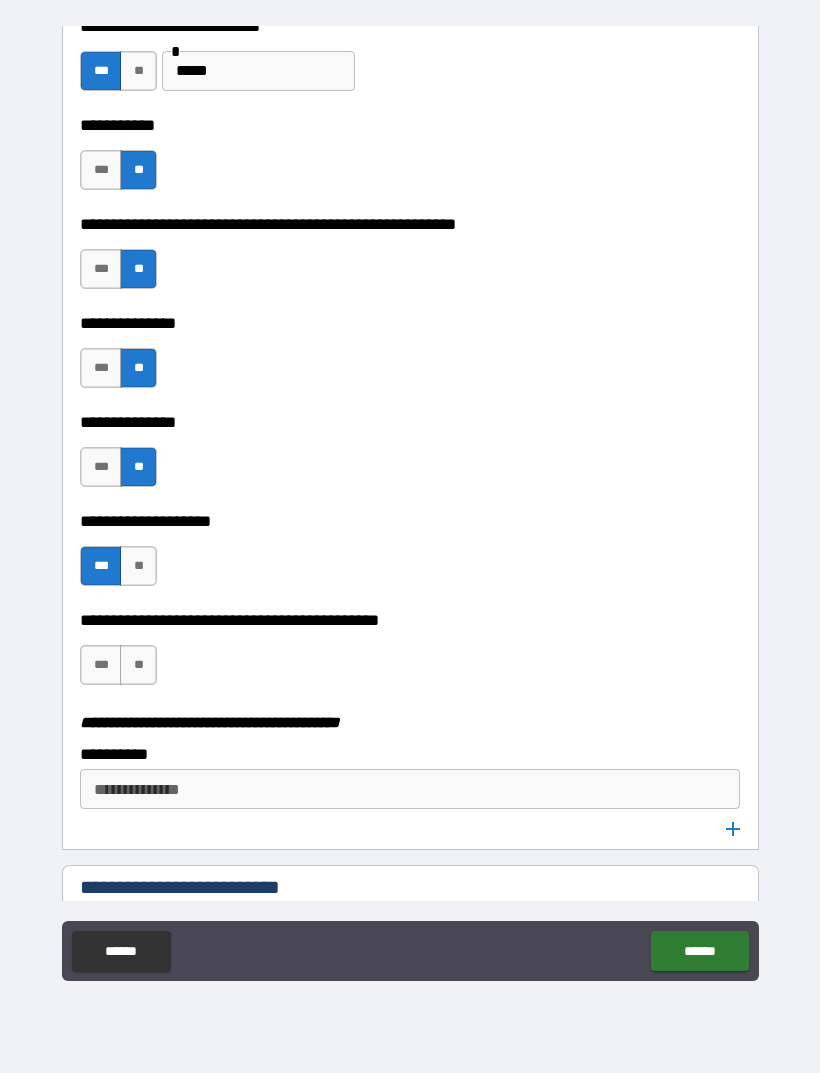 scroll, scrollTop: 3446, scrollLeft: 0, axis: vertical 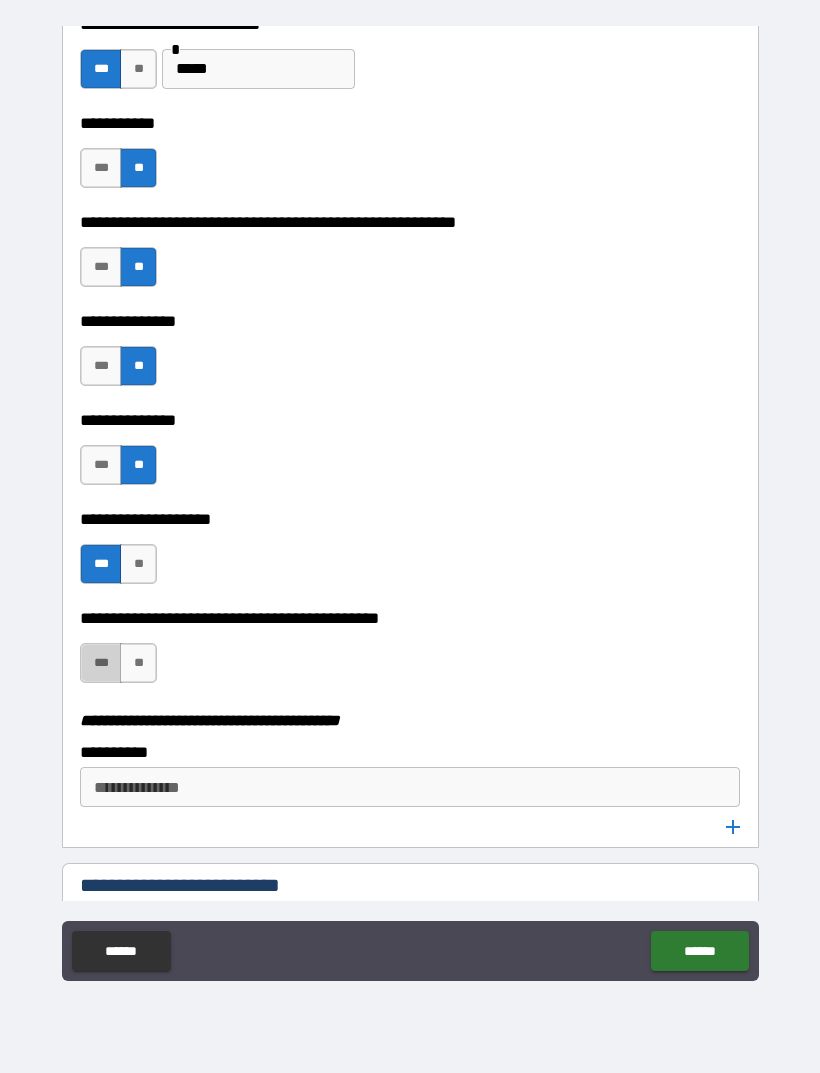 click on "***" at bounding box center (101, 663) 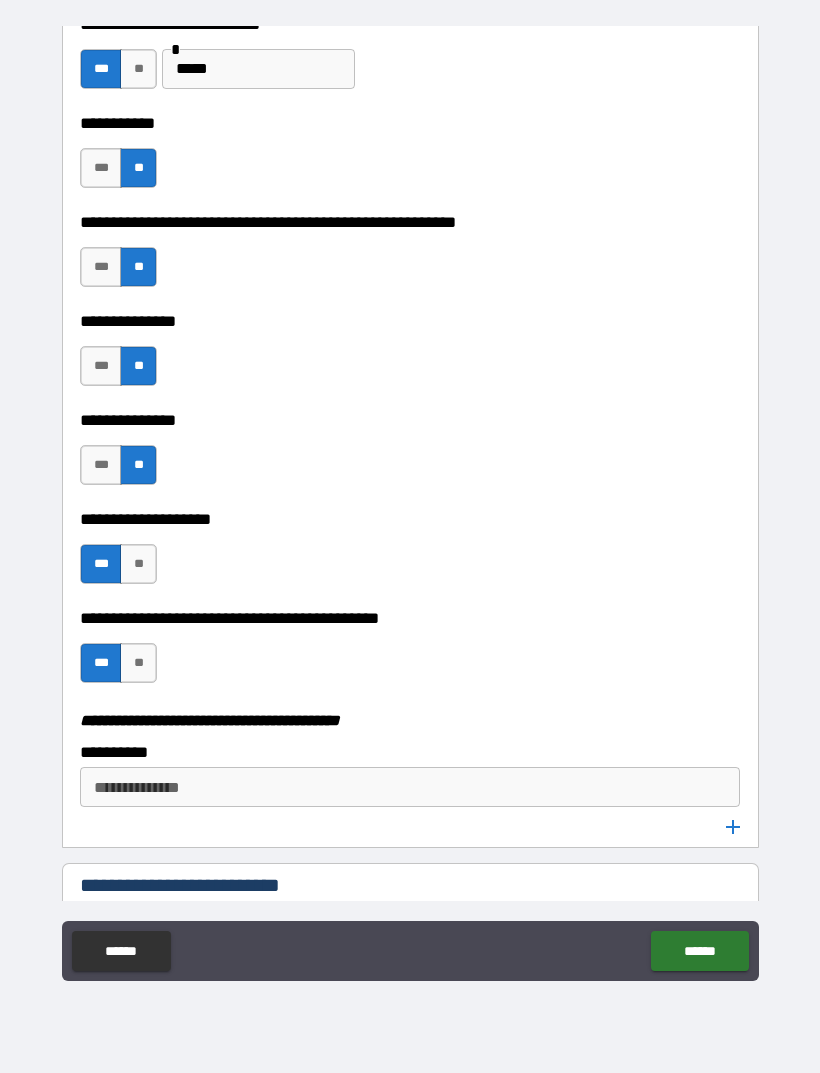 click on "**********" at bounding box center [410, 787] 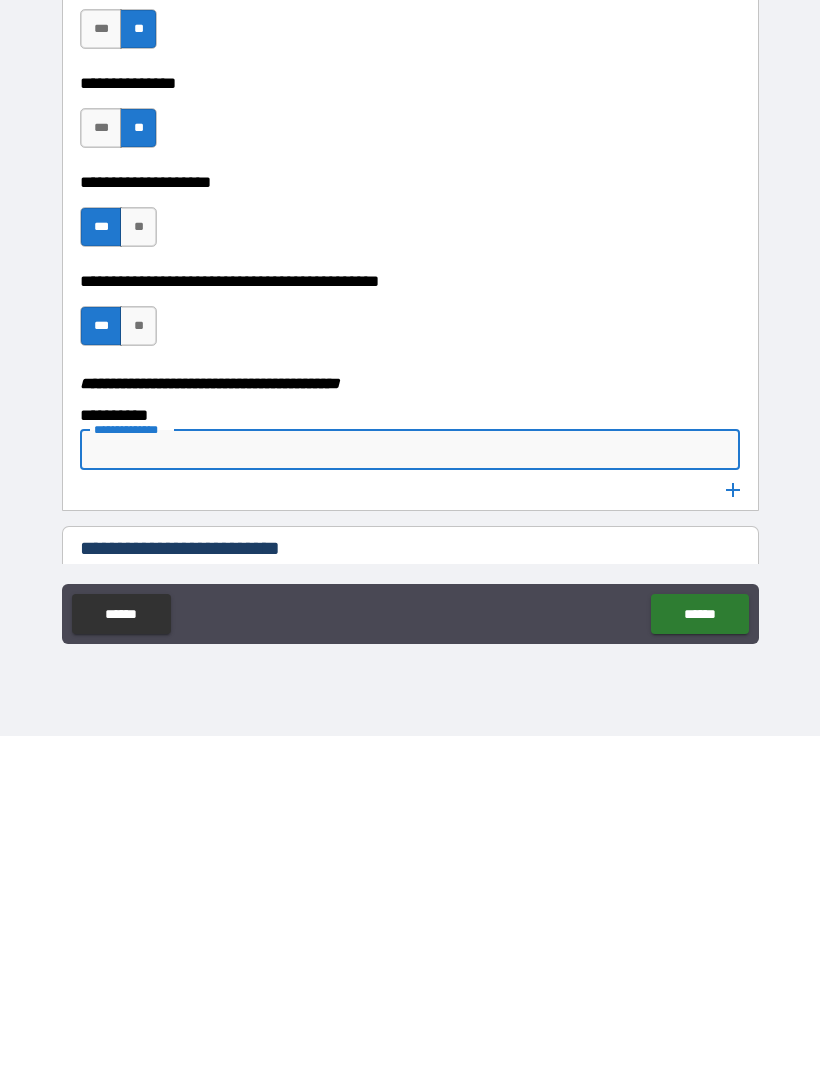 type on "*" 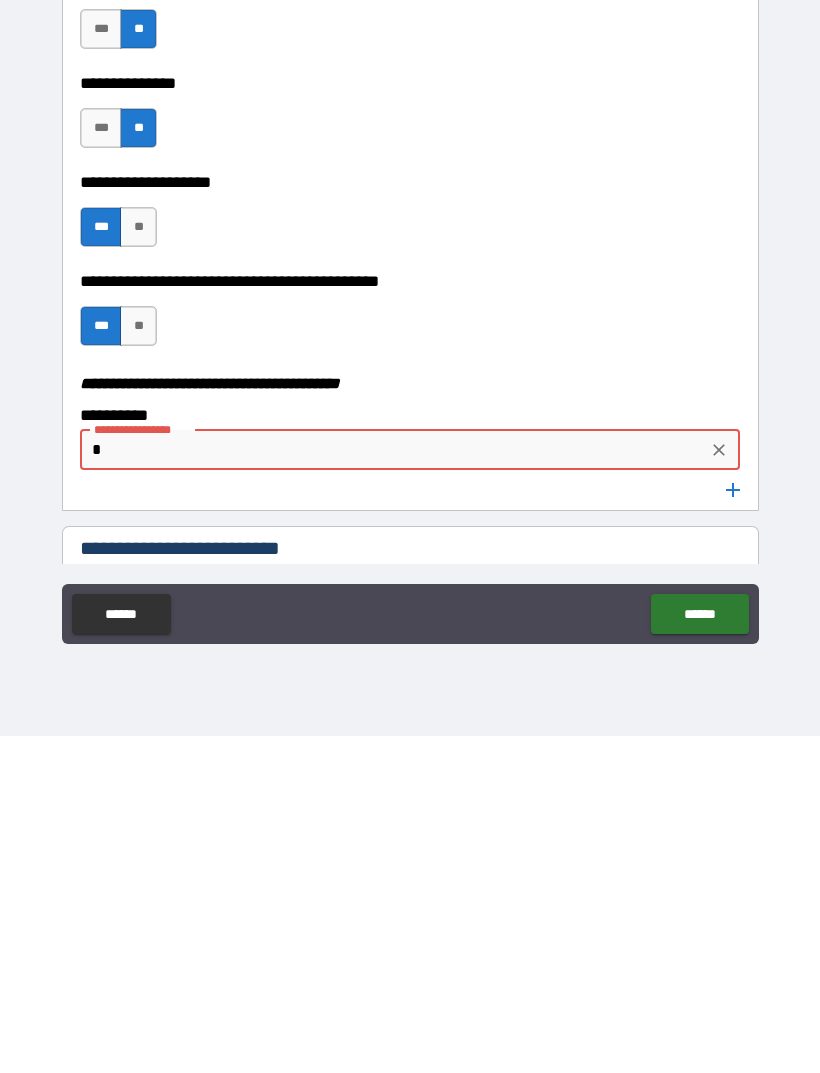 type 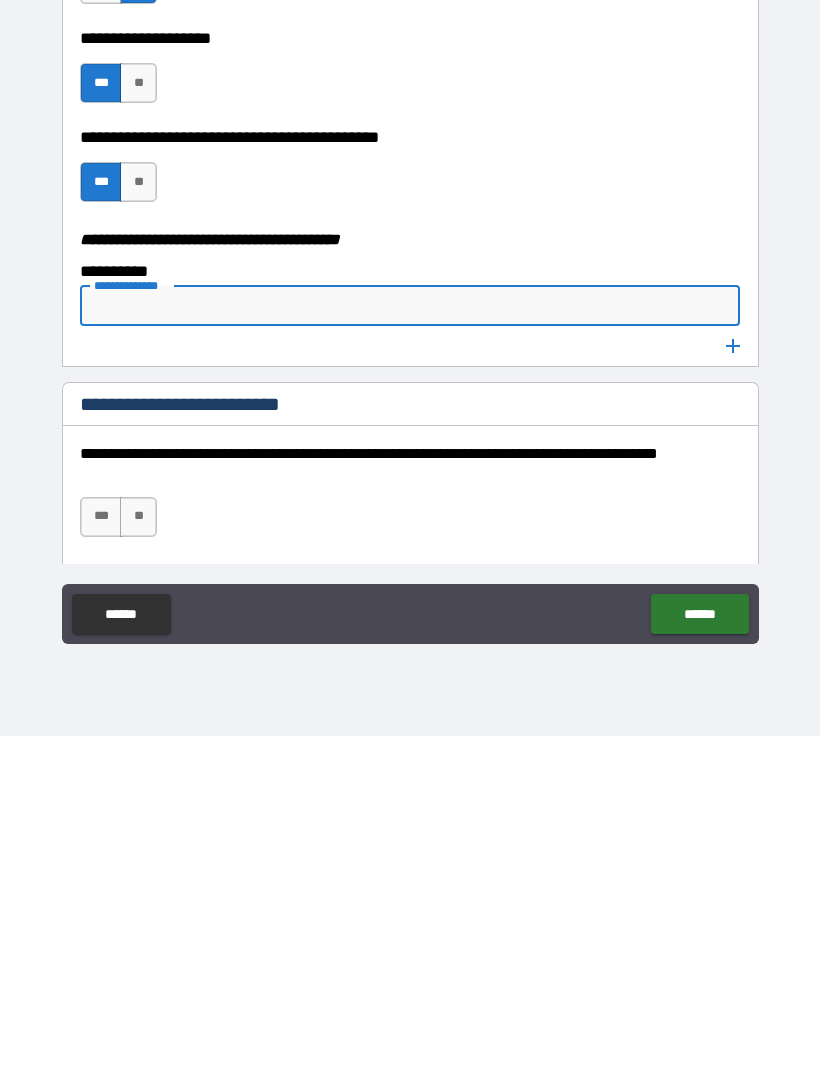 scroll, scrollTop: 3589, scrollLeft: 0, axis: vertical 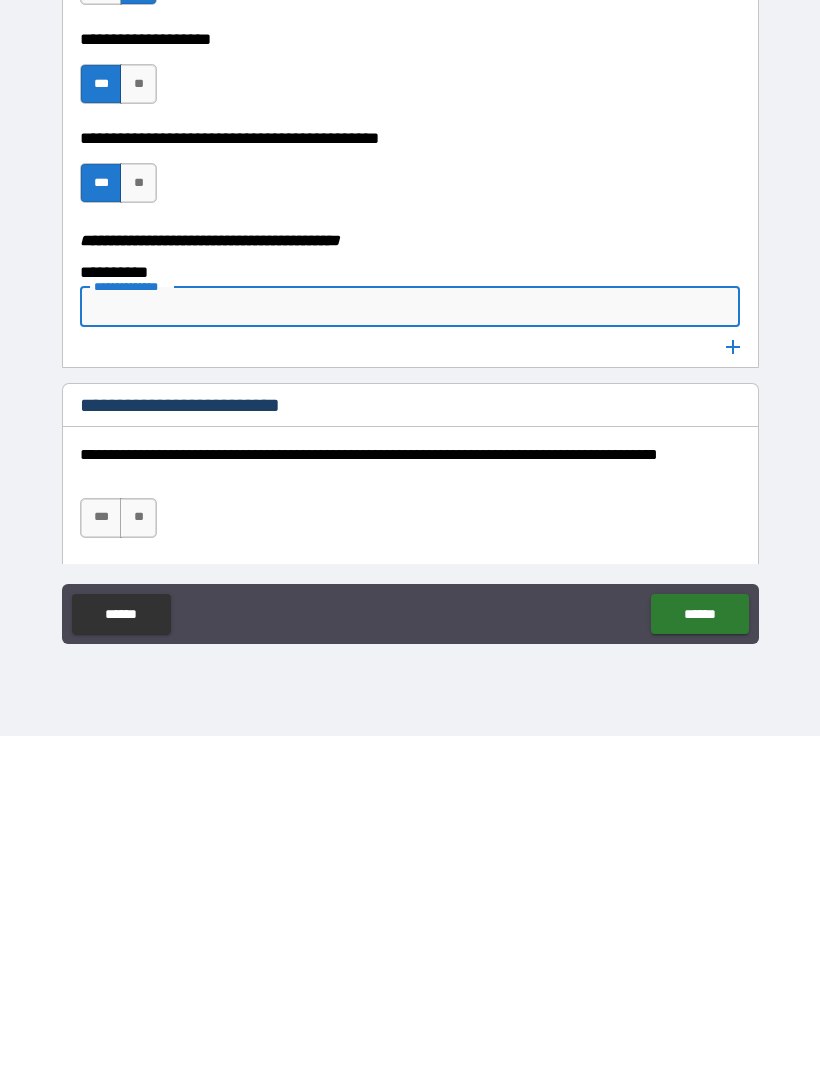 click on "**********" at bounding box center (408, 644) 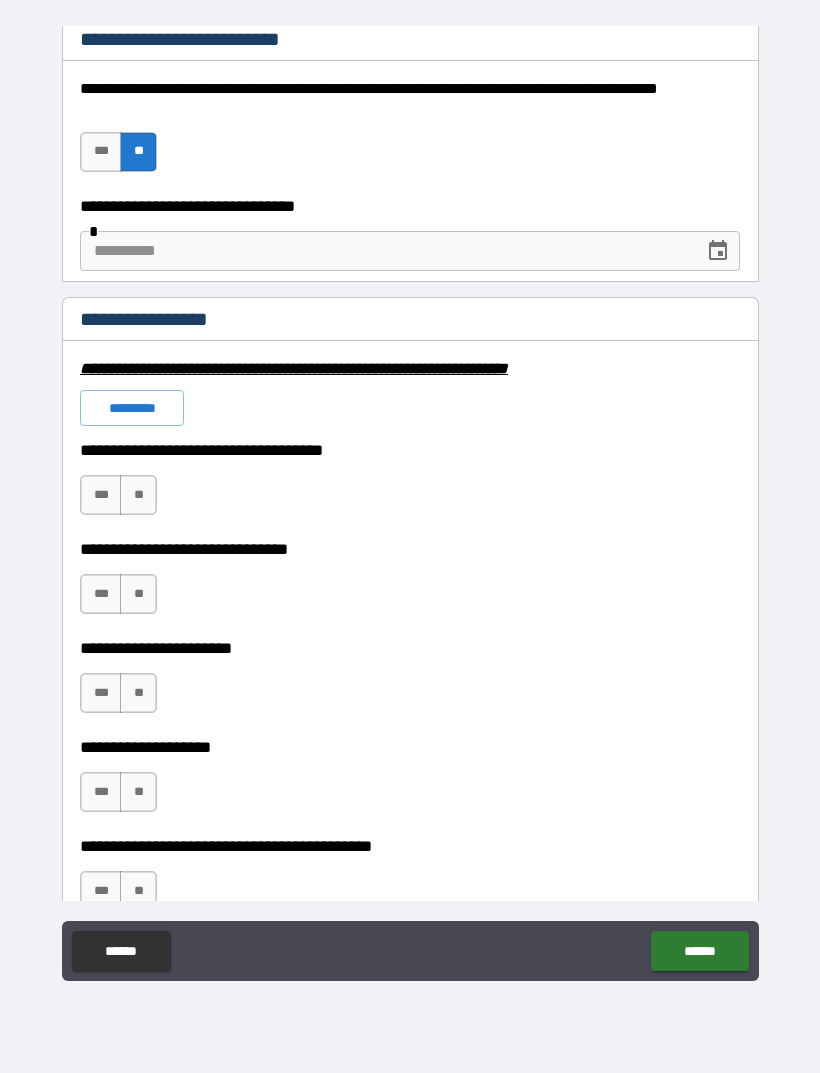 scroll, scrollTop: 4284, scrollLeft: 0, axis: vertical 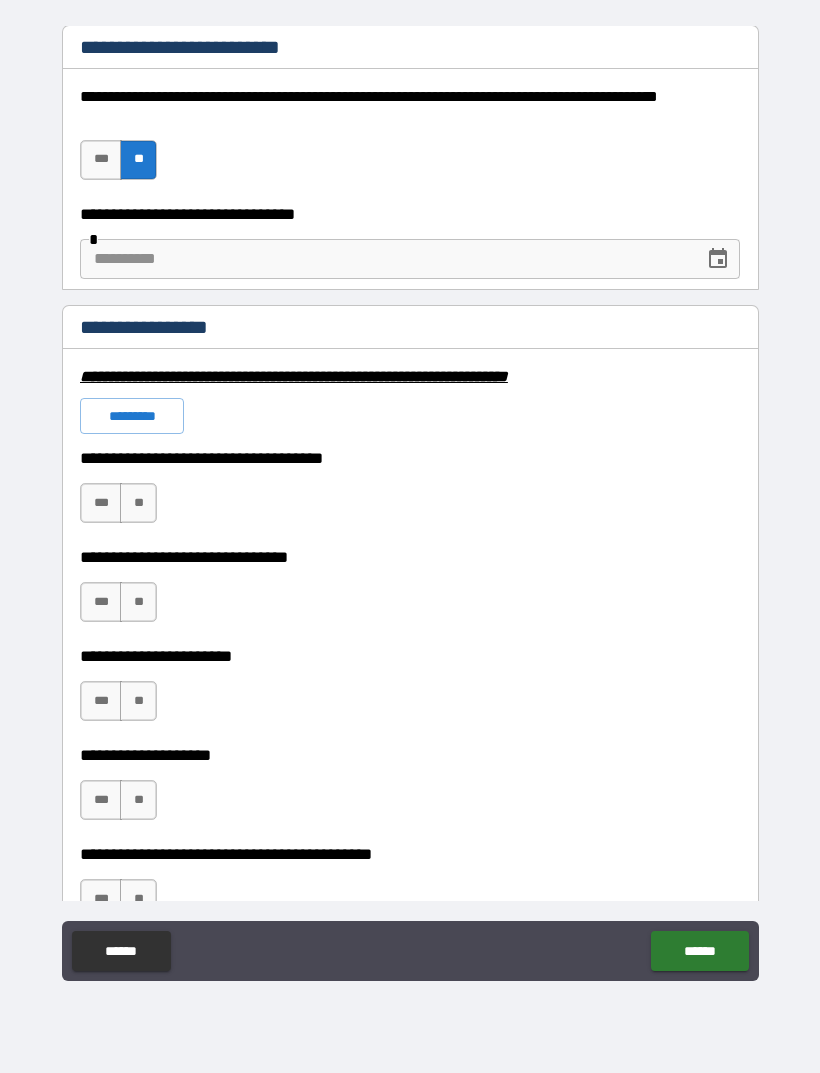 click on "*********" at bounding box center (132, 416) 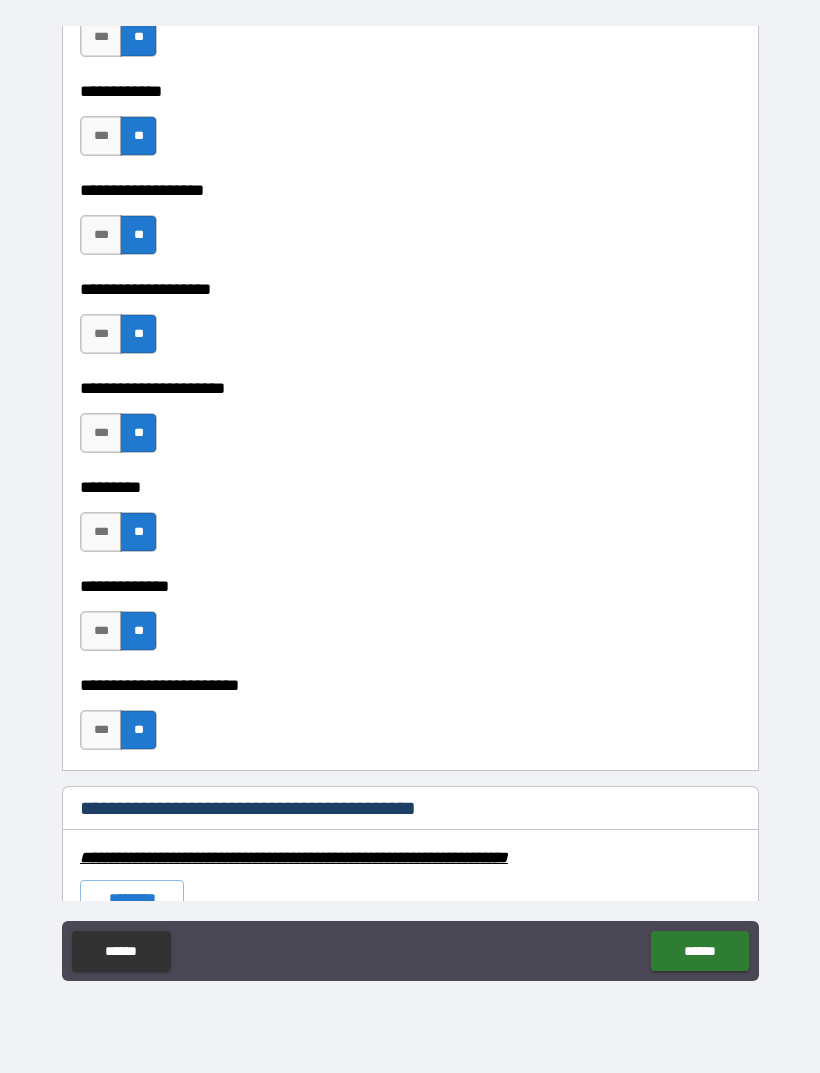 scroll, scrollTop: 5346, scrollLeft: 0, axis: vertical 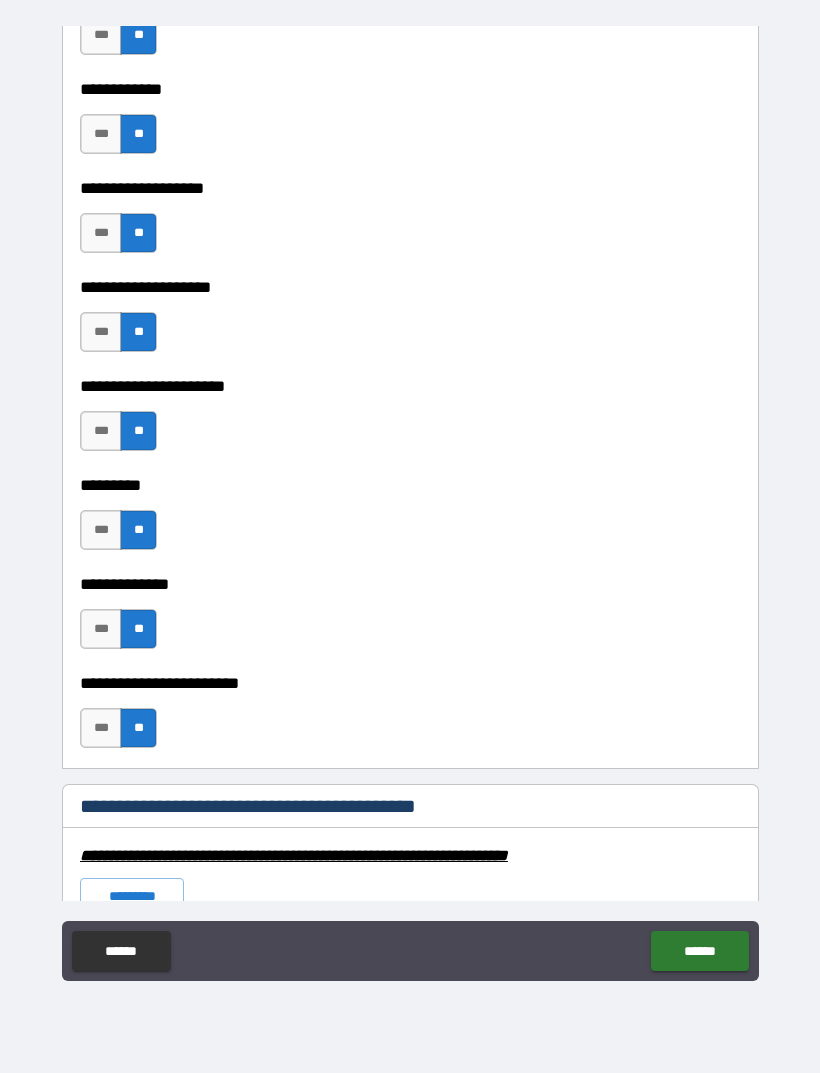 click on "***" at bounding box center [101, 332] 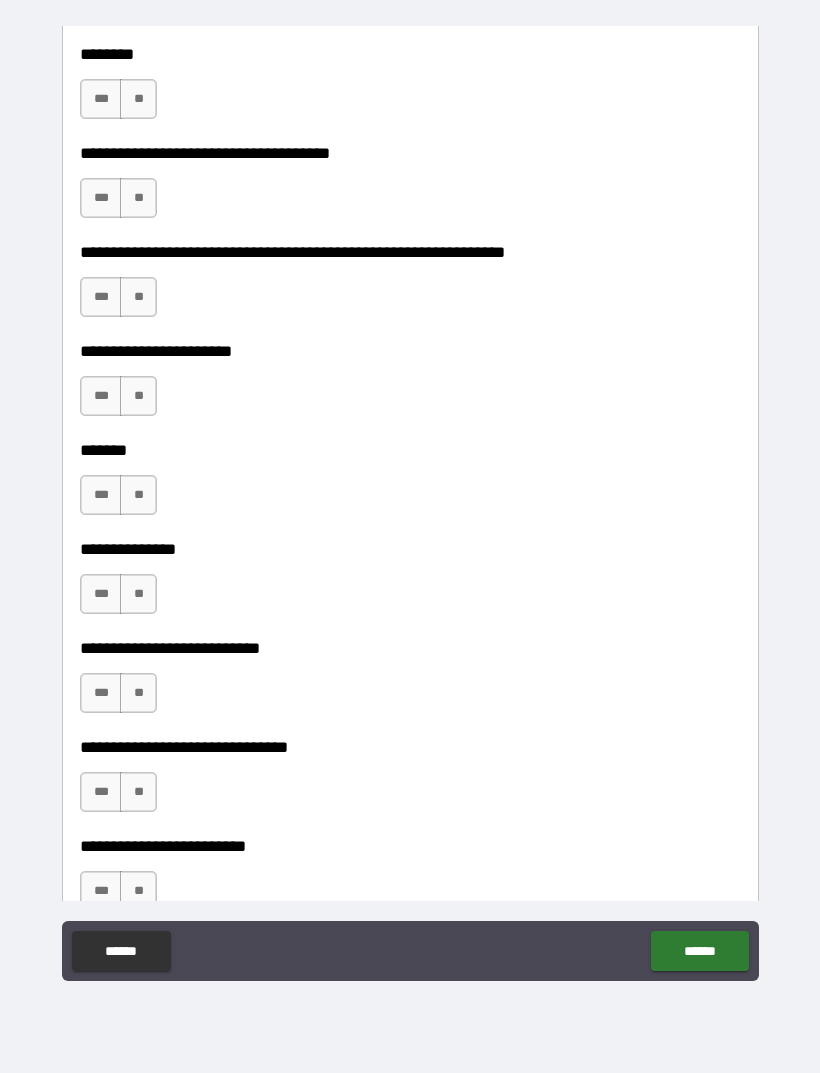 scroll, scrollTop: 7914, scrollLeft: 0, axis: vertical 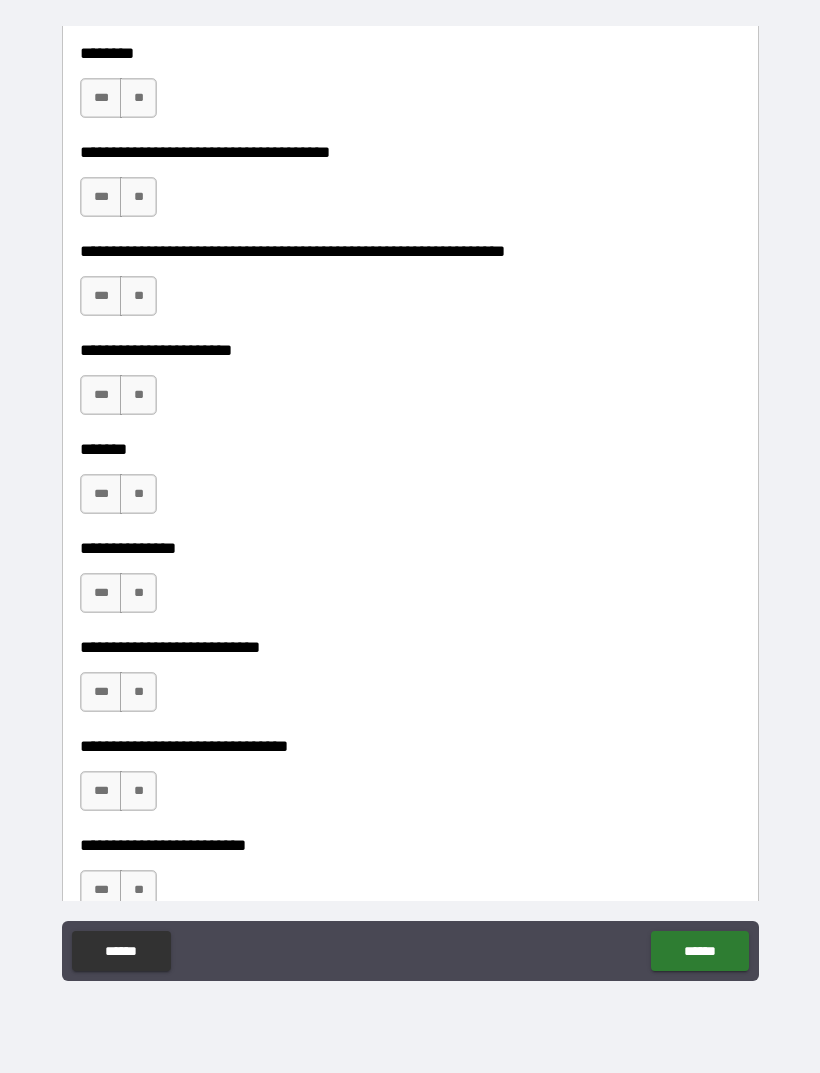 click on "***" at bounding box center (101, 494) 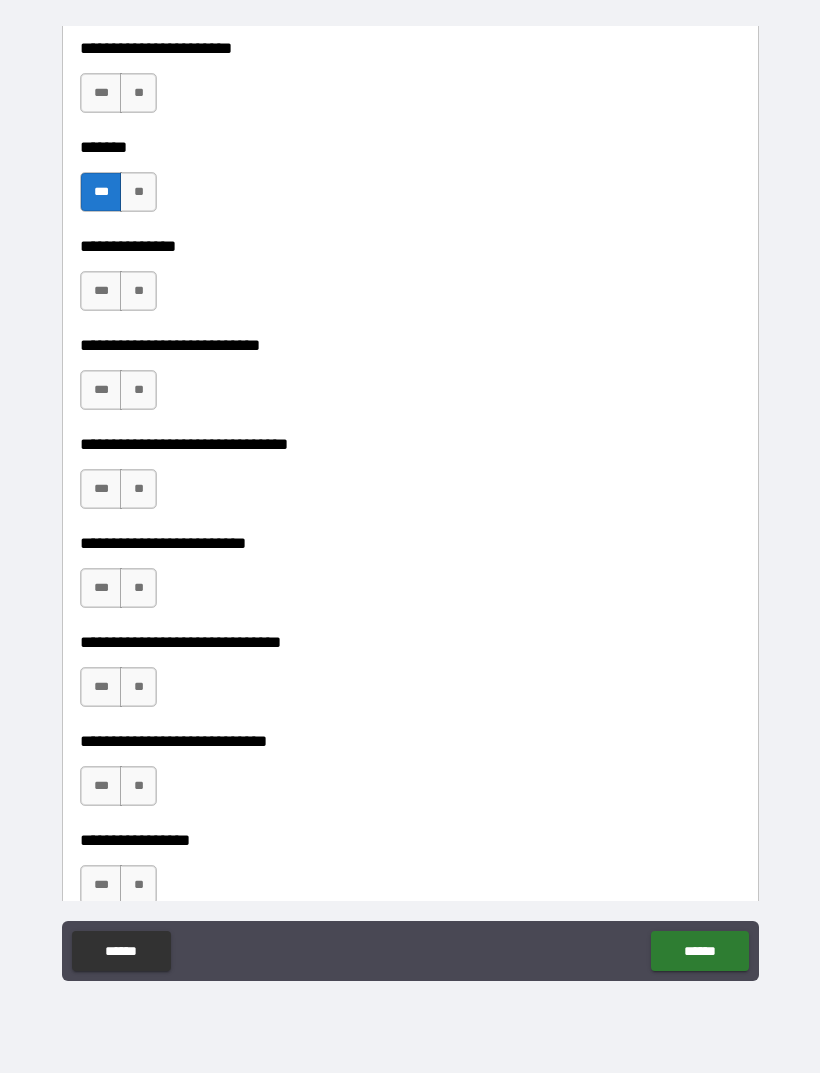 scroll, scrollTop: 8221, scrollLeft: 0, axis: vertical 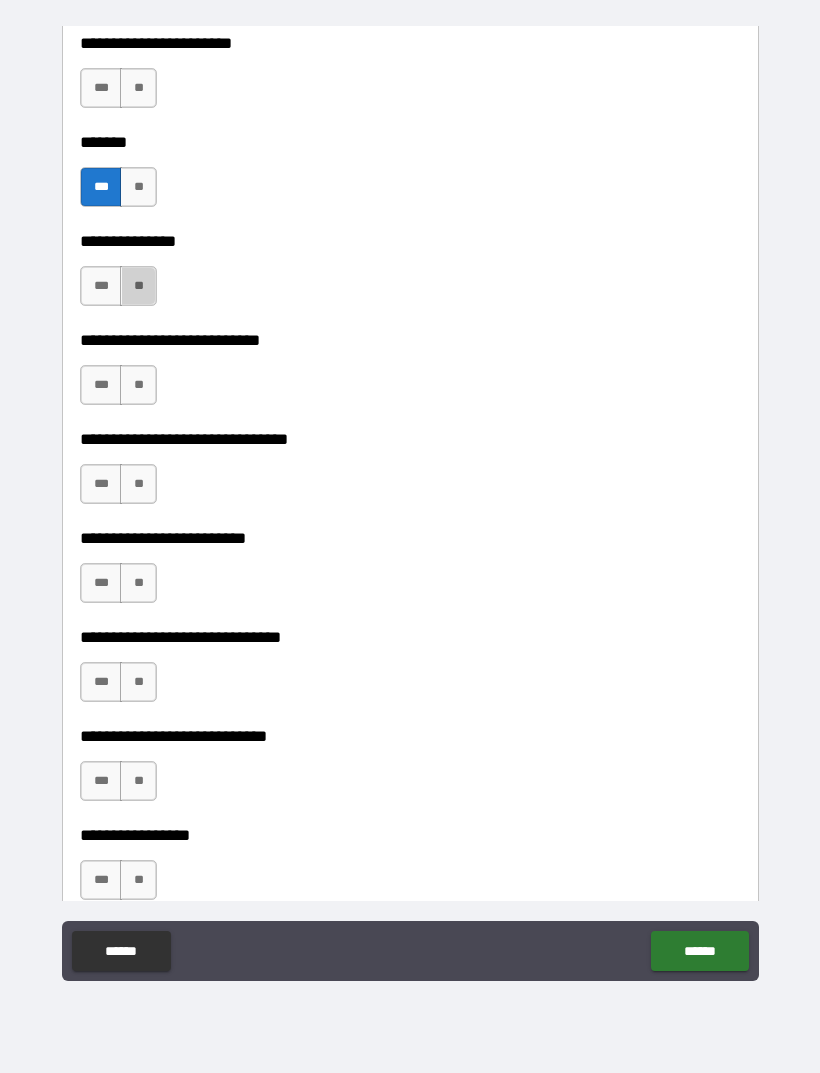 click on "**" at bounding box center (138, 286) 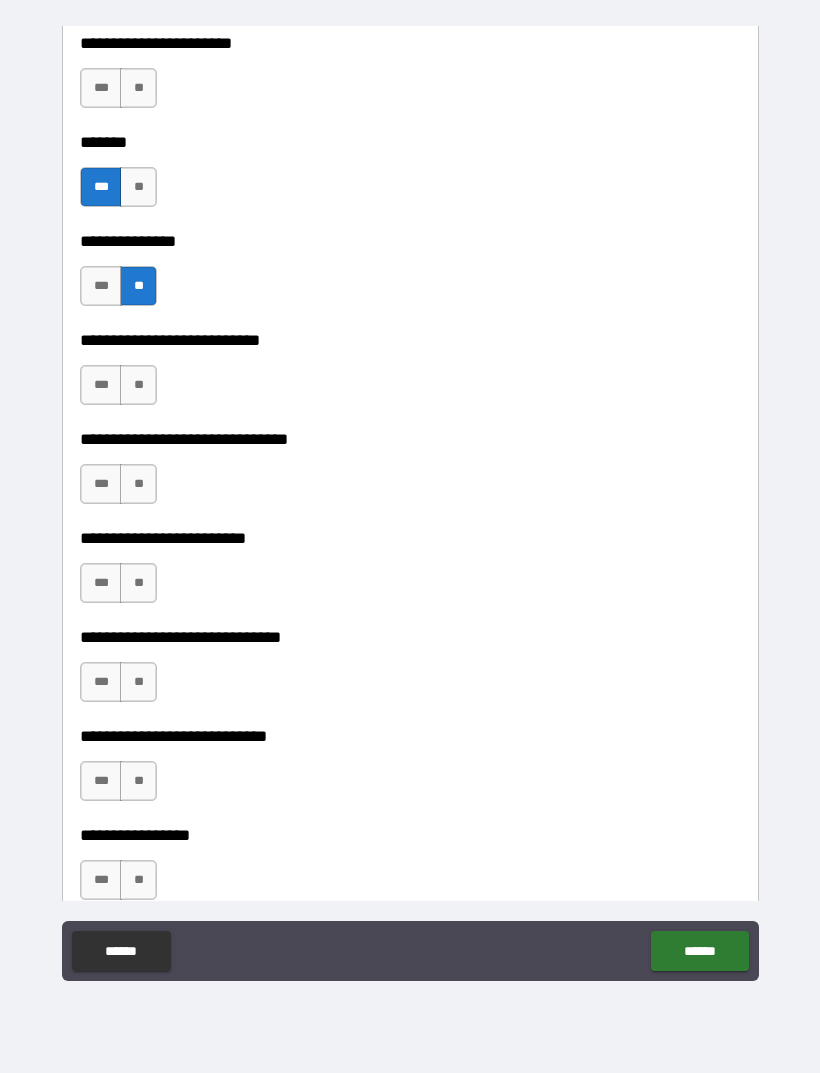 click on "**" at bounding box center (138, 385) 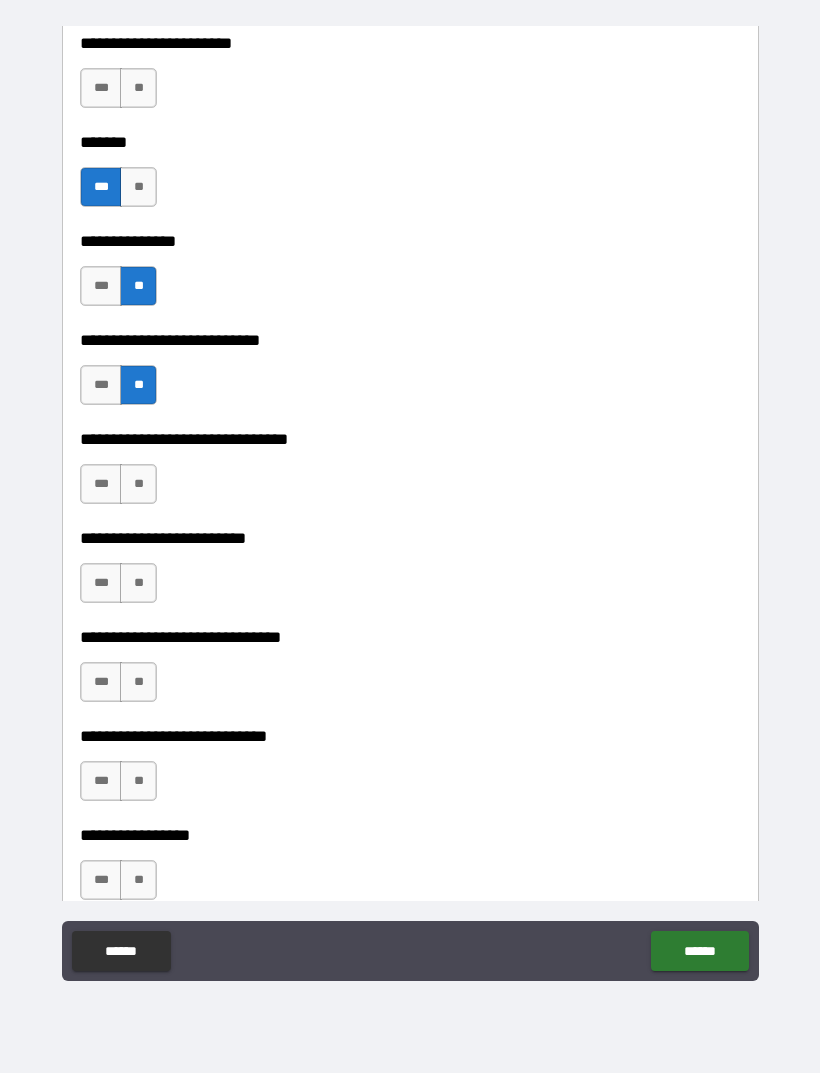 click on "**" at bounding box center (138, 484) 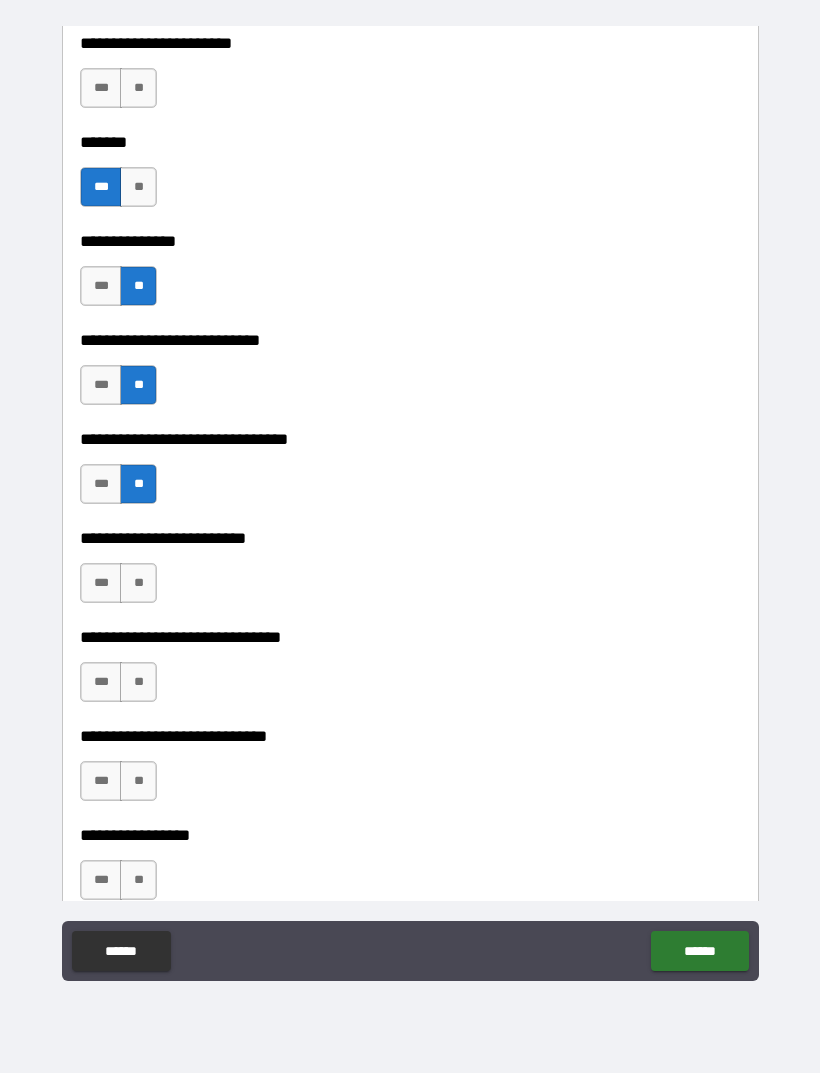 click on "**" at bounding box center (138, 583) 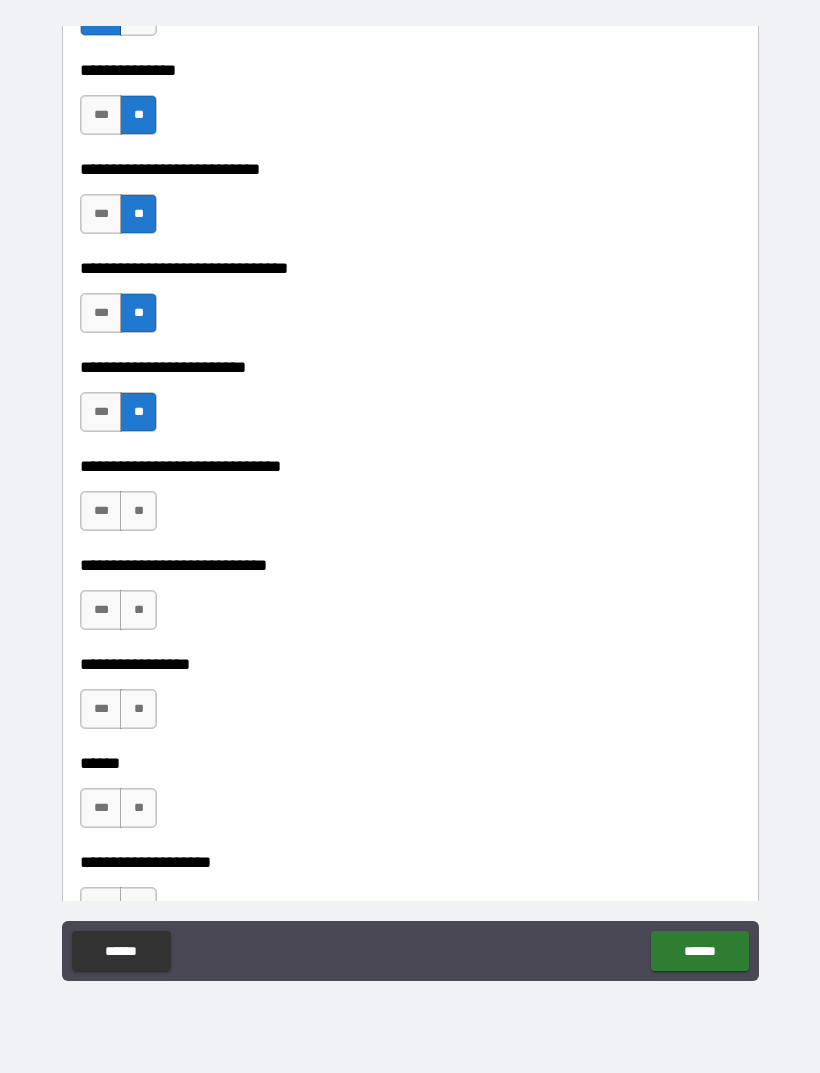 scroll, scrollTop: 8388, scrollLeft: 0, axis: vertical 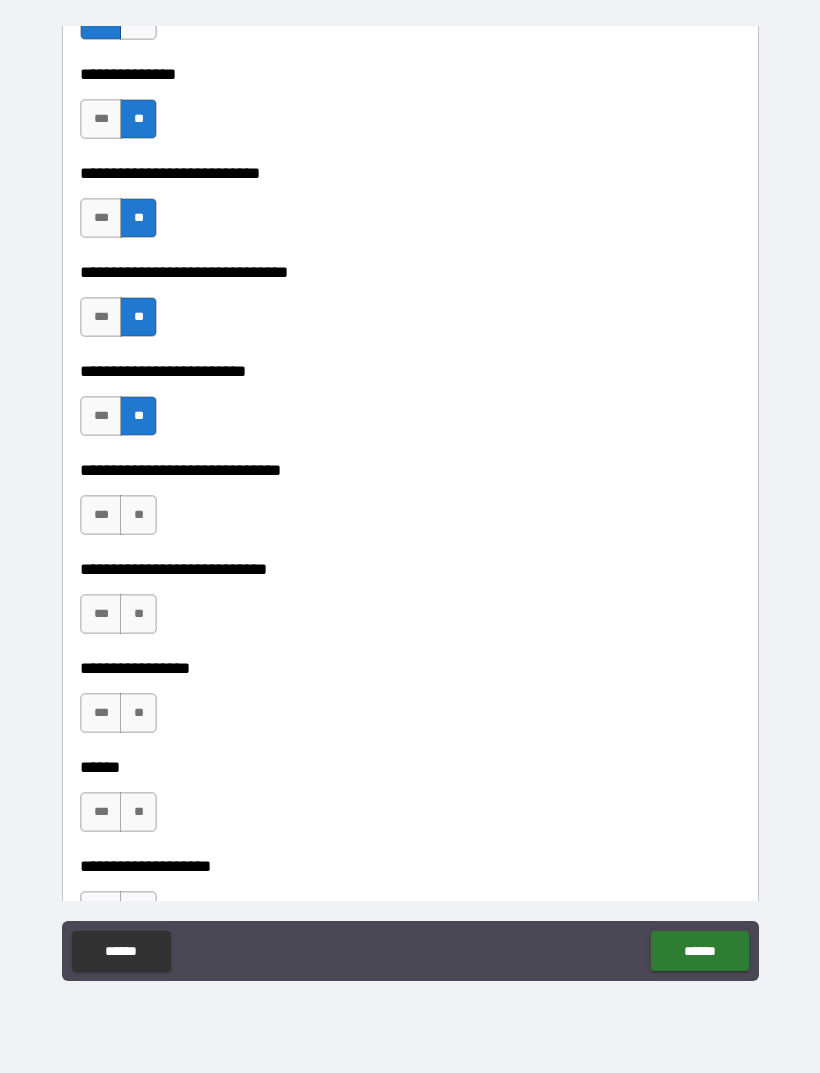 click on "**" at bounding box center [138, 515] 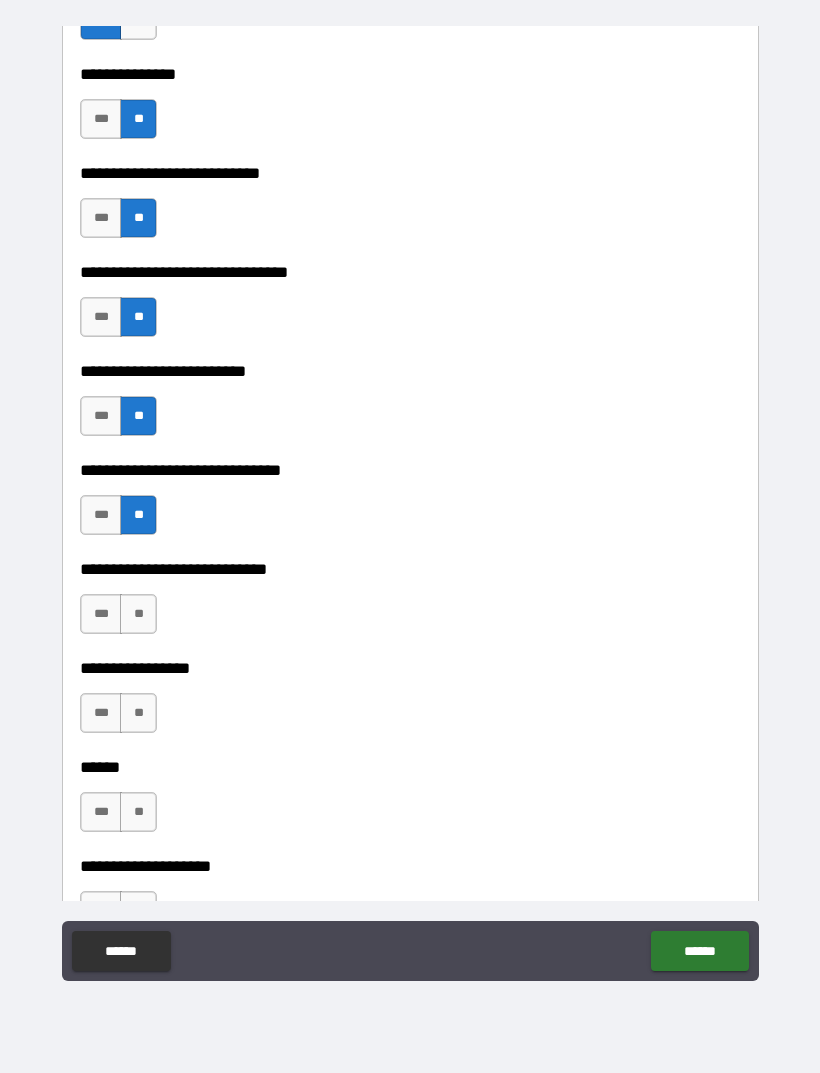 click on "**" at bounding box center (138, 614) 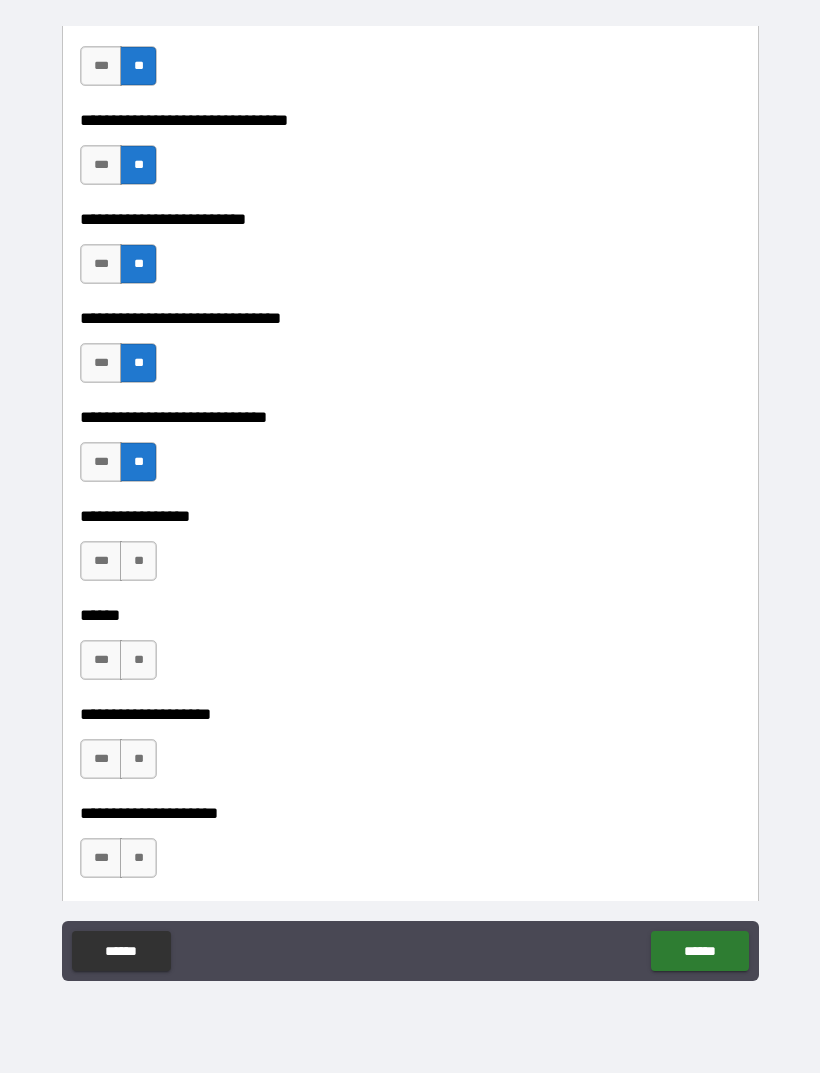 scroll, scrollTop: 8544, scrollLeft: 0, axis: vertical 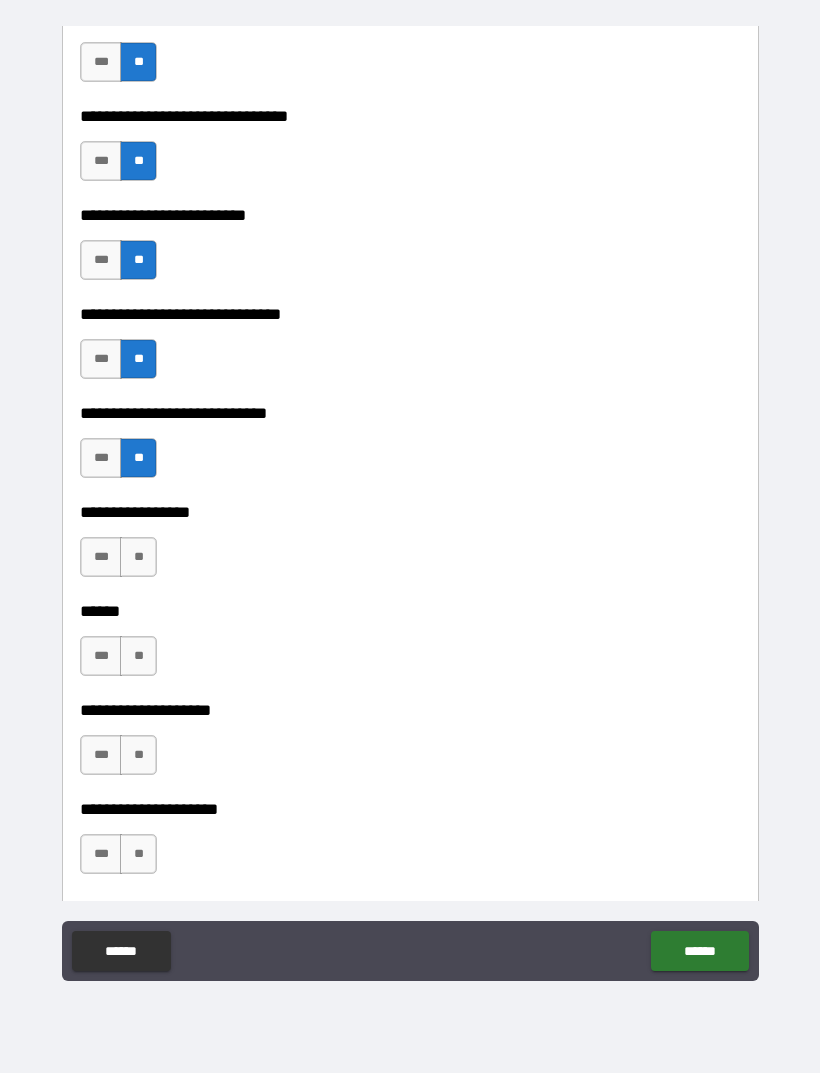 click on "**" at bounding box center [138, 557] 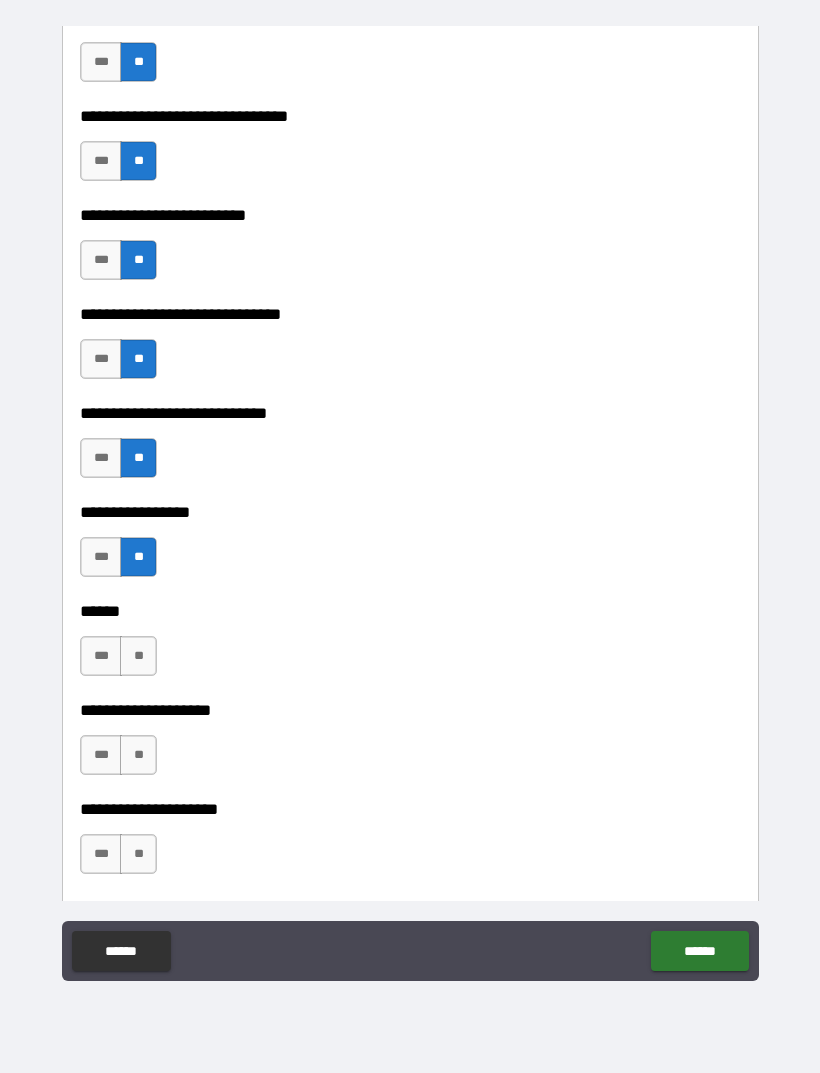 click on "**" at bounding box center (138, 656) 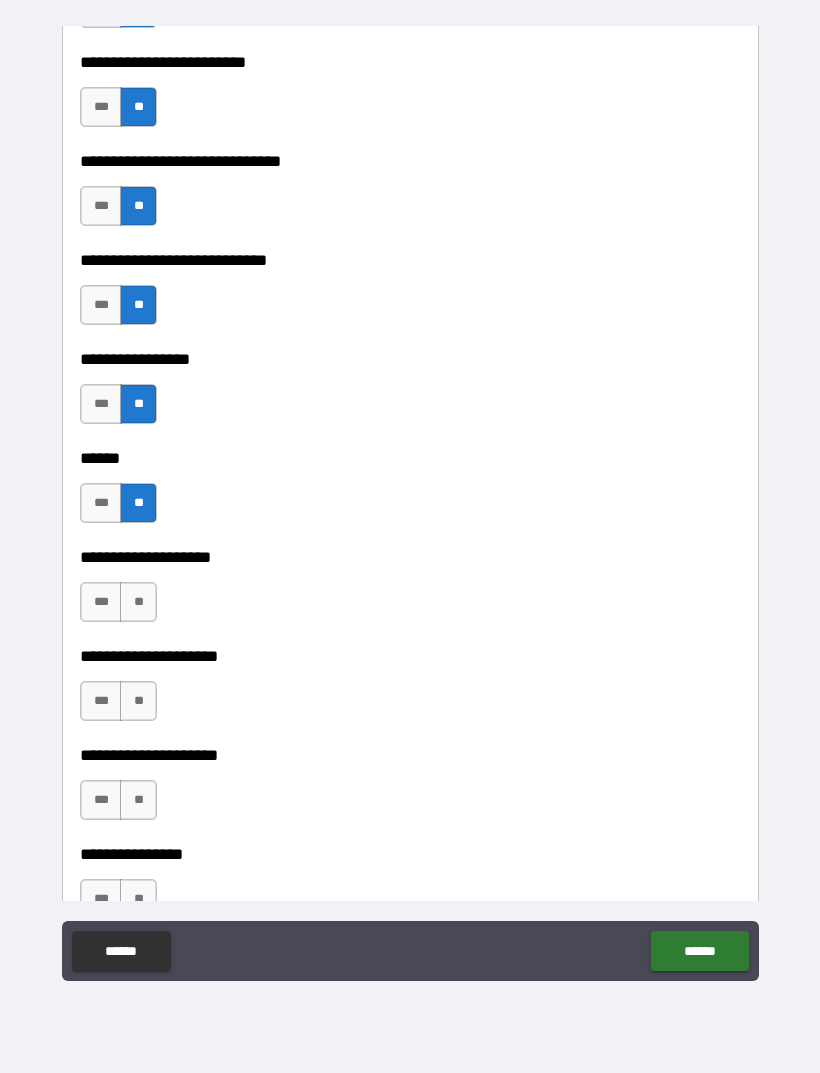 scroll, scrollTop: 8704, scrollLeft: 0, axis: vertical 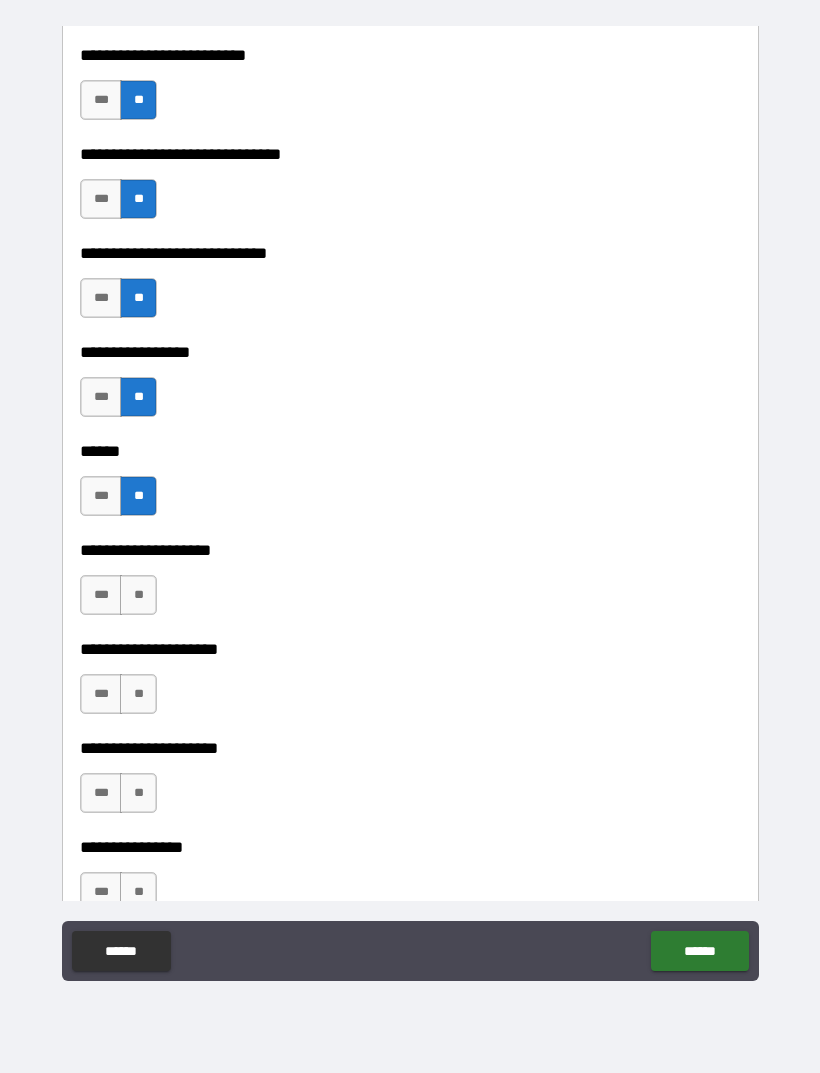 click on "**" at bounding box center (138, 595) 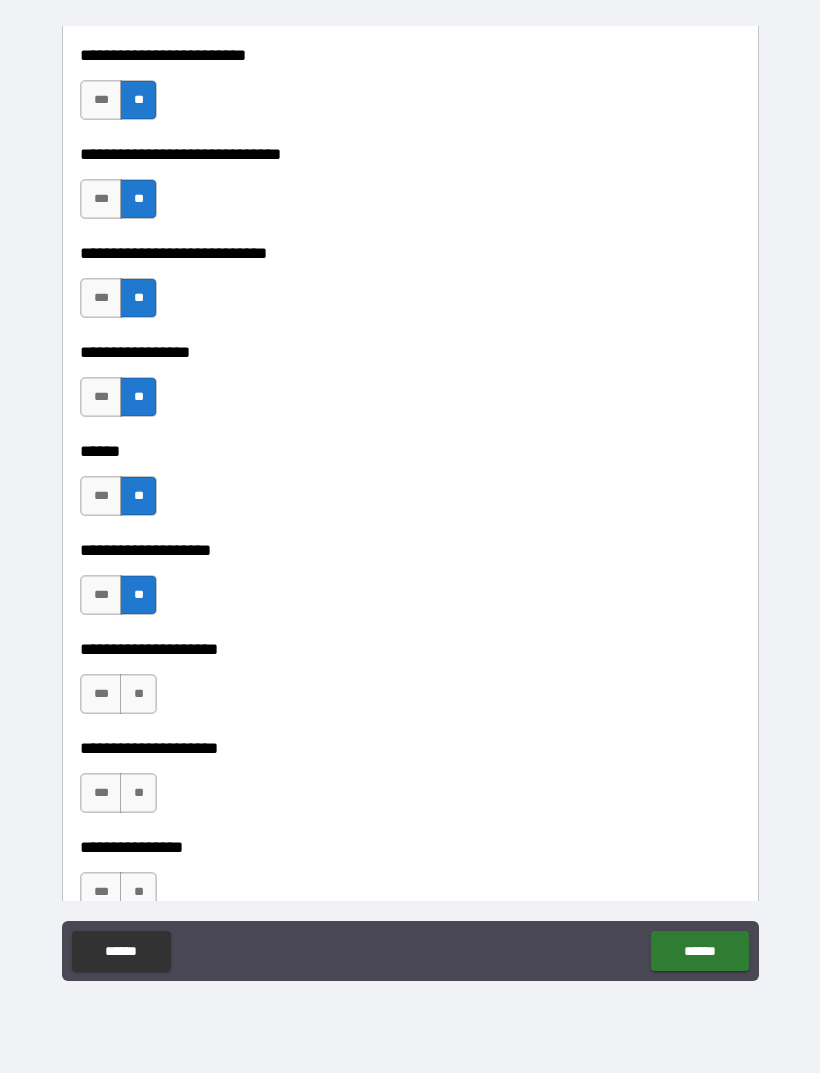 click on "**" at bounding box center (138, 694) 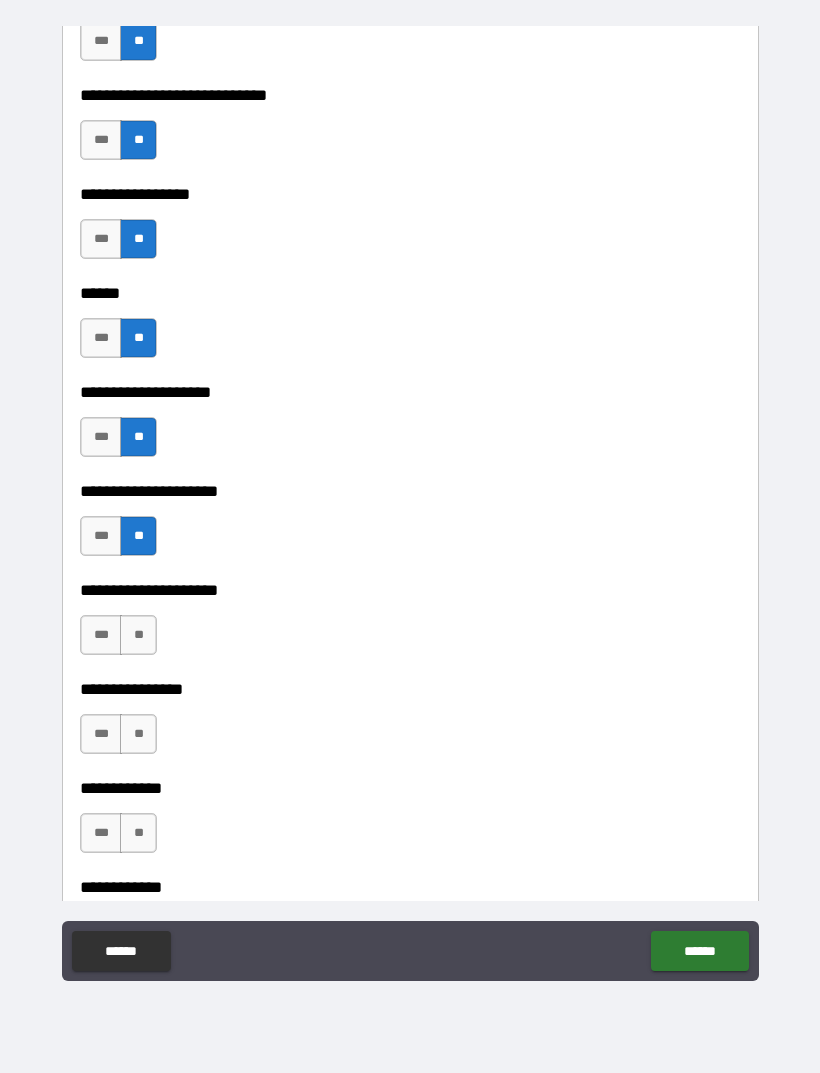 scroll, scrollTop: 8861, scrollLeft: 0, axis: vertical 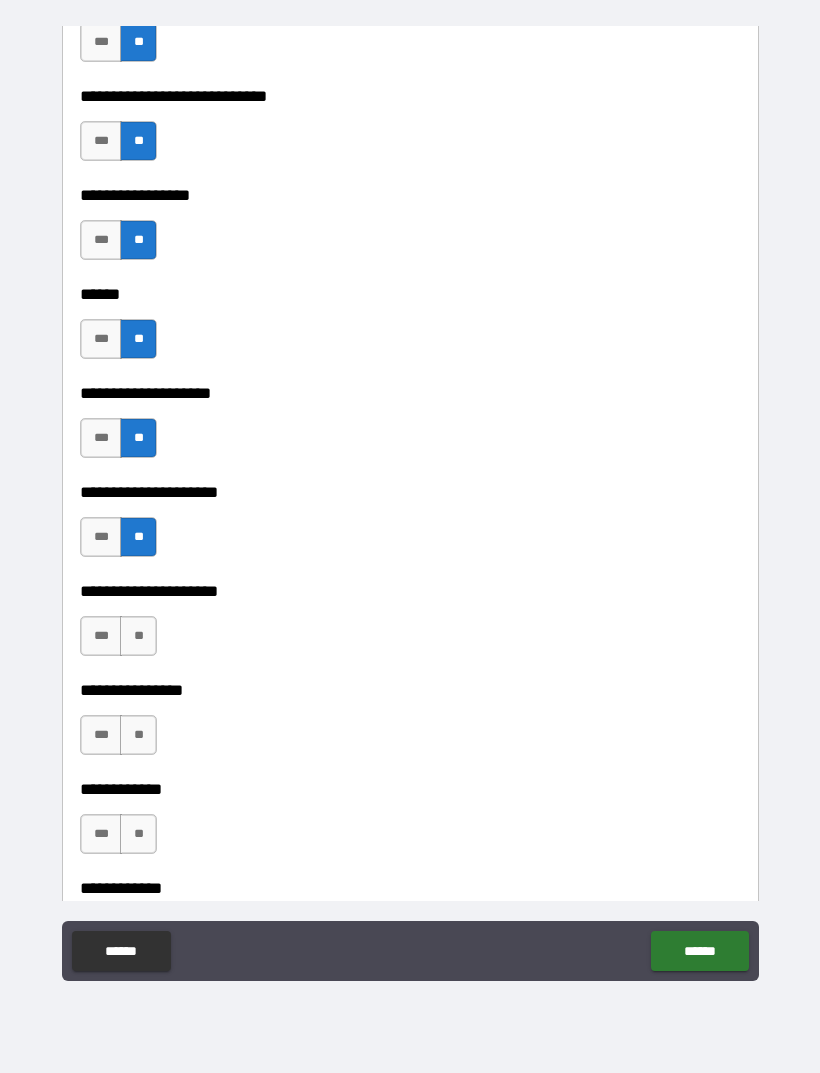 click on "**" at bounding box center [138, 636] 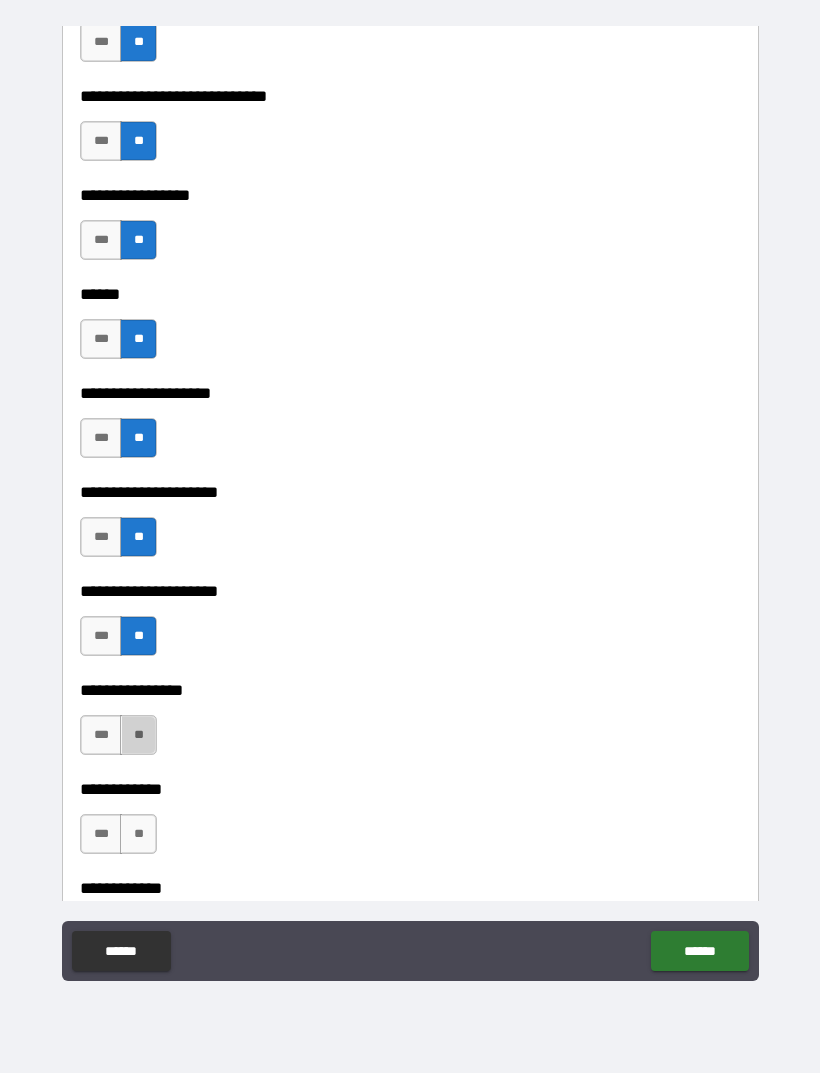 click on "**" at bounding box center [138, 735] 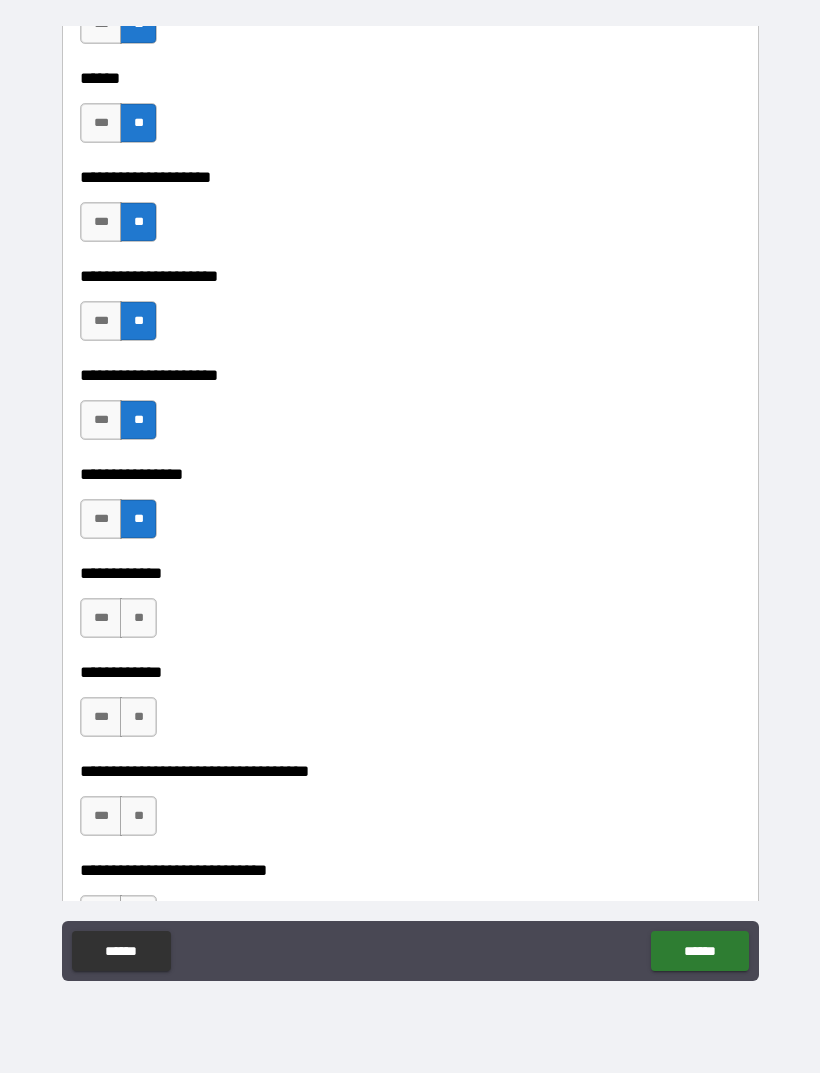 scroll, scrollTop: 9076, scrollLeft: 0, axis: vertical 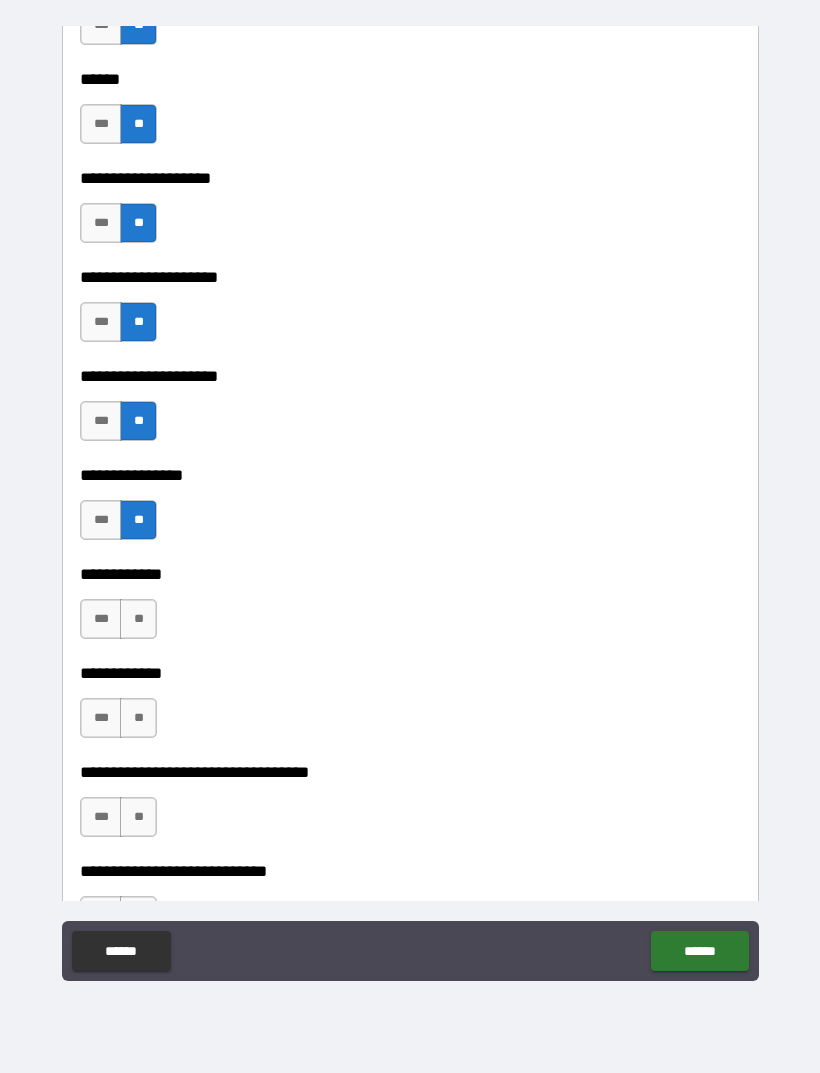 click on "**" at bounding box center [138, 619] 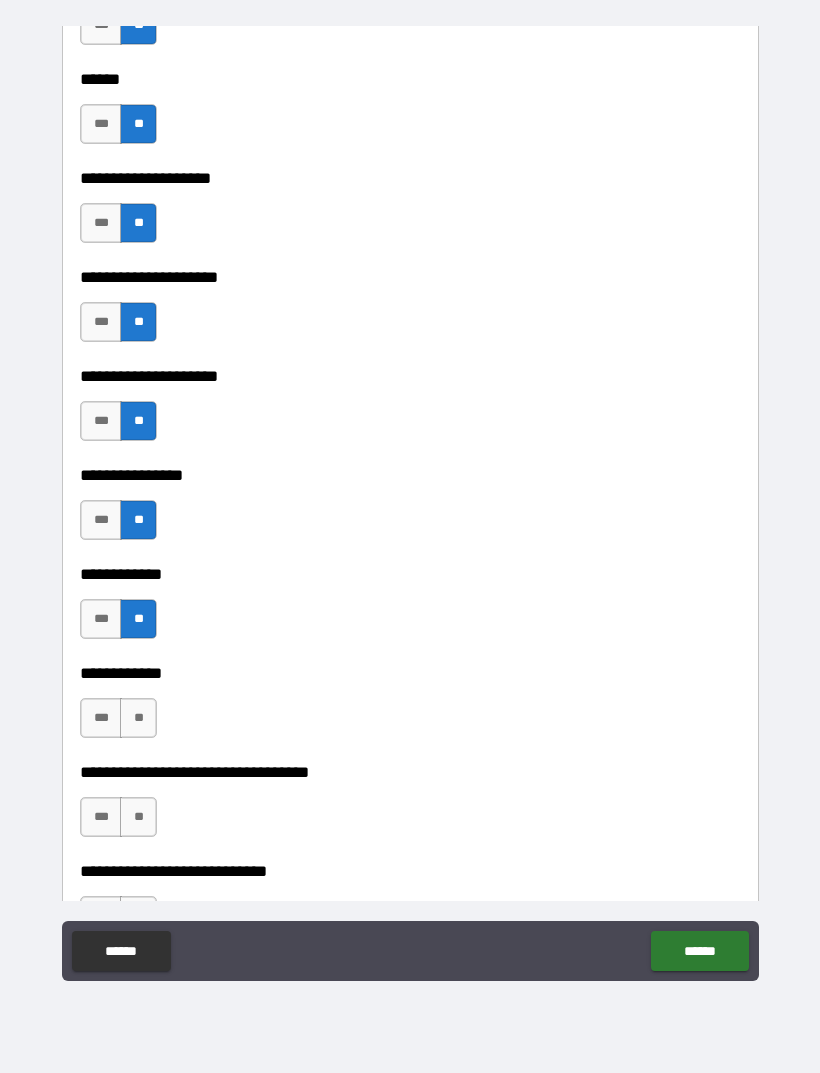 click on "**" at bounding box center (138, 718) 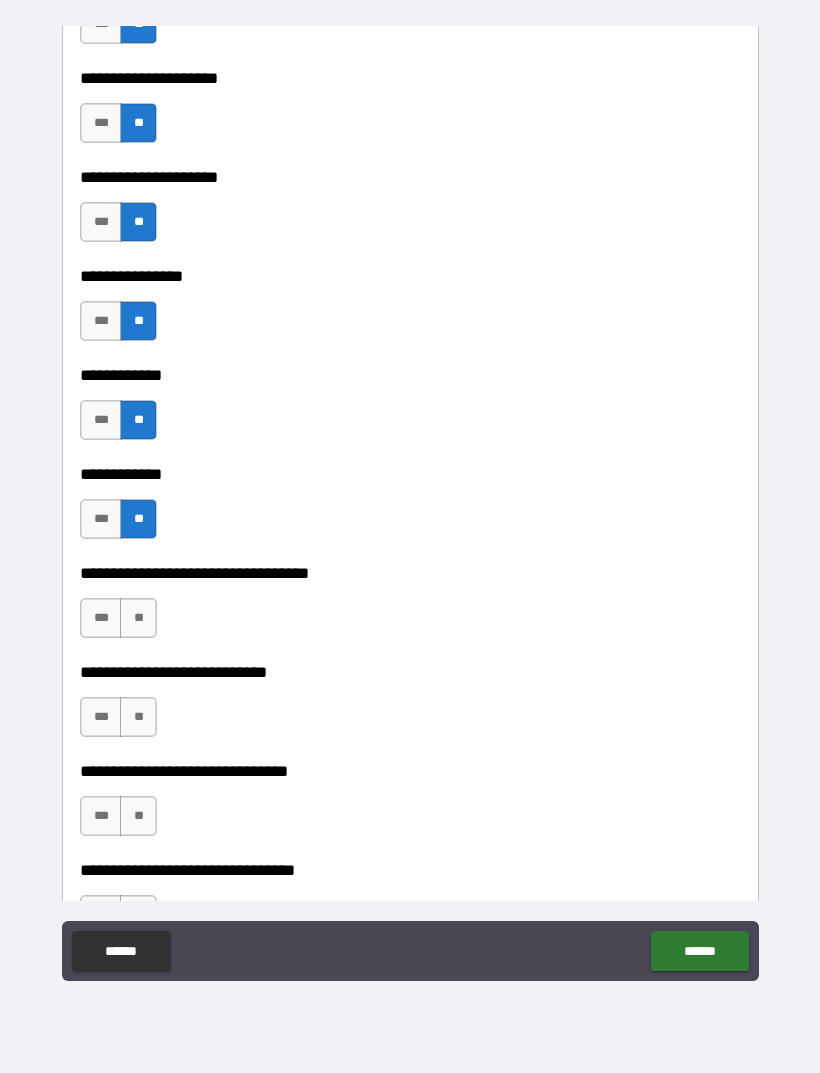 scroll, scrollTop: 9281, scrollLeft: 0, axis: vertical 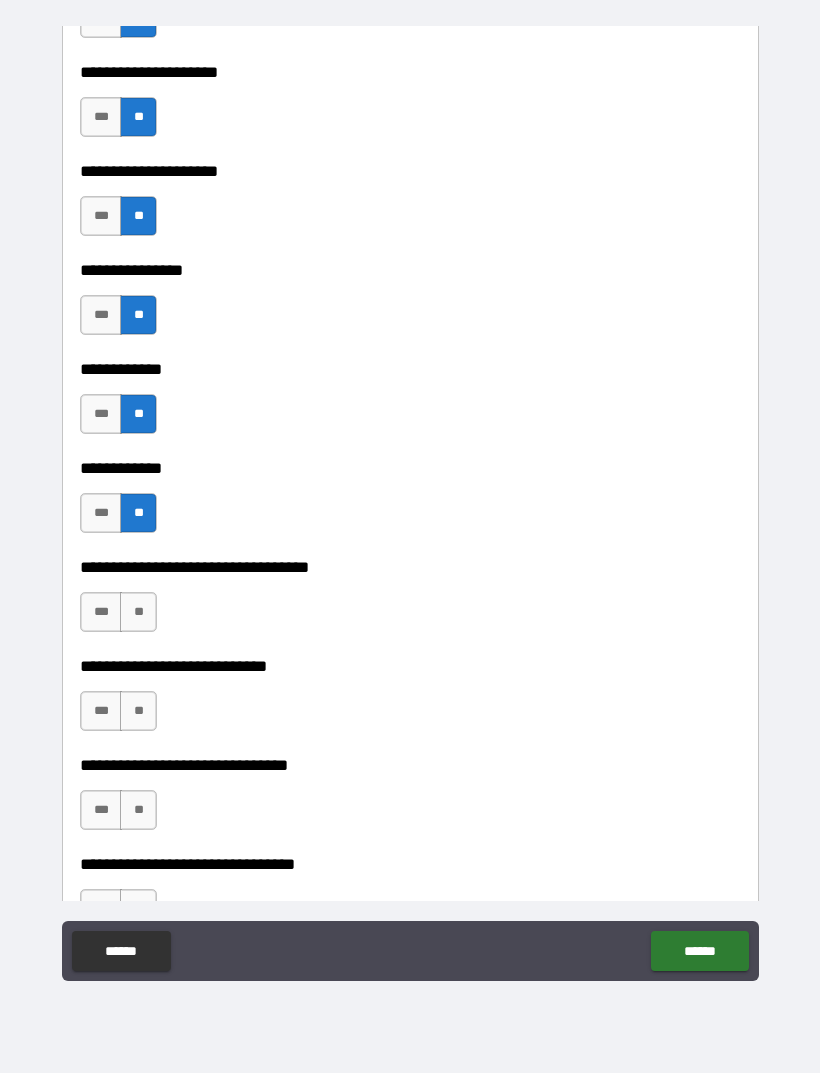 click on "**" at bounding box center [138, 612] 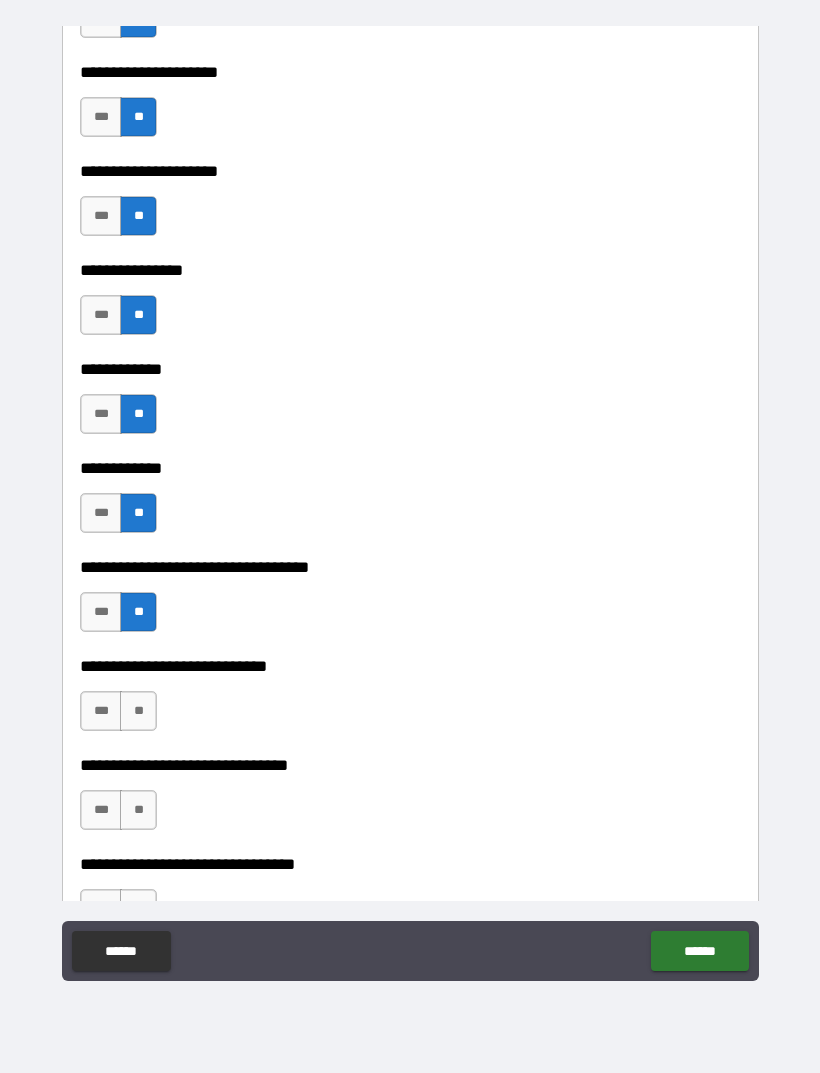 click on "**" at bounding box center (138, 711) 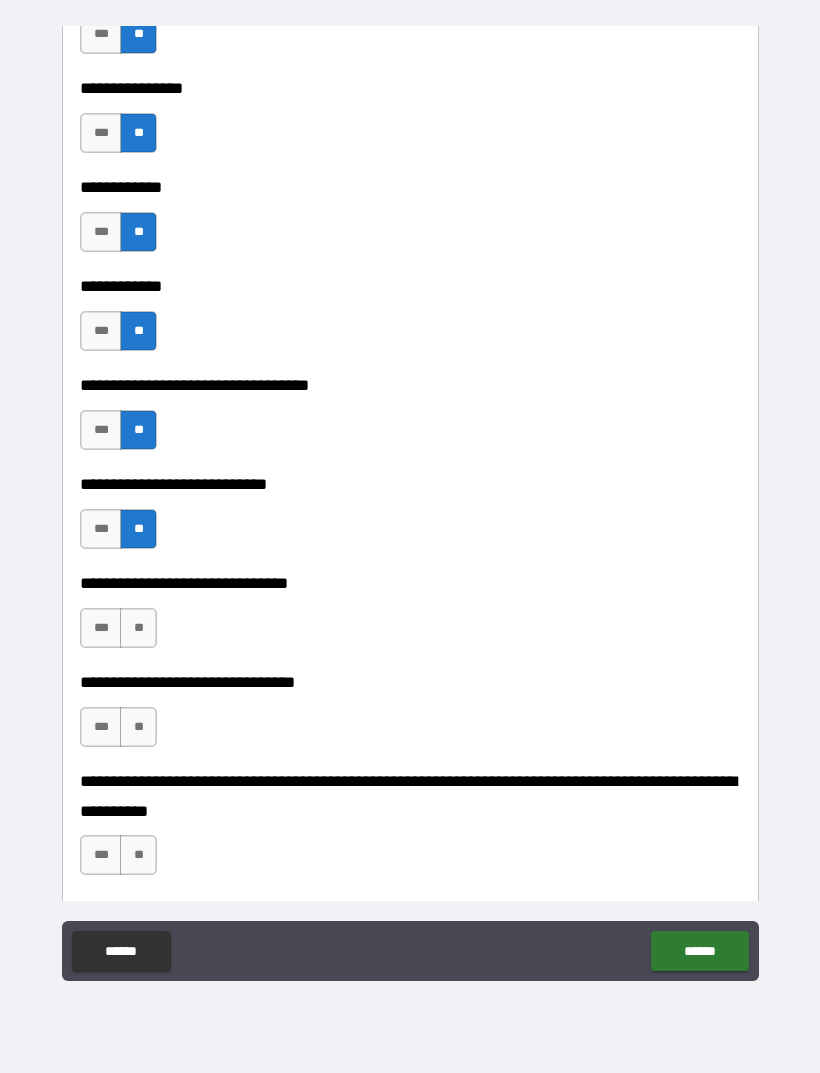 scroll, scrollTop: 9461, scrollLeft: 0, axis: vertical 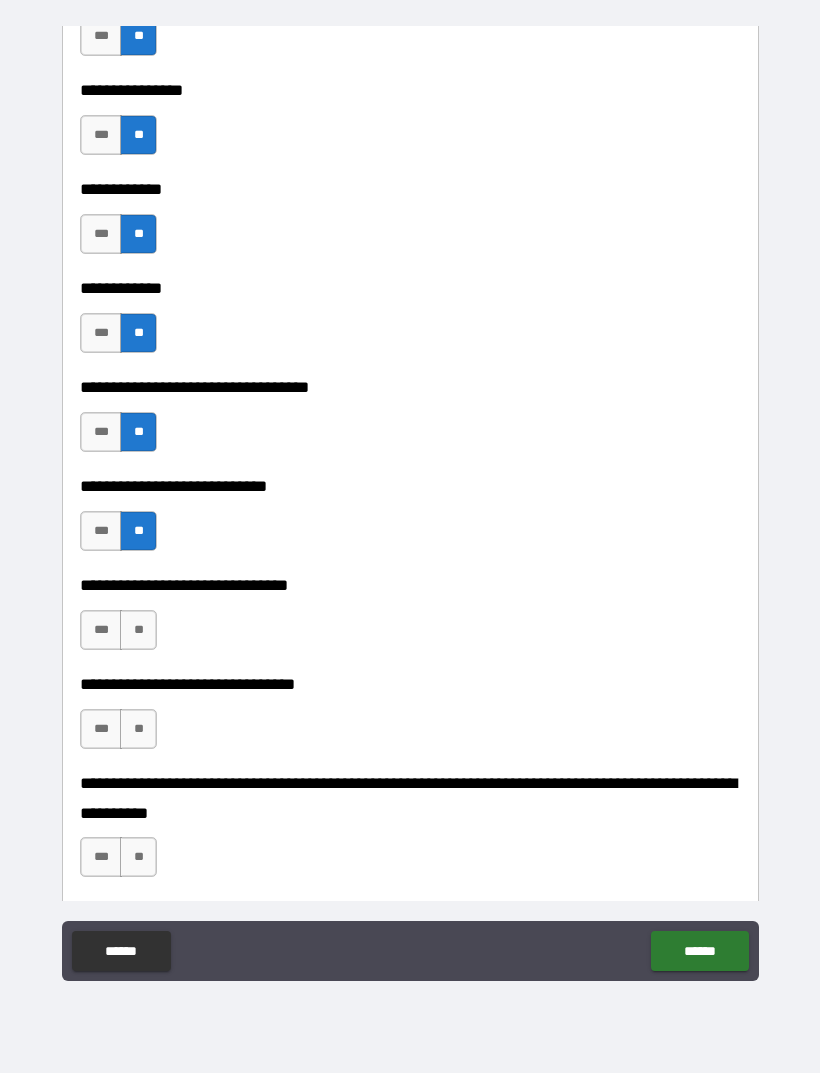 click on "**" at bounding box center (138, 630) 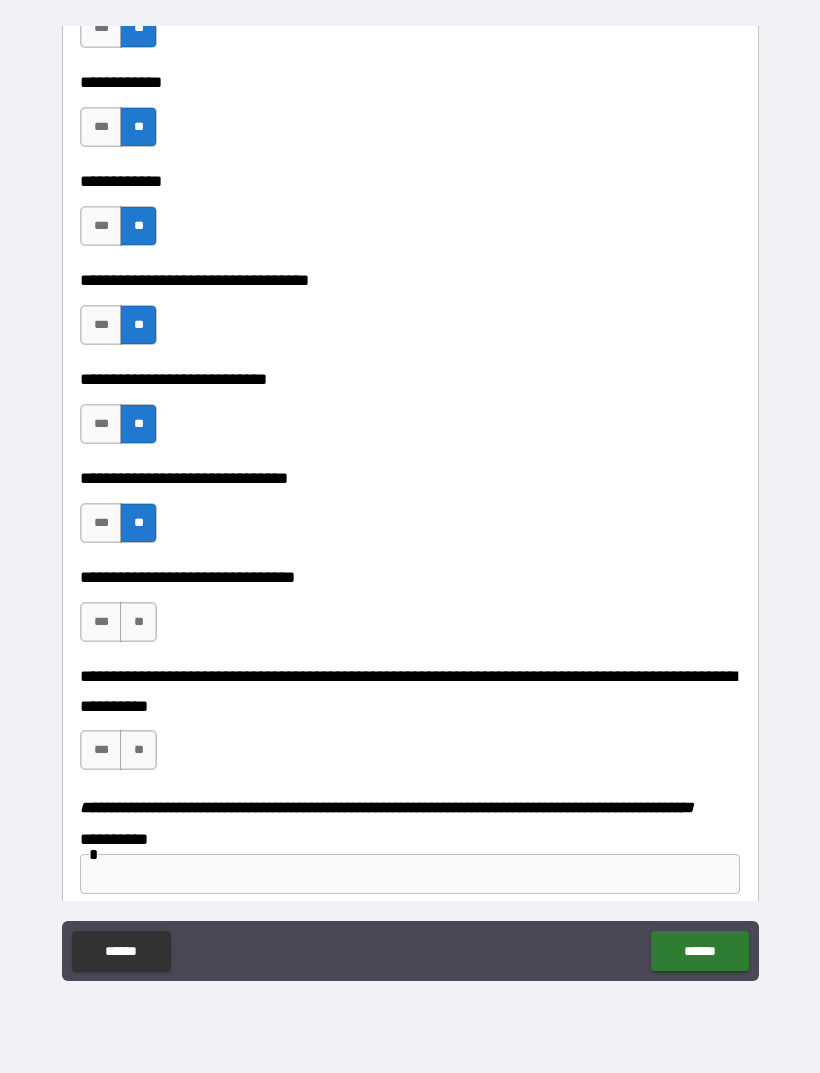scroll, scrollTop: 9566, scrollLeft: 0, axis: vertical 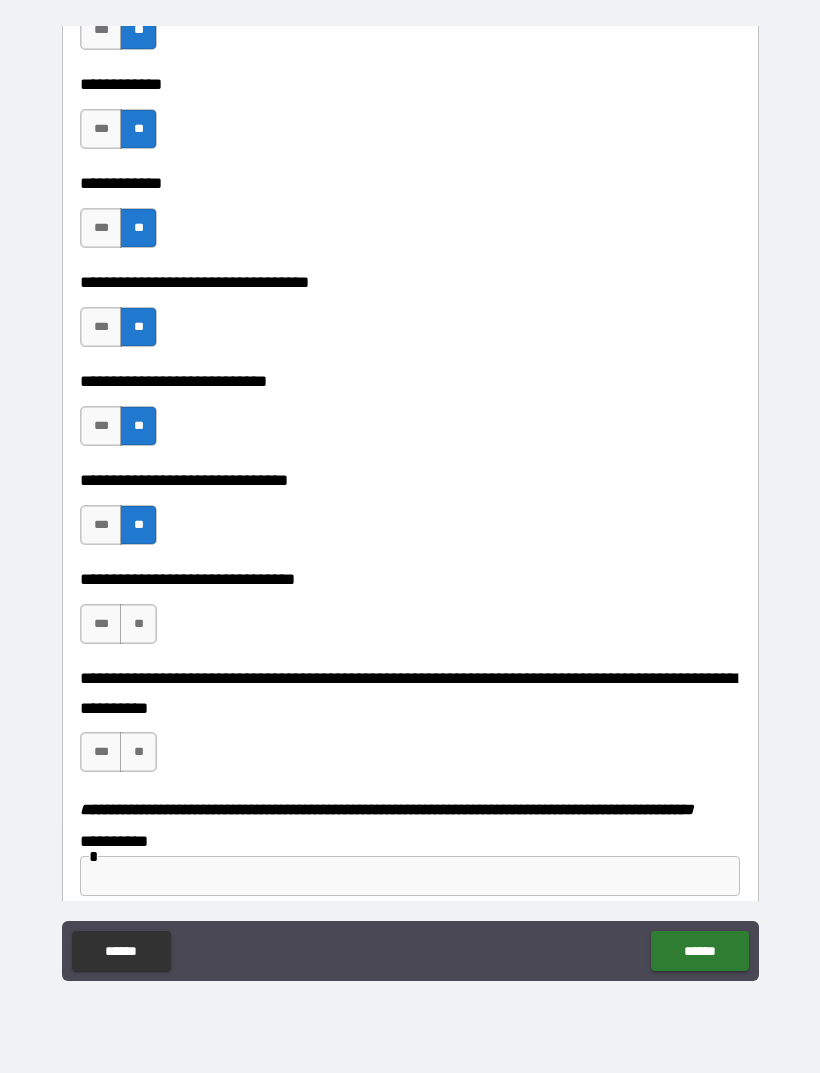 click on "**" at bounding box center [138, 624] 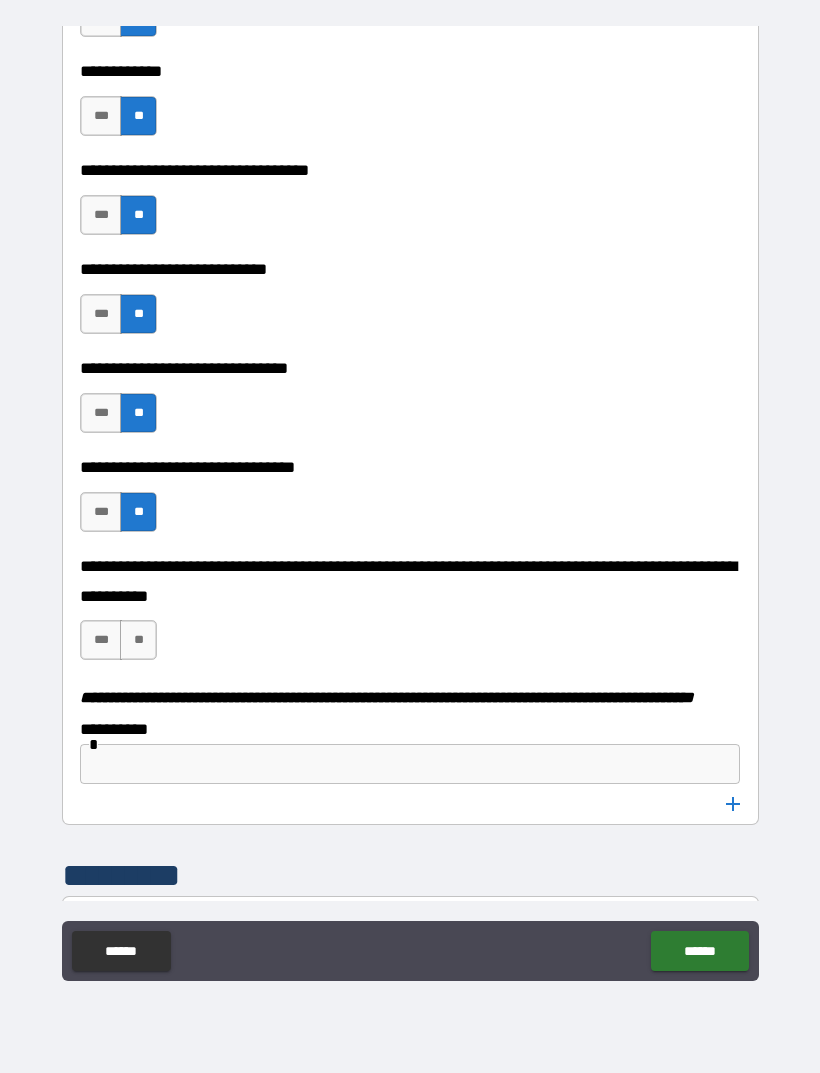 scroll, scrollTop: 9682, scrollLeft: 0, axis: vertical 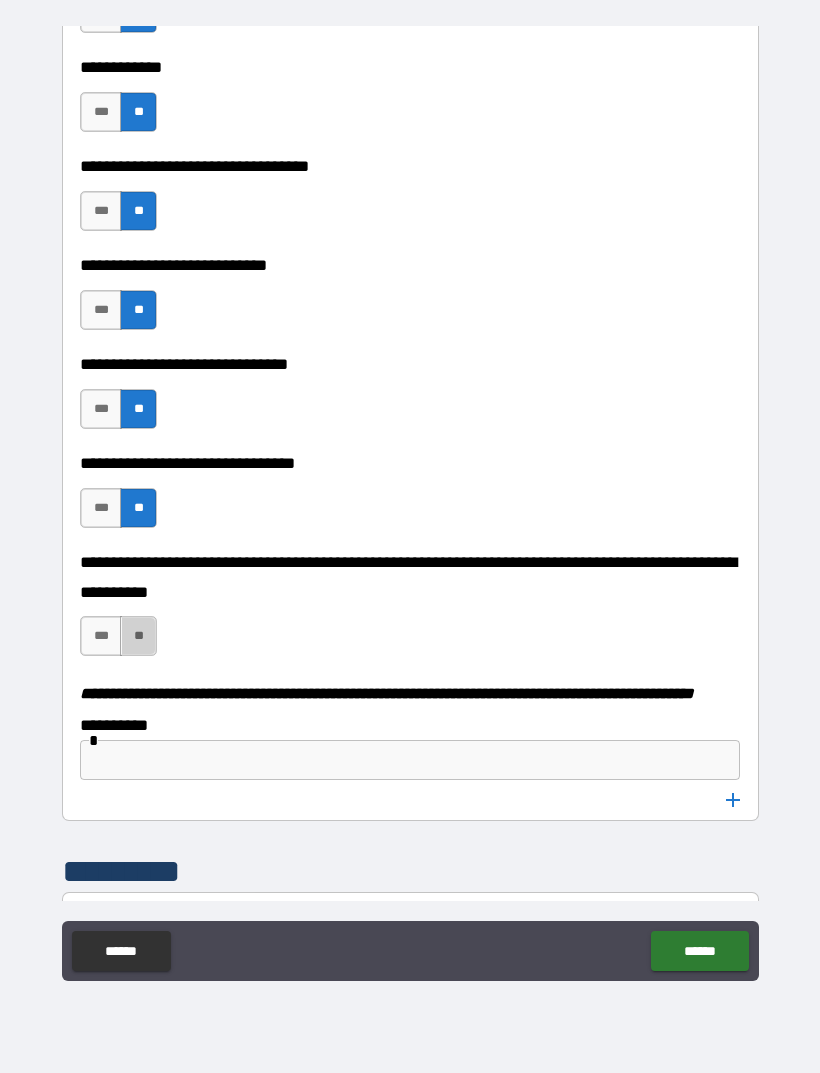 click on "**" at bounding box center (138, 636) 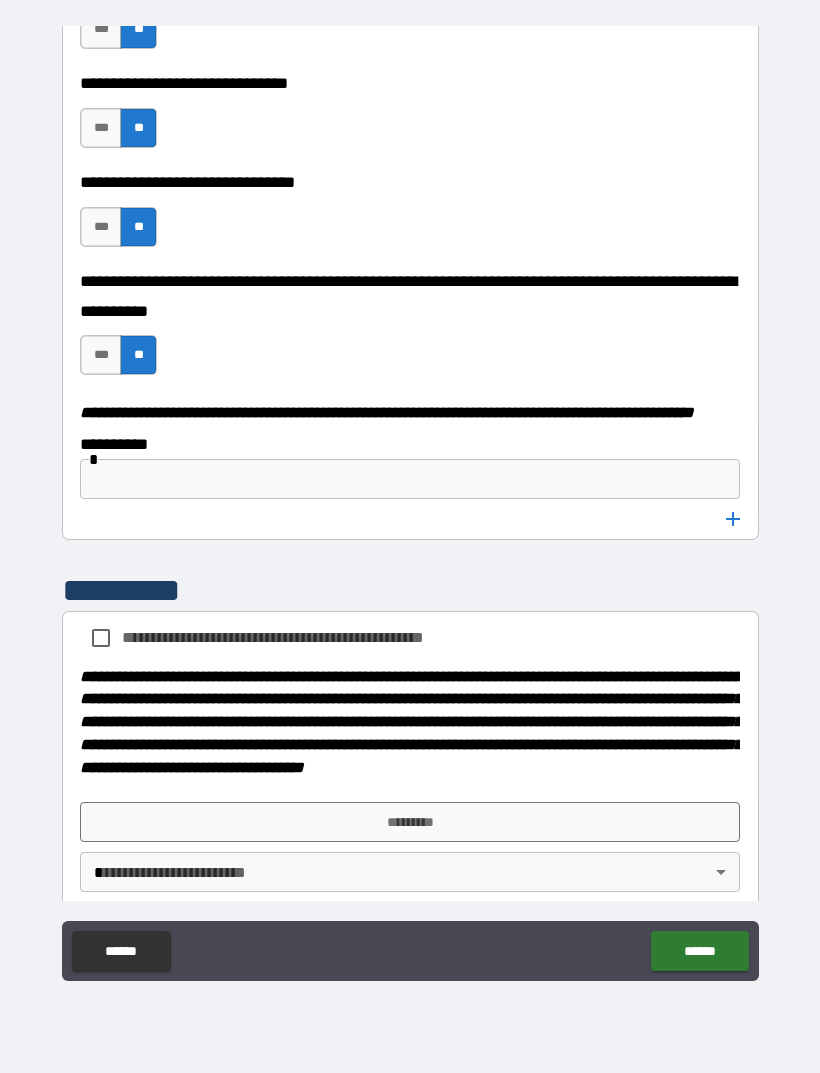 scroll, scrollTop: 10011, scrollLeft: 0, axis: vertical 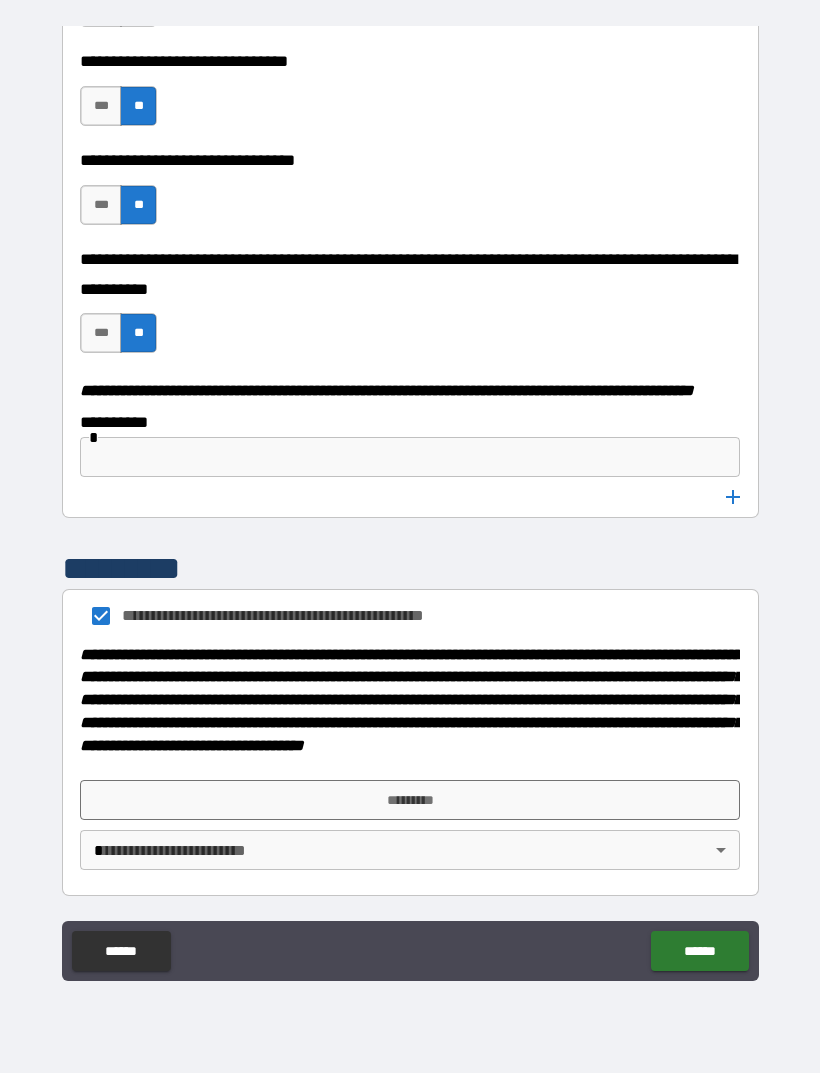 click at bounding box center [410, 768] 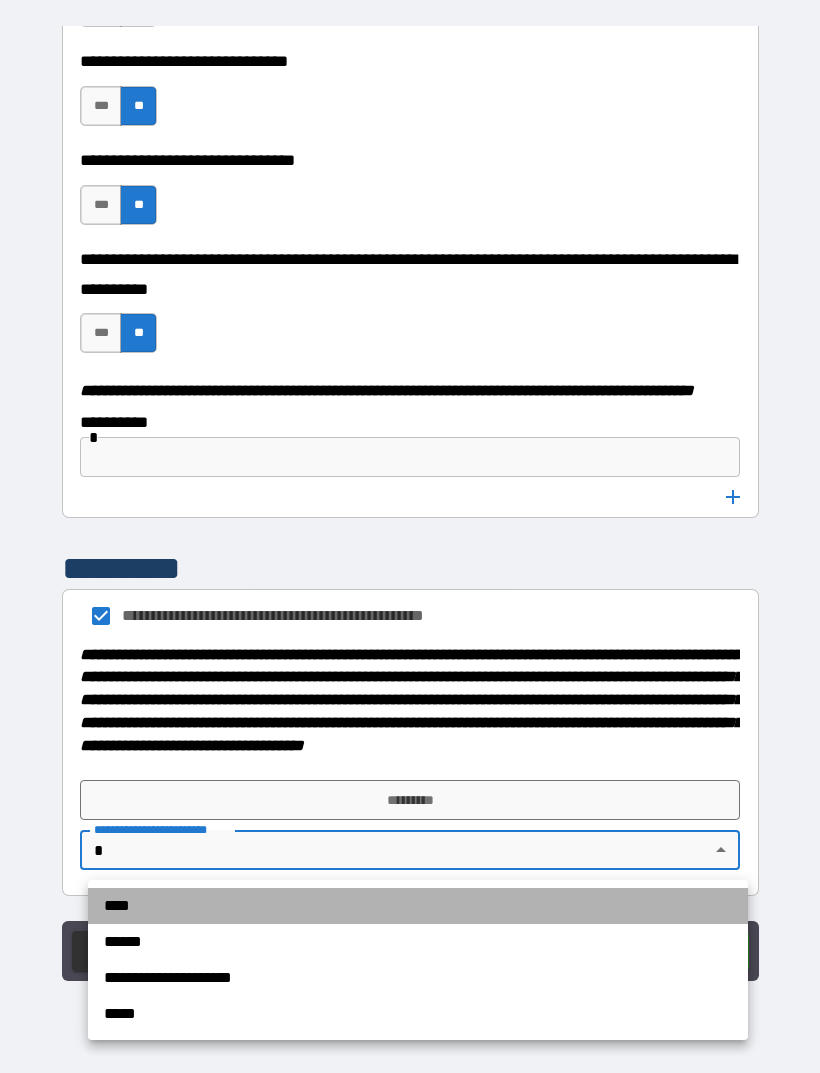 click on "****" at bounding box center (418, 906) 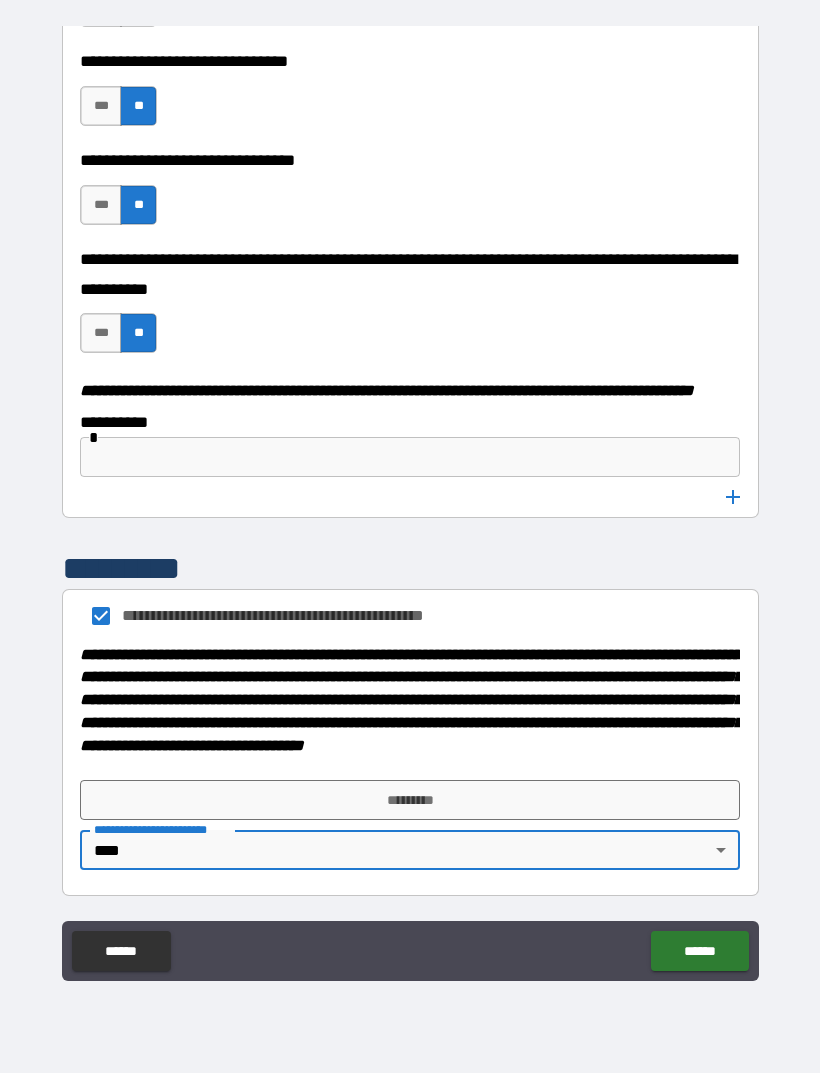 click on "******" at bounding box center (699, 951) 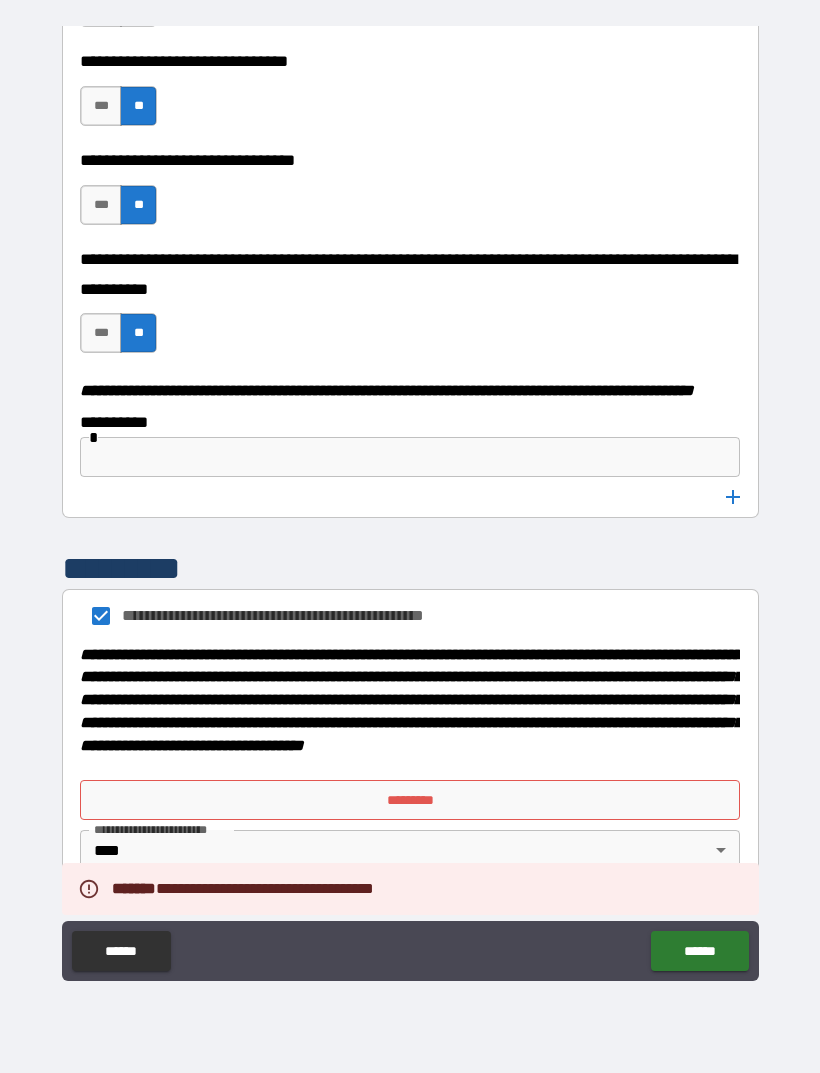 click on "*********" at bounding box center (410, 800) 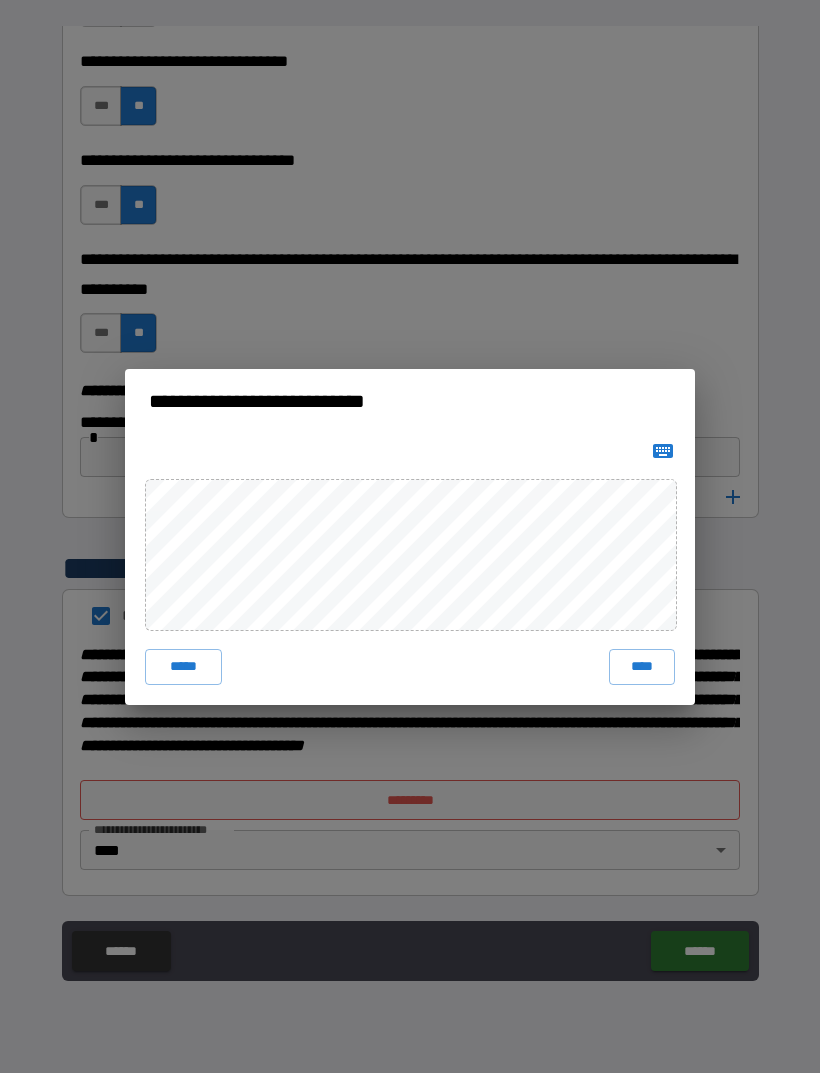 click on "****" at bounding box center [642, 667] 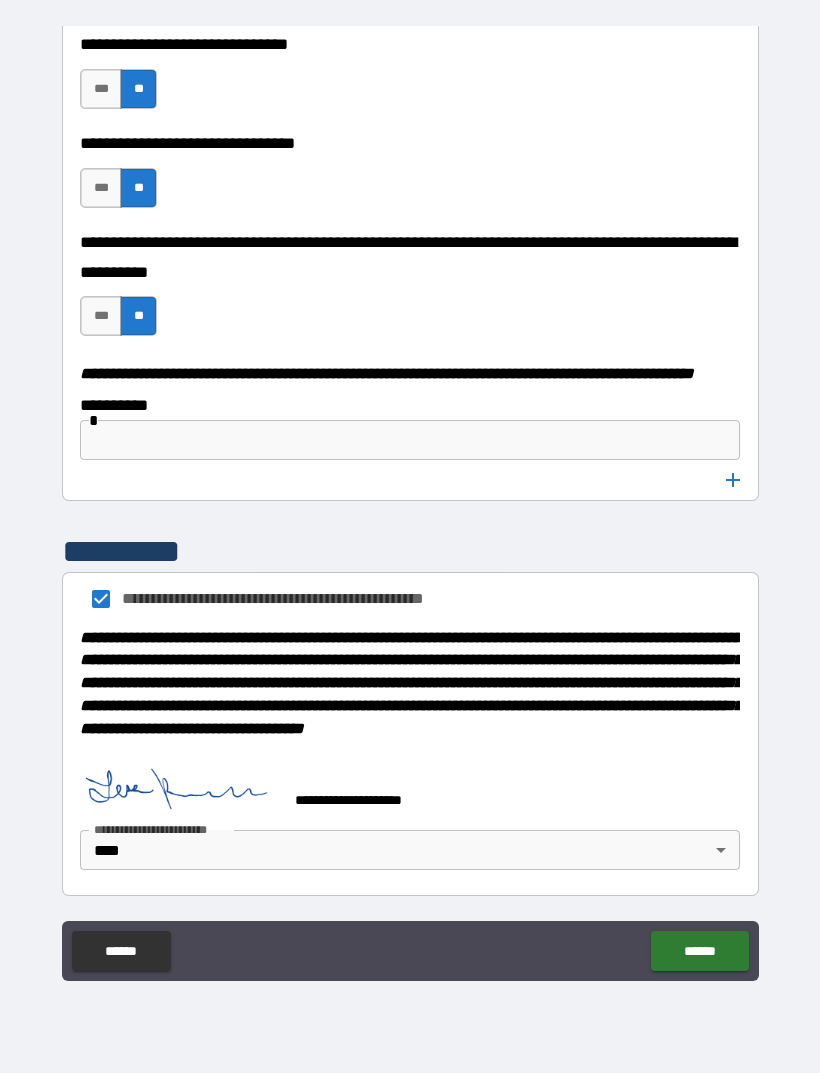 scroll, scrollTop: 10031, scrollLeft: 0, axis: vertical 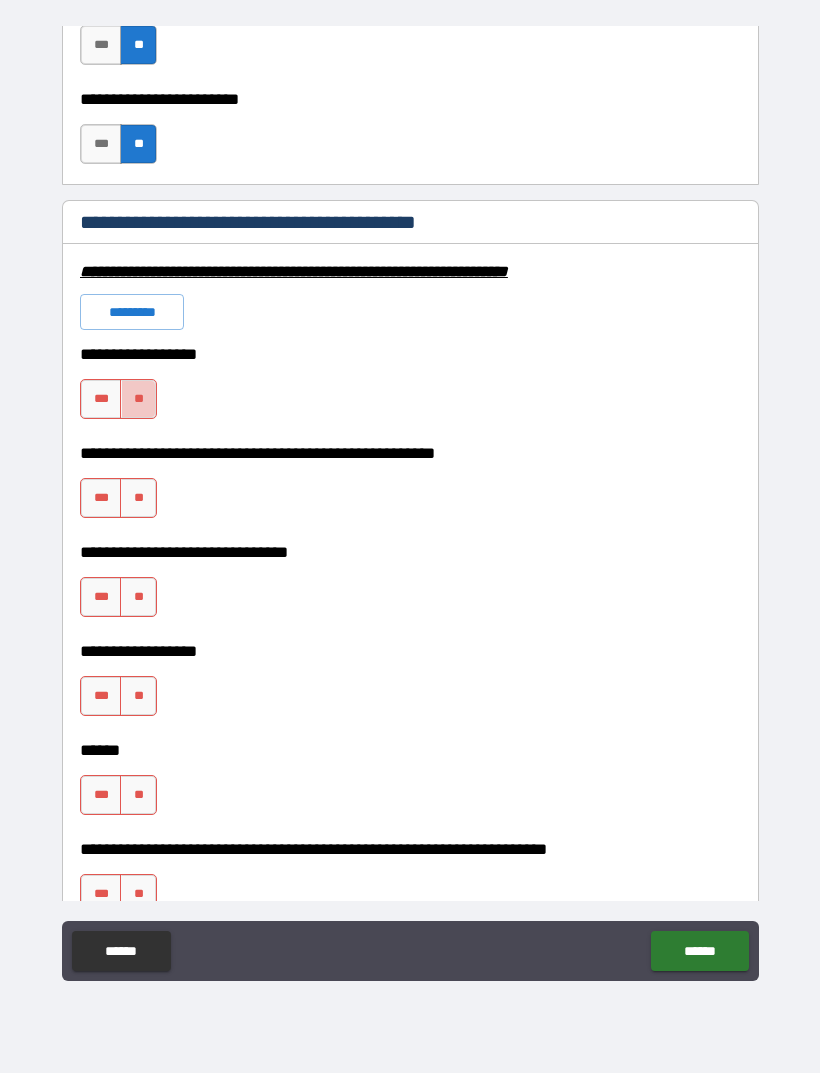 click on "**" at bounding box center [138, 399] 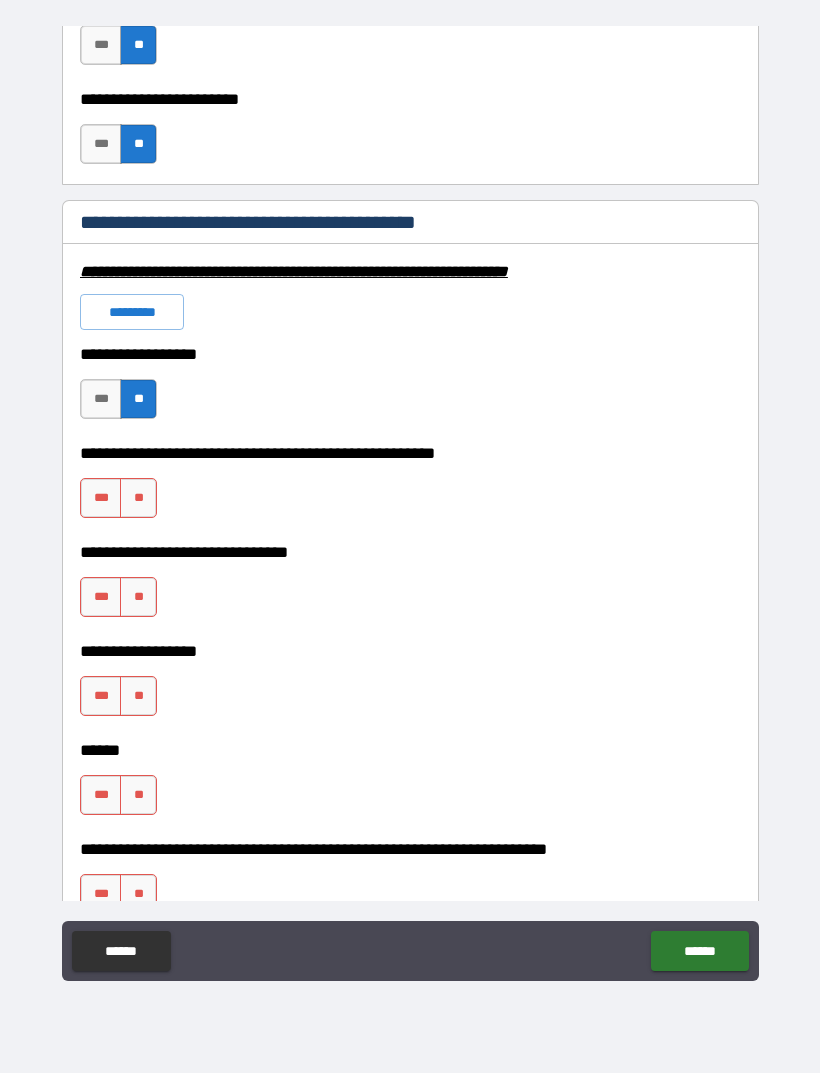click on "**" at bounding box center (138, 498) 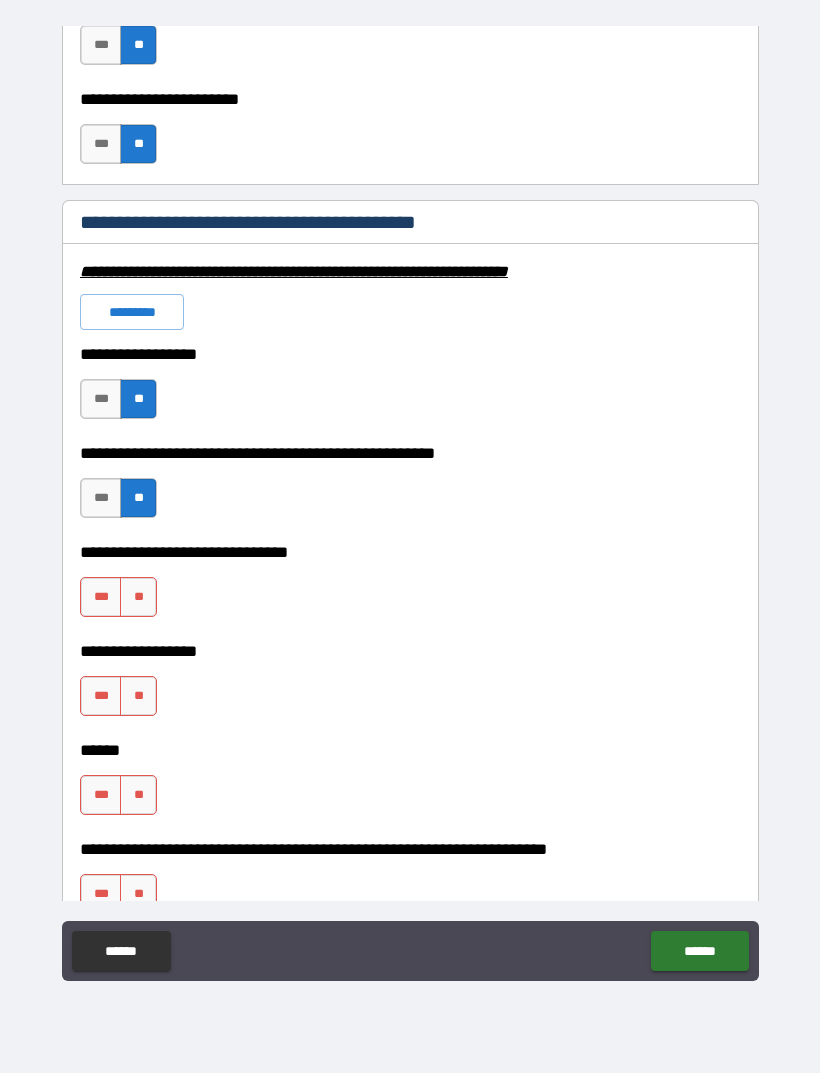click on "**" at bounding box center [138, 597] 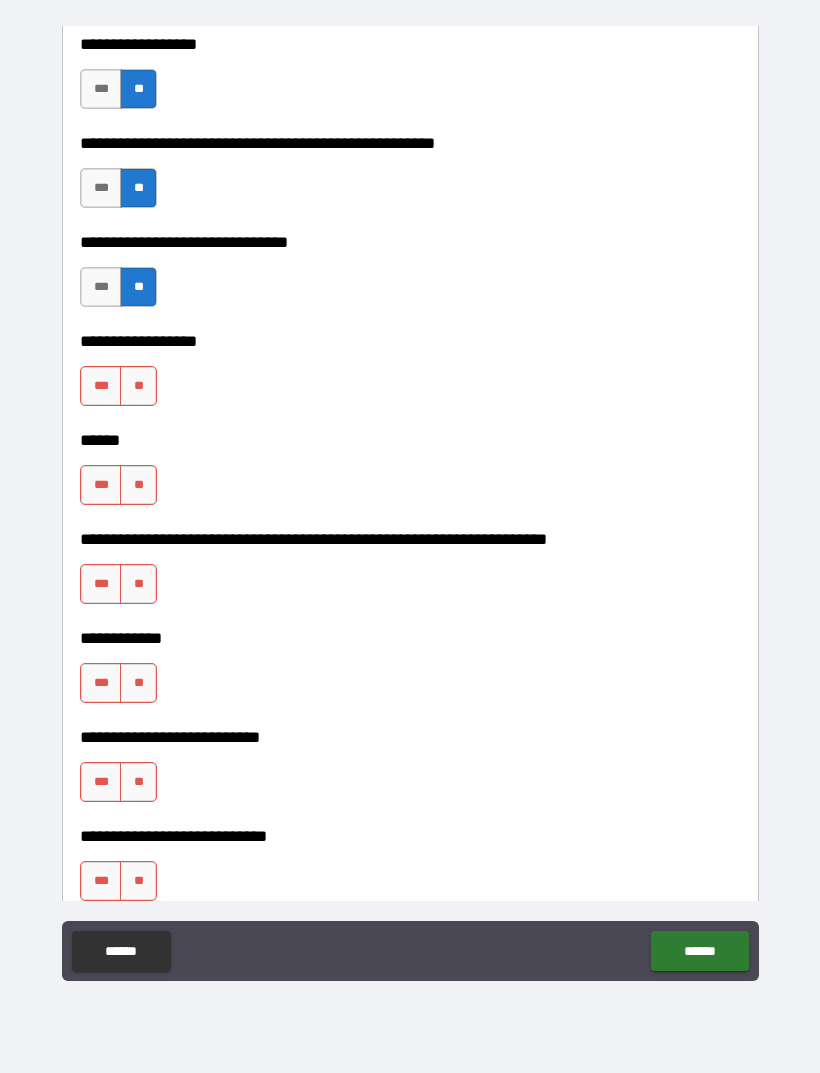scroll, scrollTop: 6249, scrollLeft: 0, axis: vertical 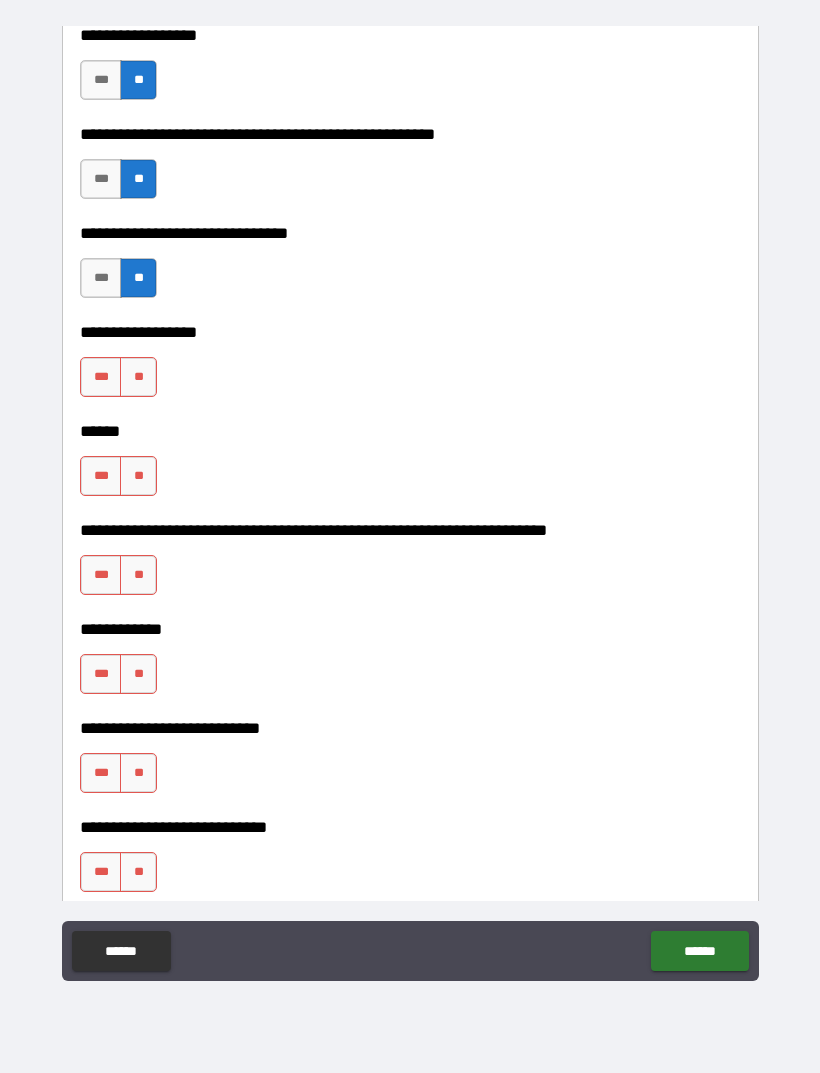 click on "**" at bounding box center [138, 377] 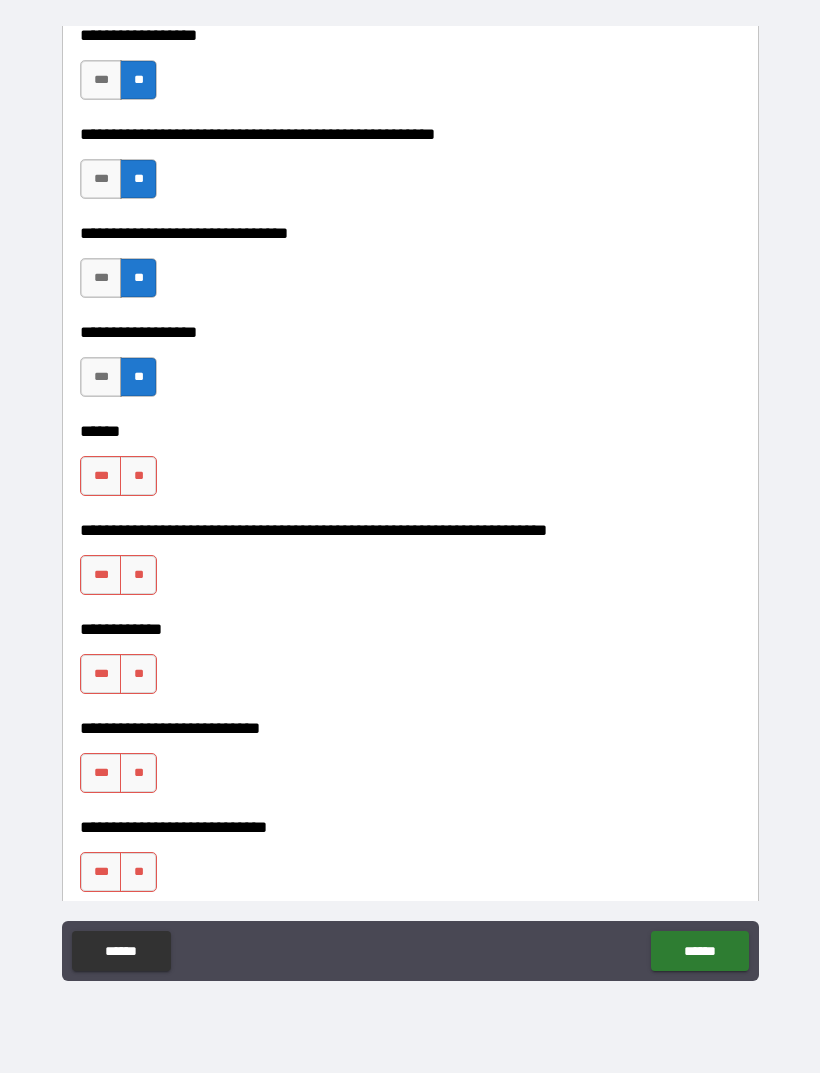 click on "**" at bounding box center (138, 476) 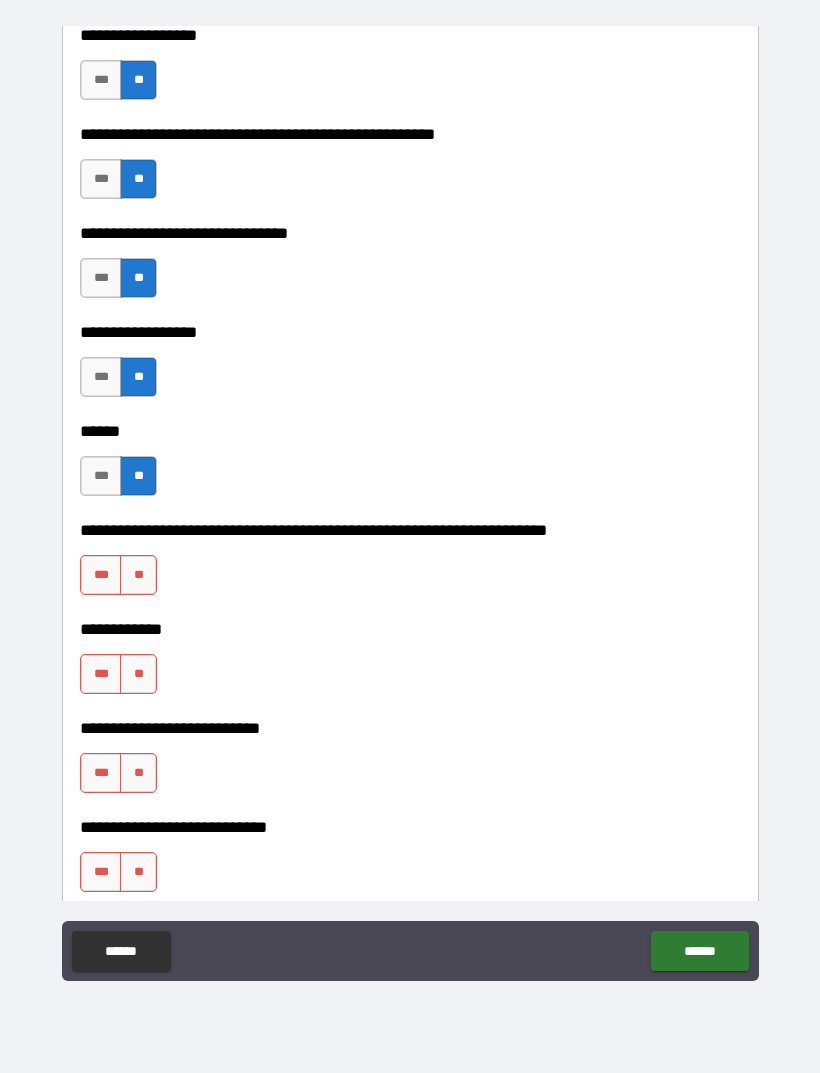 click on "**" at bounding box center [138, 575] 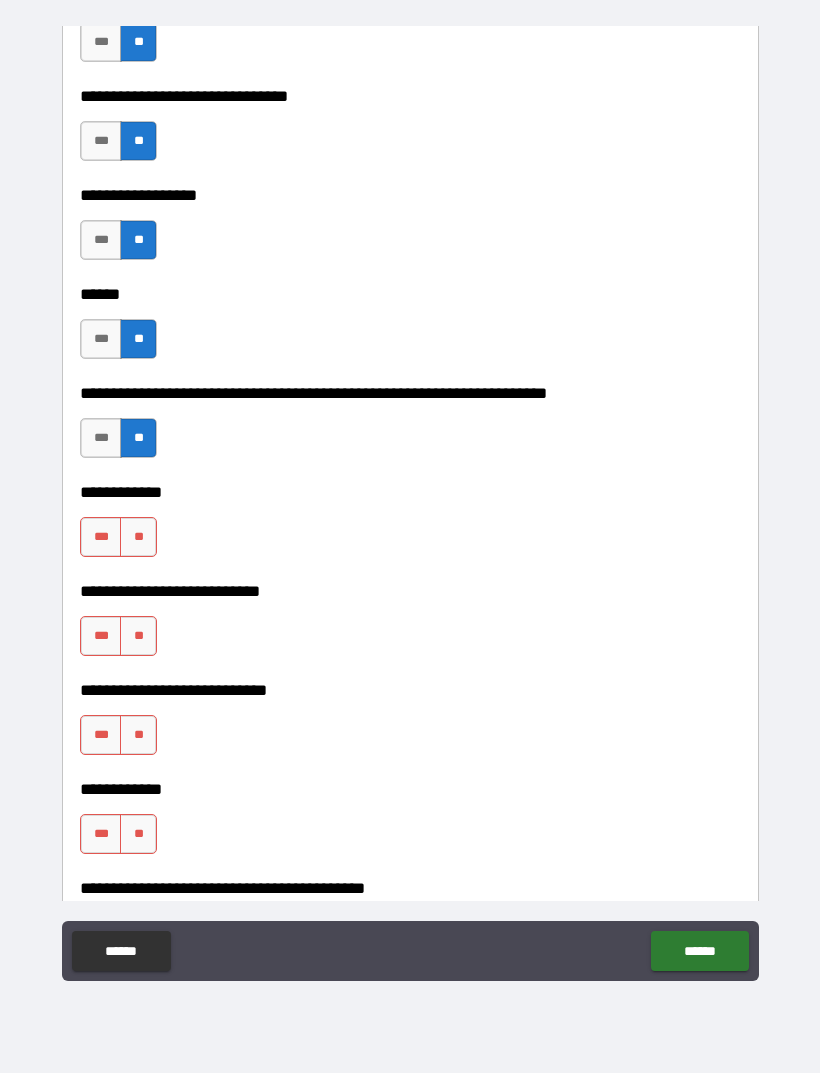 scroll, scrollTop: 6418, scrollLeft: 0, axis: vertical 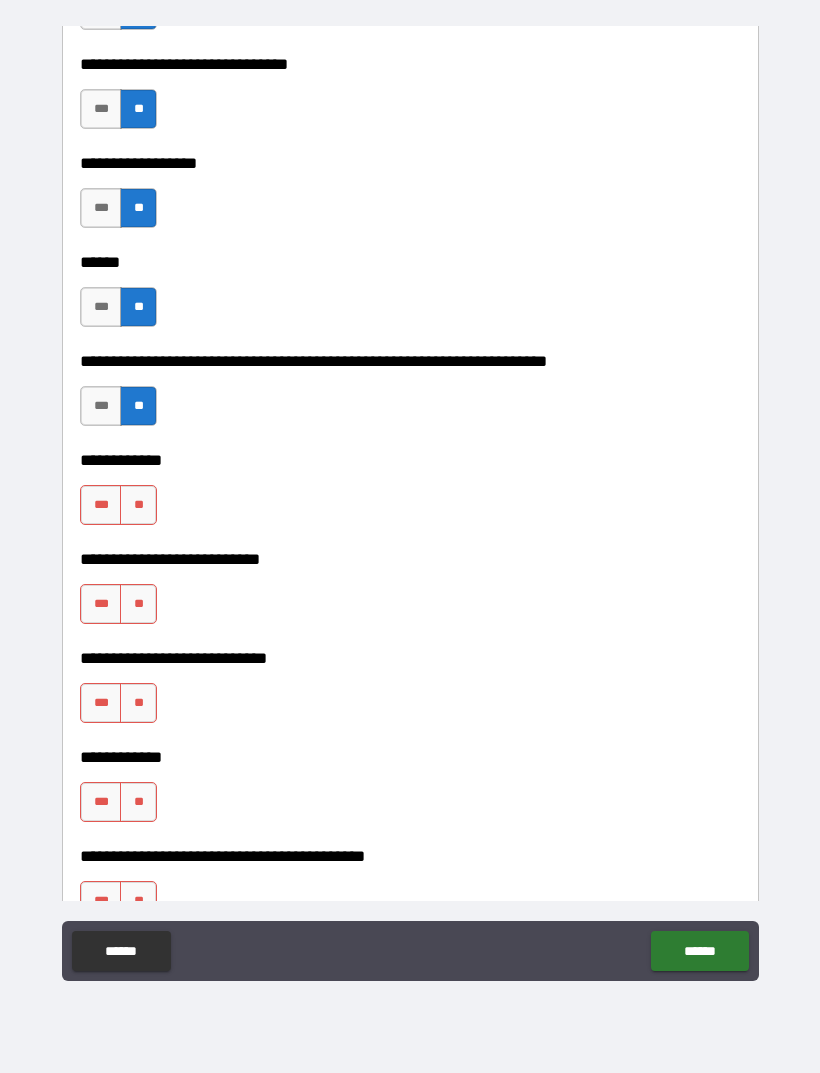 click on "**" at bounding box center [138, 505] 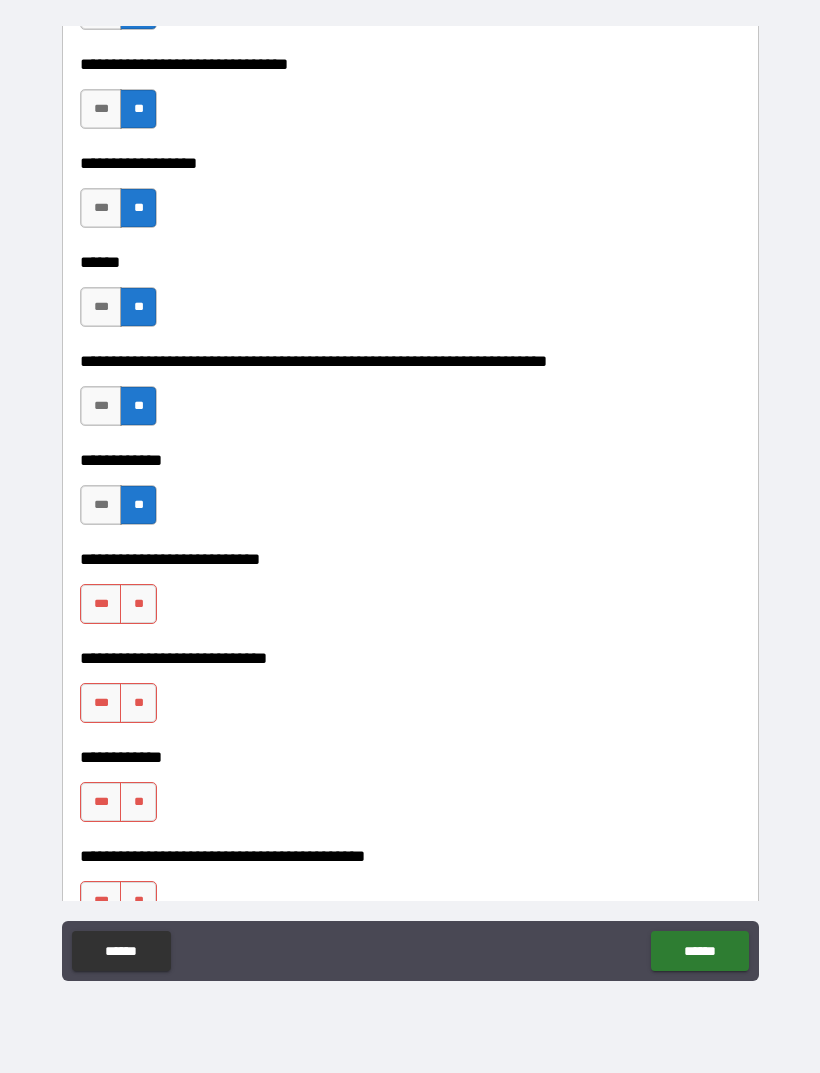 click on "**" at bounding box center (138, 604) 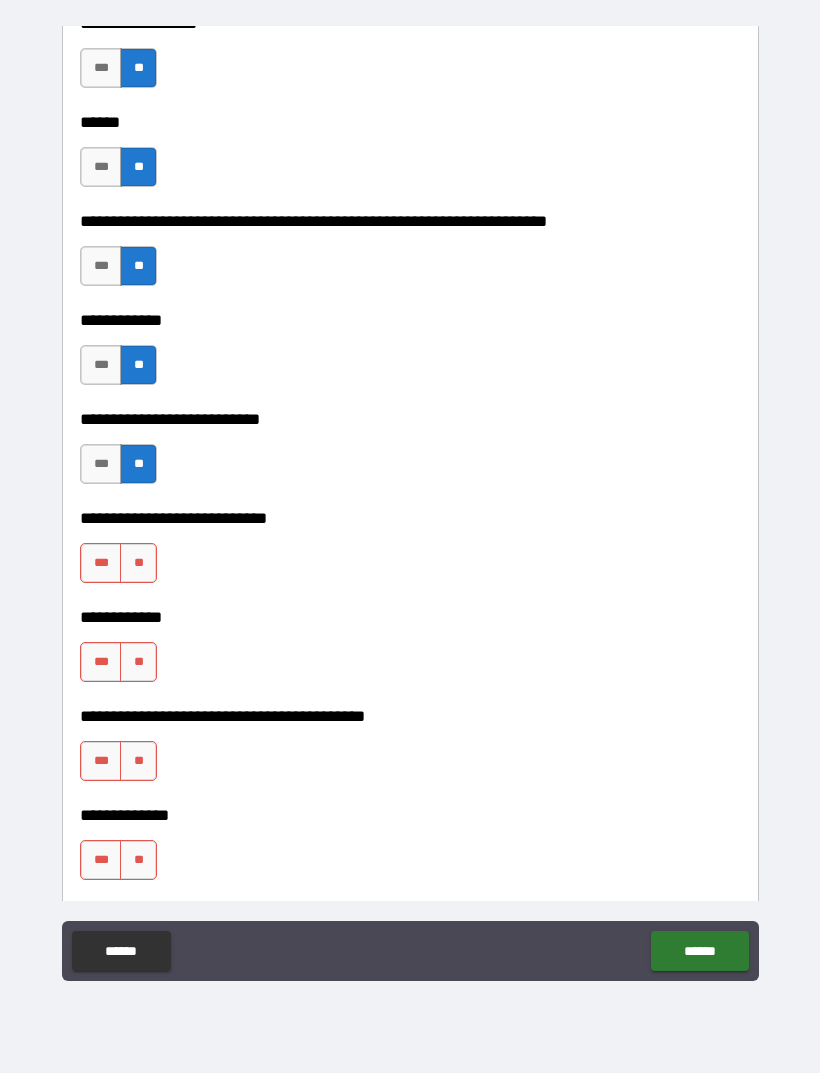 scroll, scrollTop: 6557, scrollLeft: 0, axis: vertical 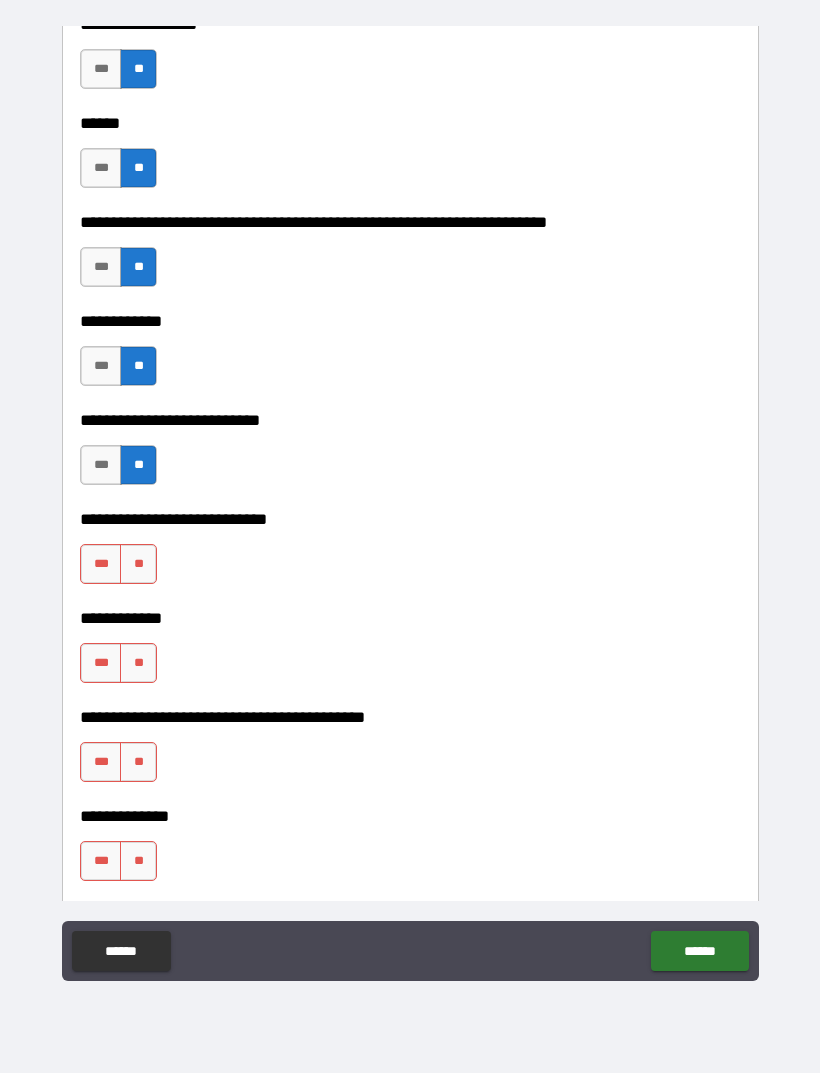 click on "***" at bounding box center (101, 465) 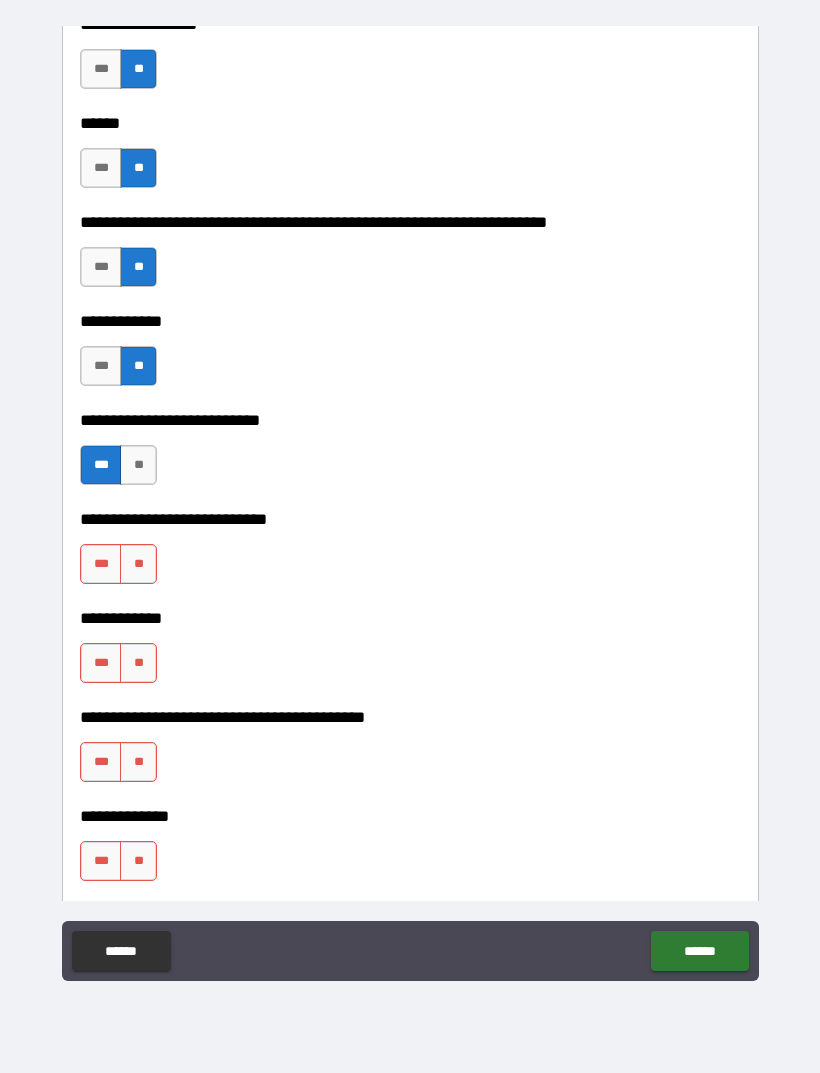 click on "**" at bounding box center (138, 564) 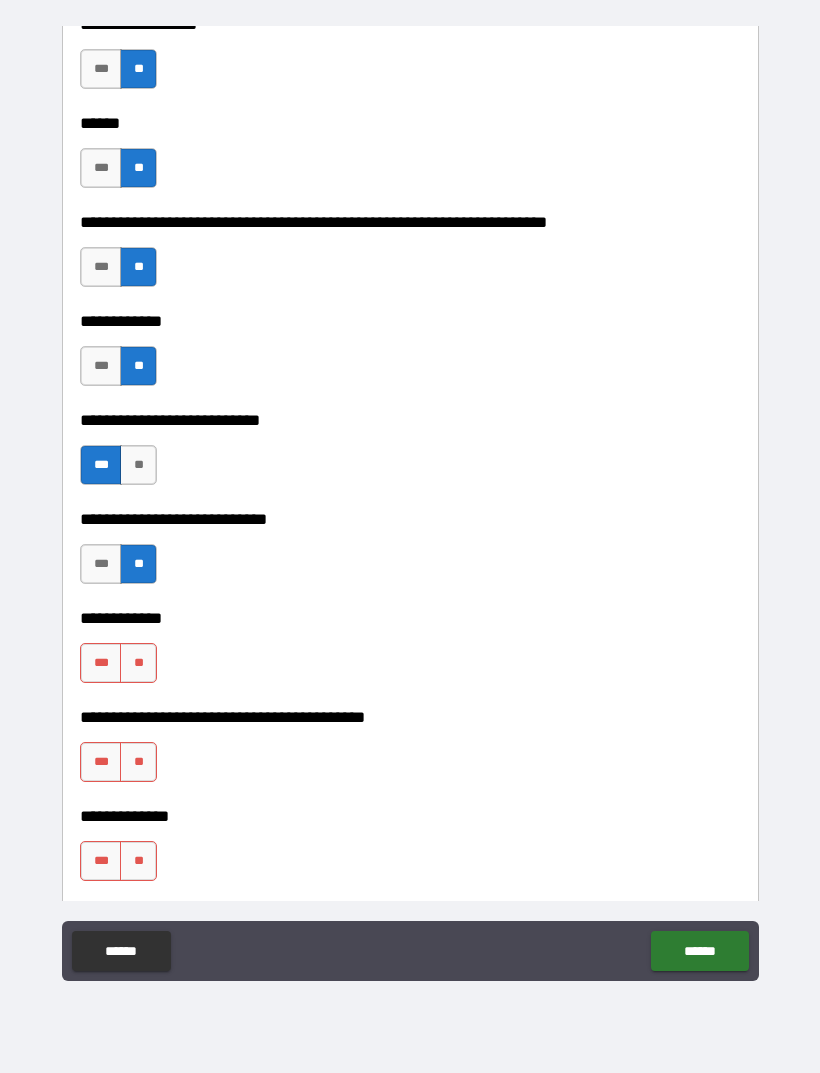 click on "**" at bounding box center [138, 663] 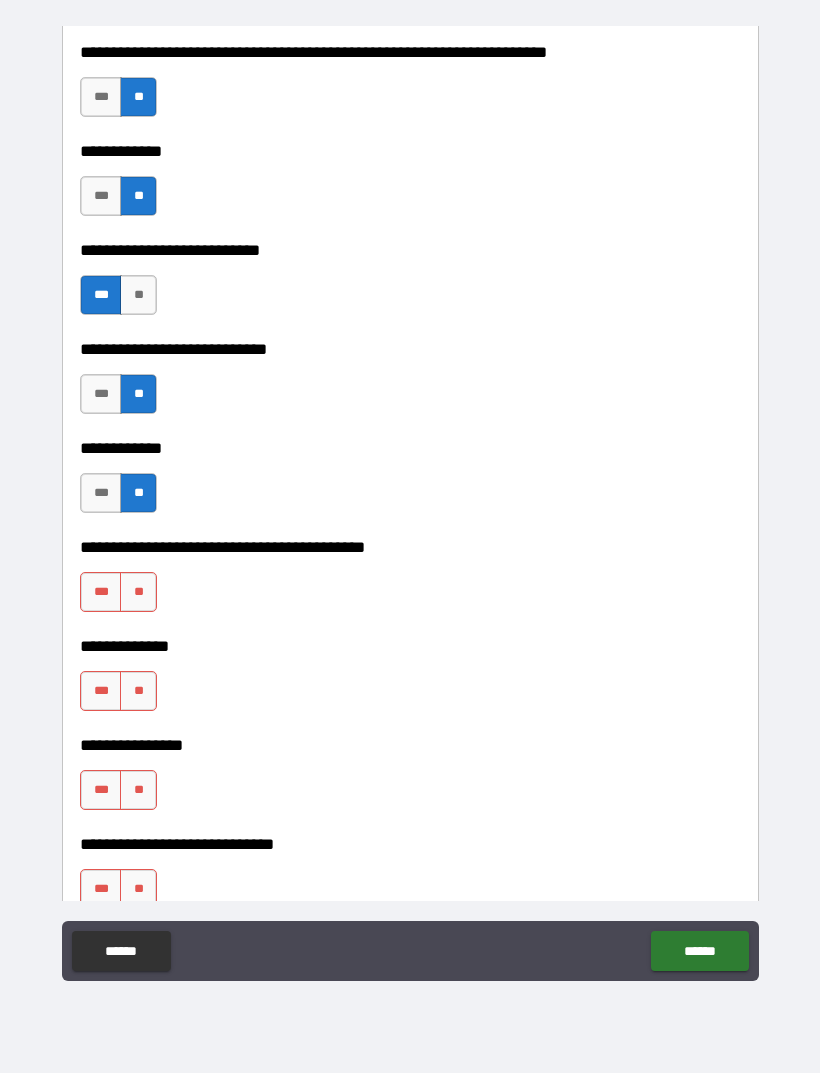 scroll, scrollTop: 6732, scrollLeft: 0, axis: vertical 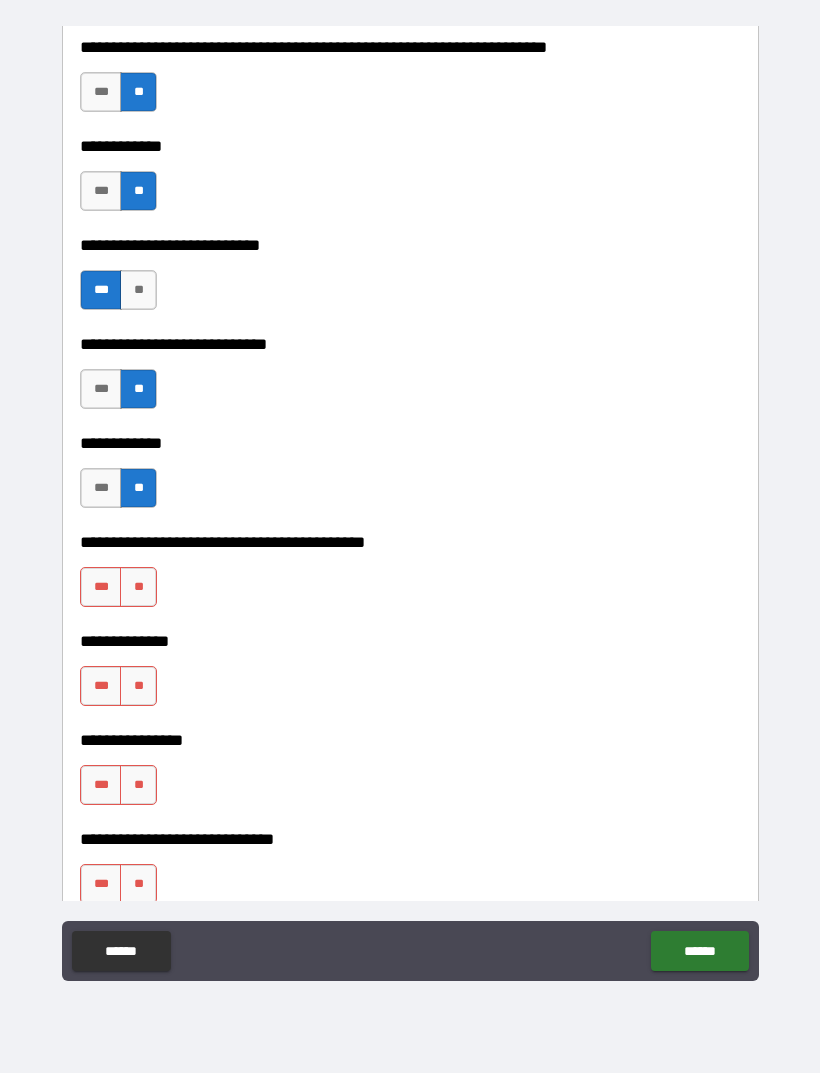 click on "**" at bounding box center (138, 587) 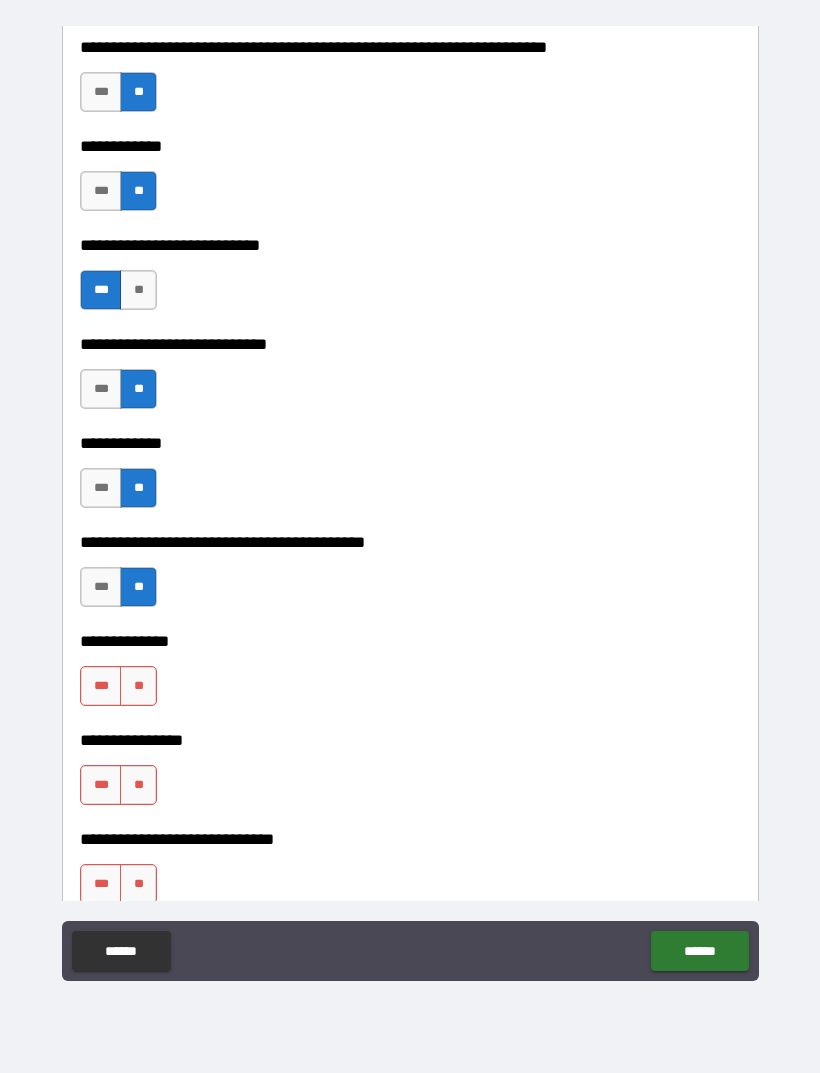 click on "***" at bounding box center (101, 686) 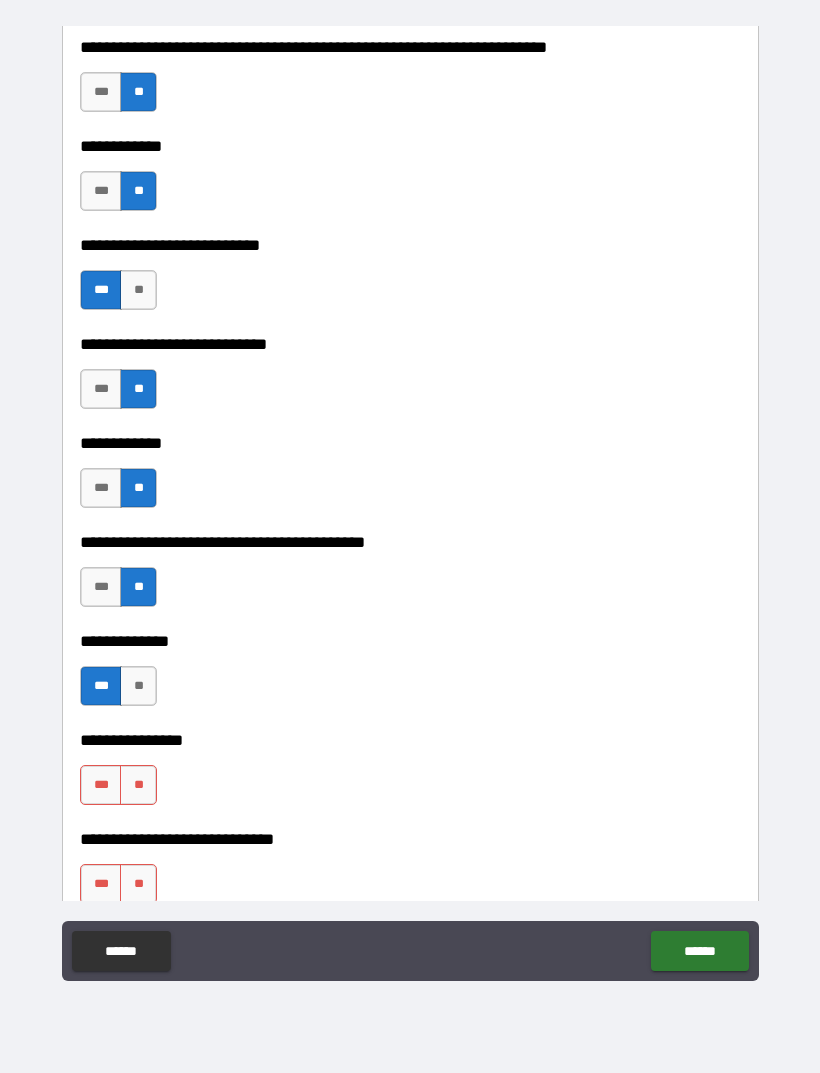click on "**" at bounding box center (138, 686) 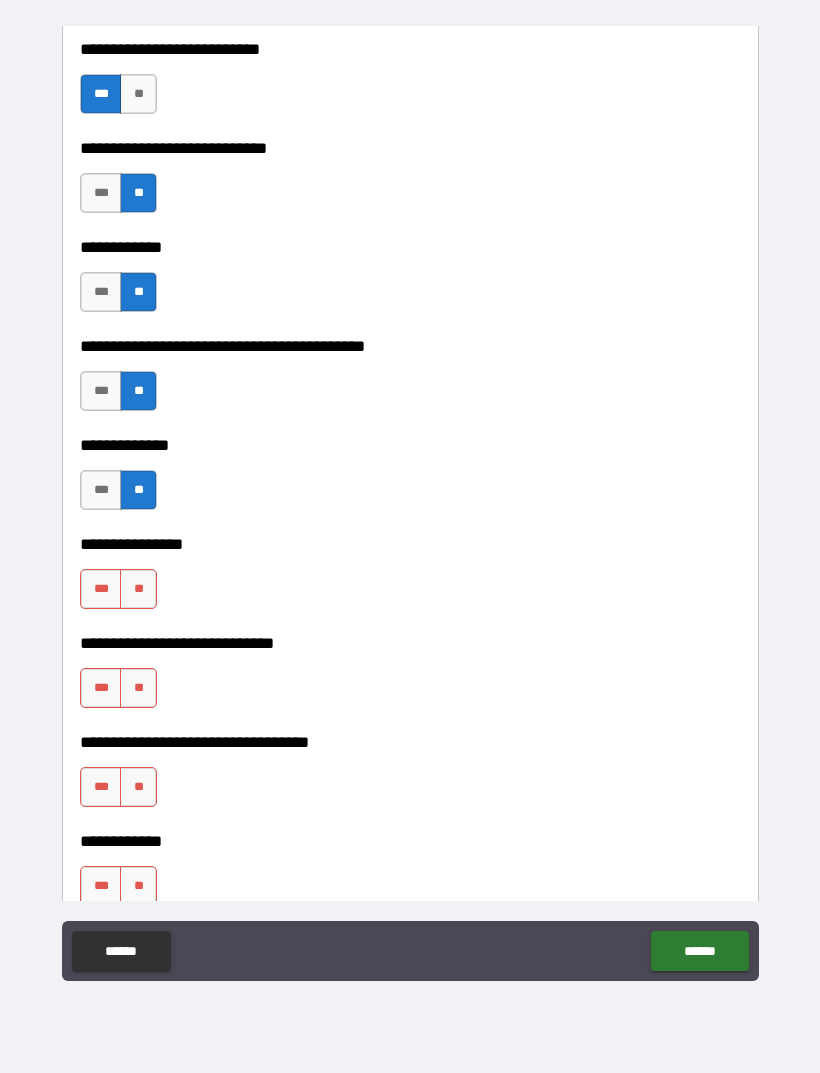 scroll, scrollTop: 6933, scrollLeft: 0, axis: vertical 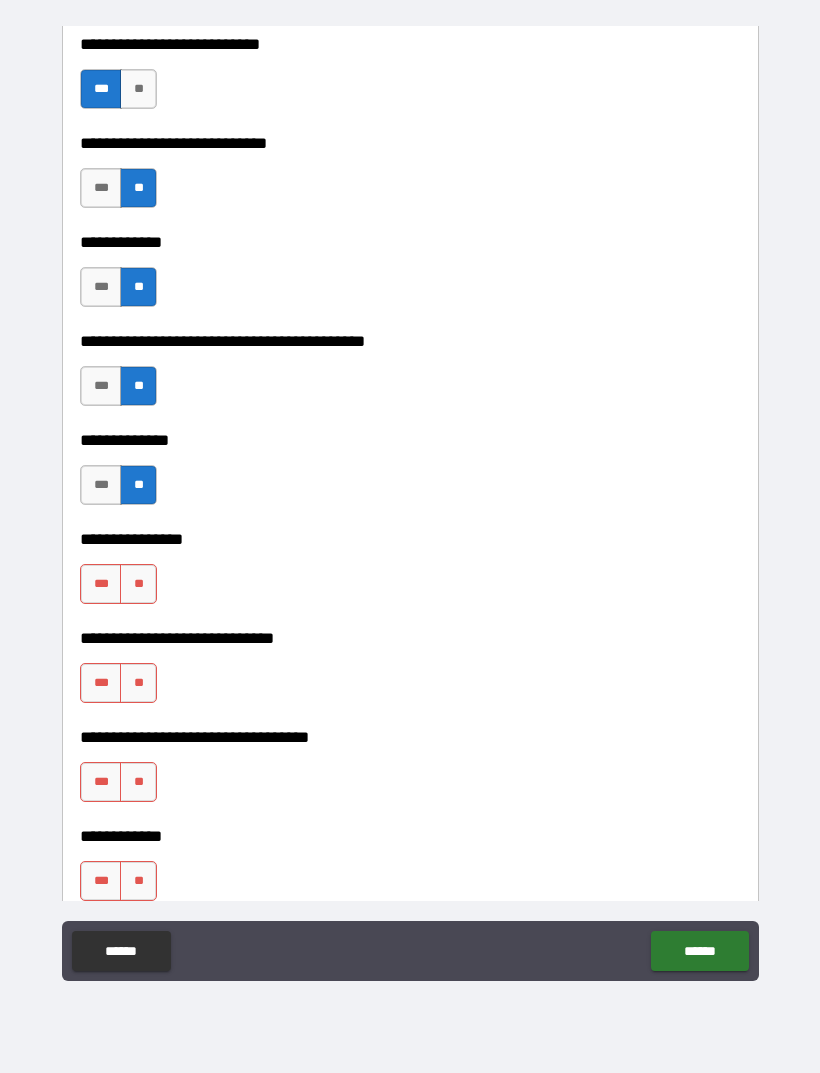 click on "**" at bounding box center (138, 584) 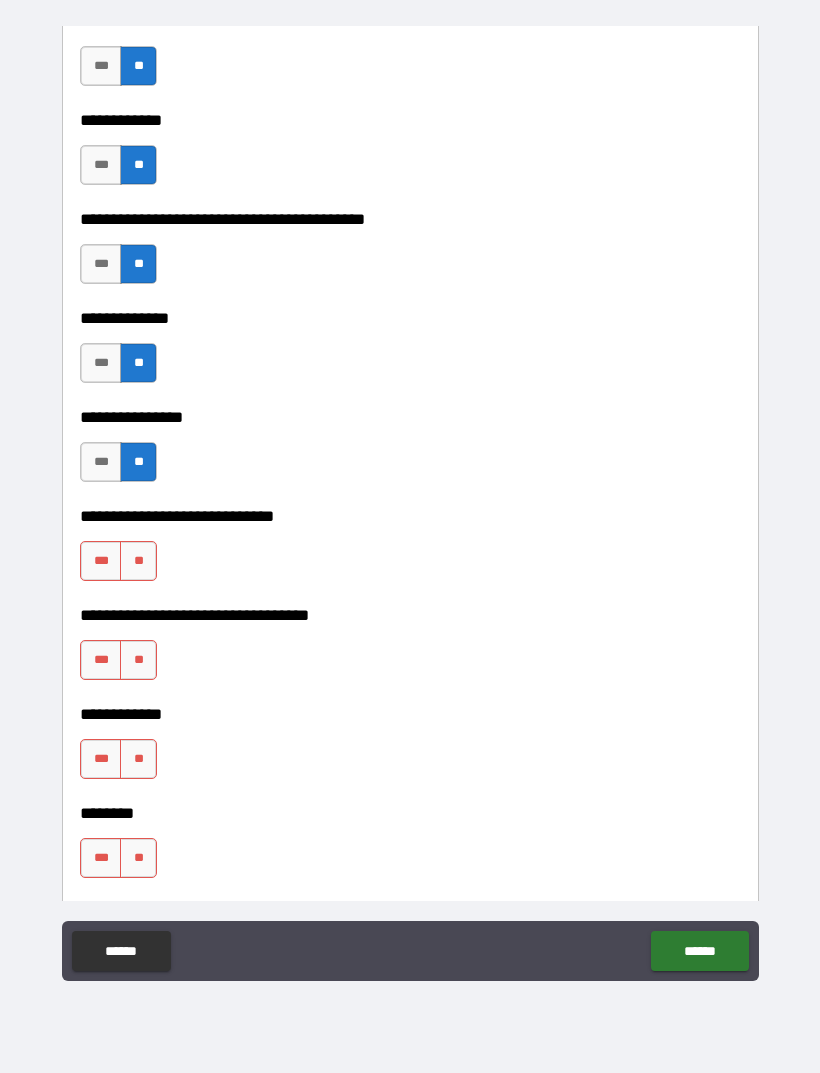 scroll, scrollTop: 7092, scrollLeft: 0, axis: vertical 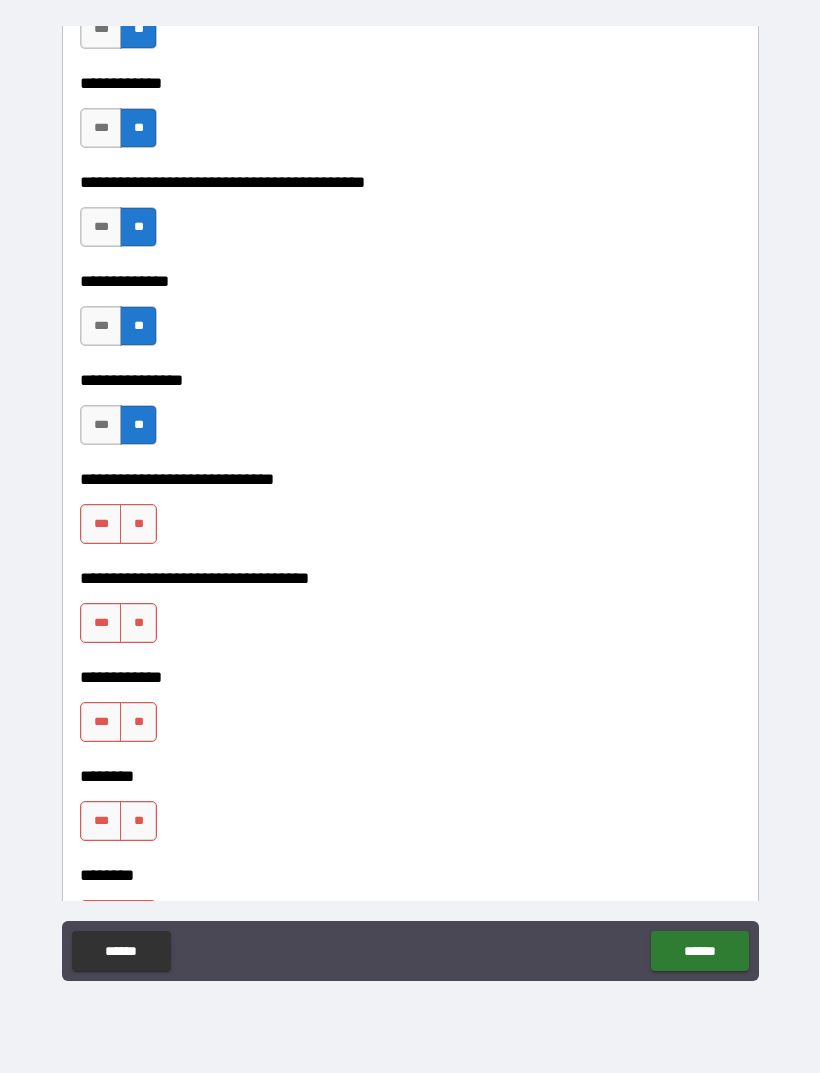 click on "**" at bounding box center [138, 524] 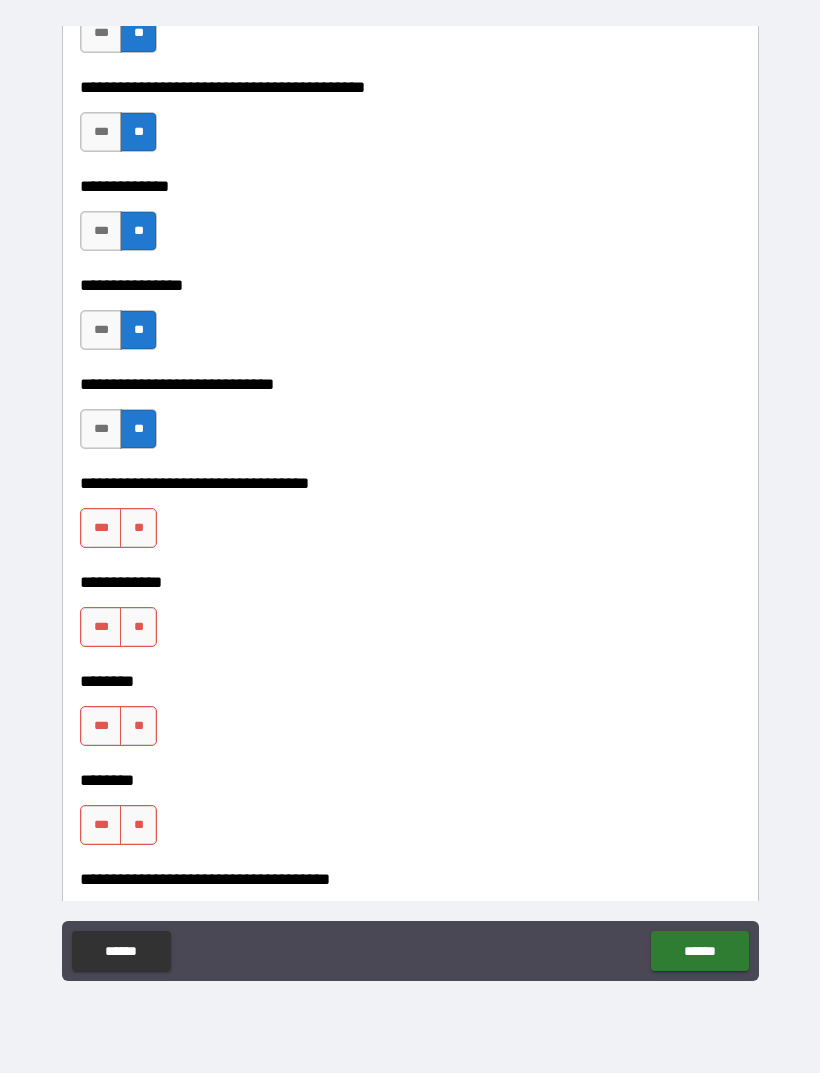 scroll, scrollTop: 7189, scrollLeft: 0, axis: vertical 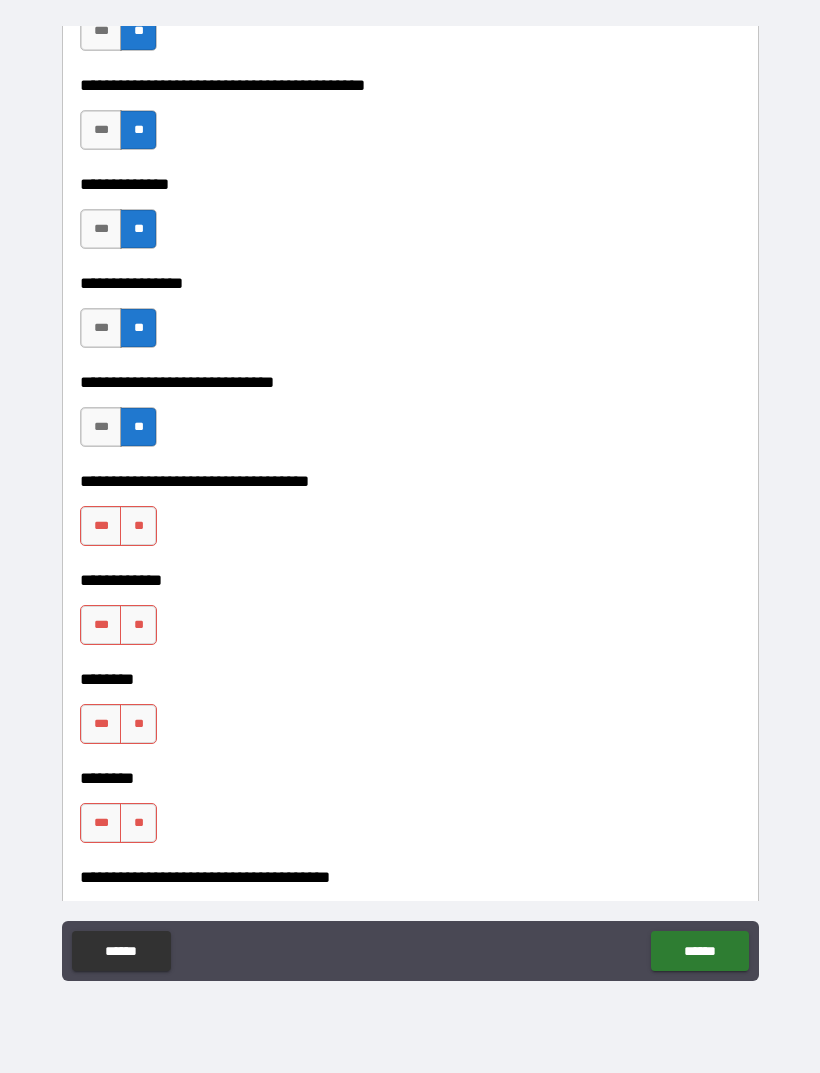 click on "***" at bounding box center [101, 526] 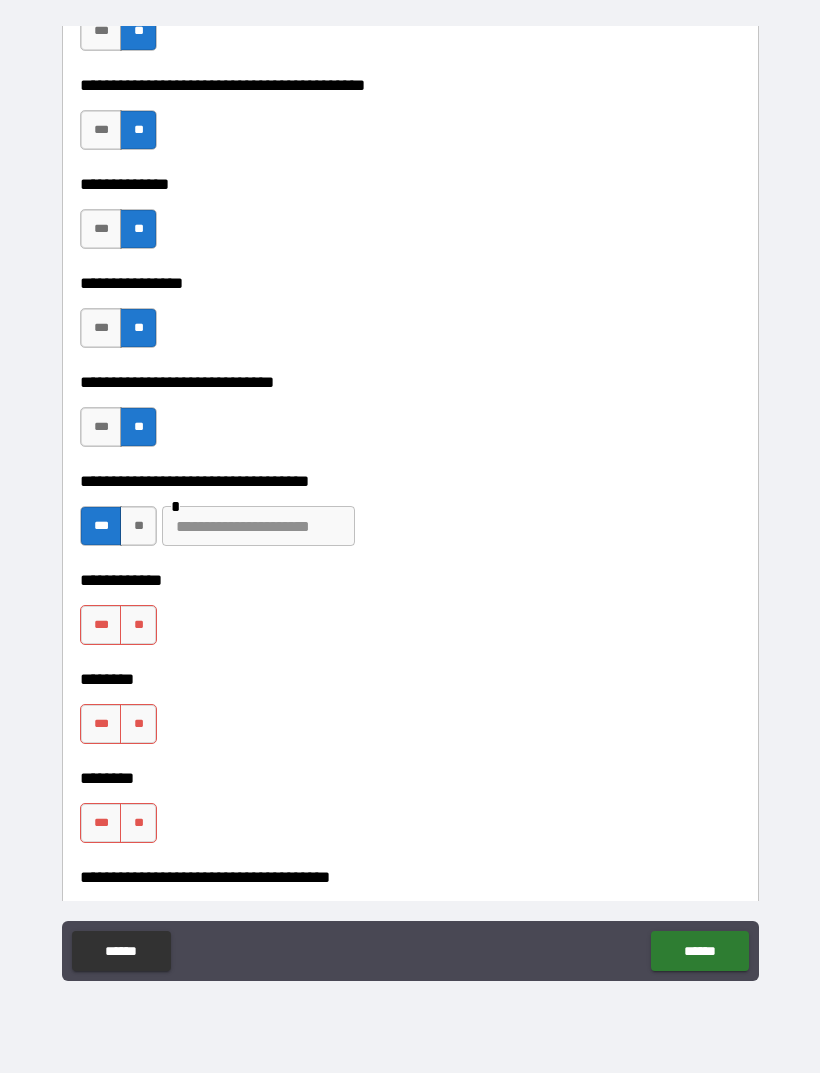 click at bounding box center (258, 526) 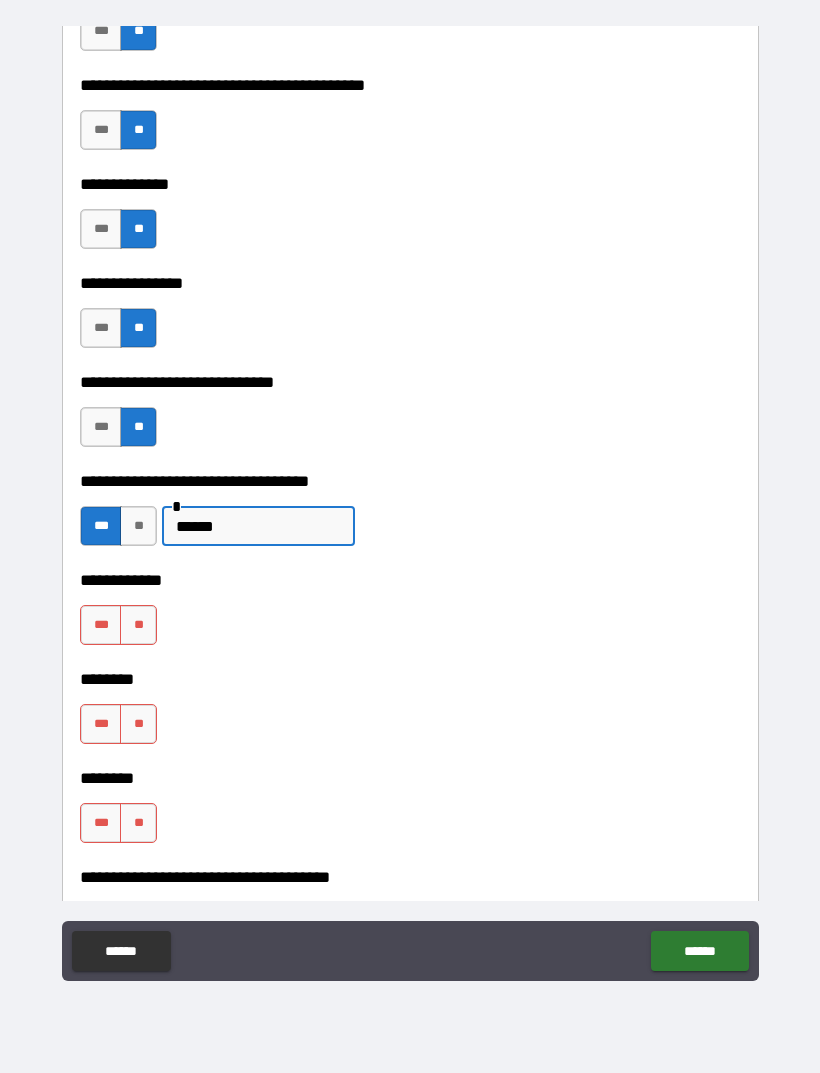 type on "******" 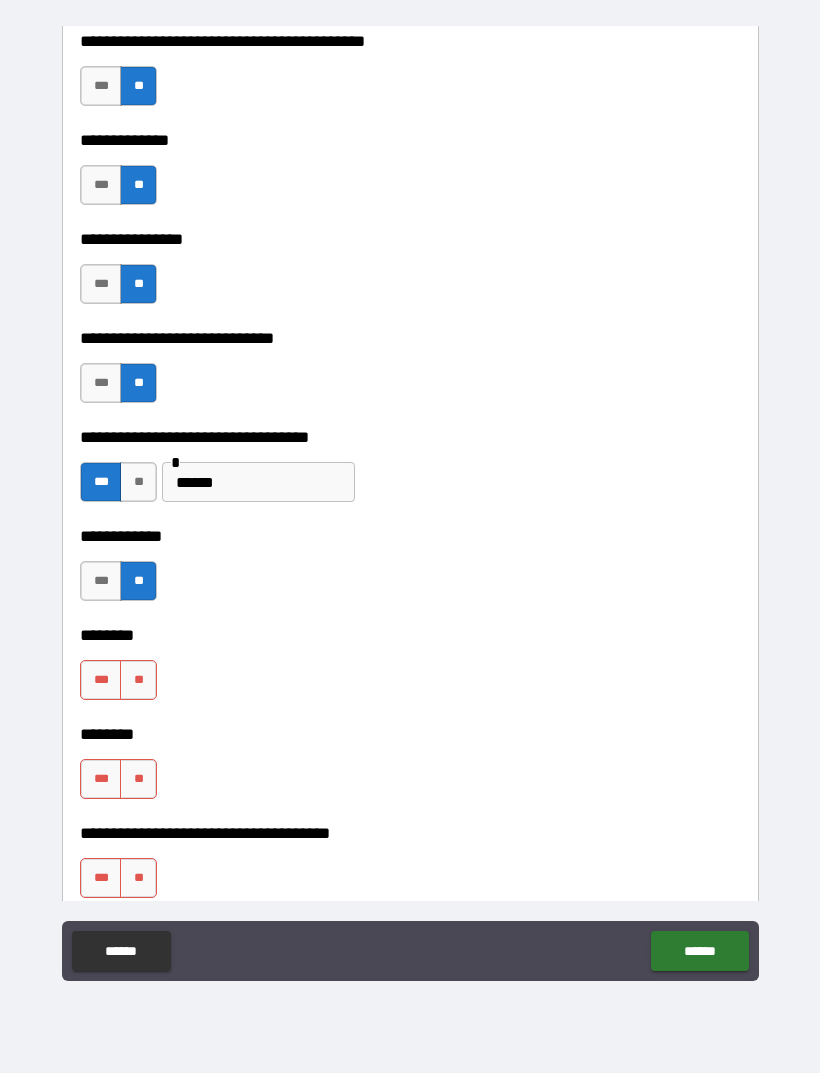 scroll, scrollTop: 7235, scrollLeft: 0, axis: vertical 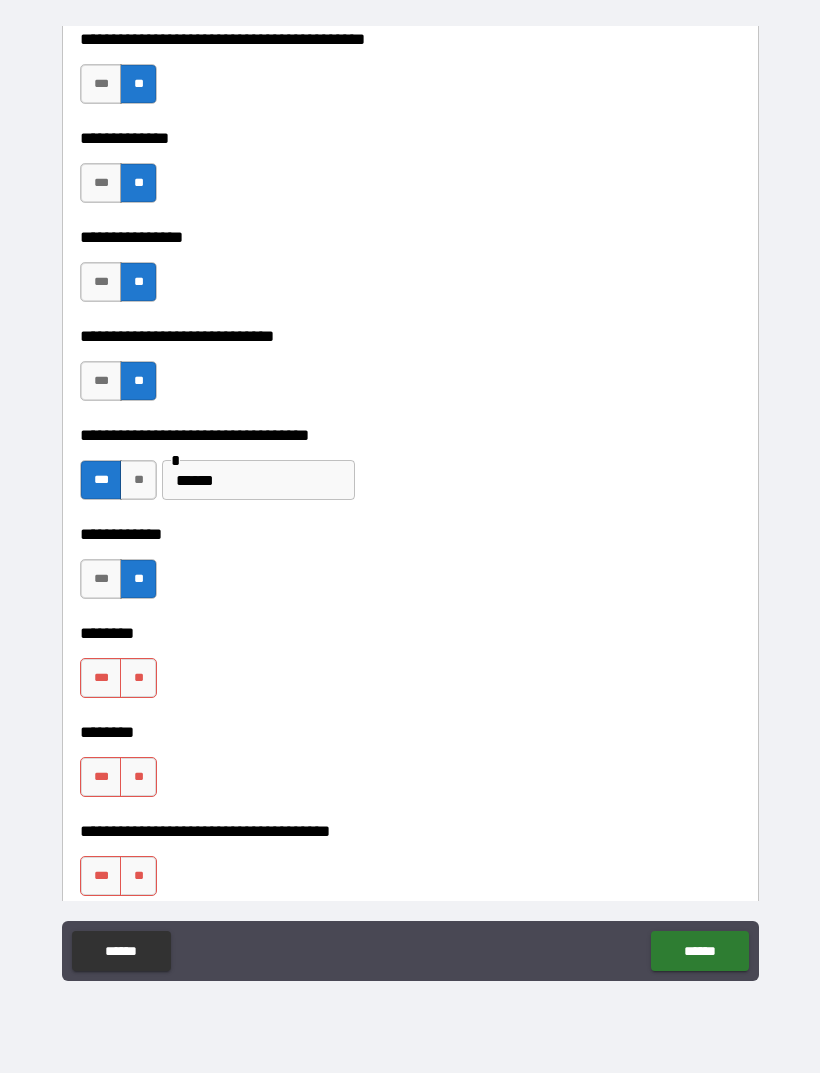 click on "**" at bounding box center (138, 678) 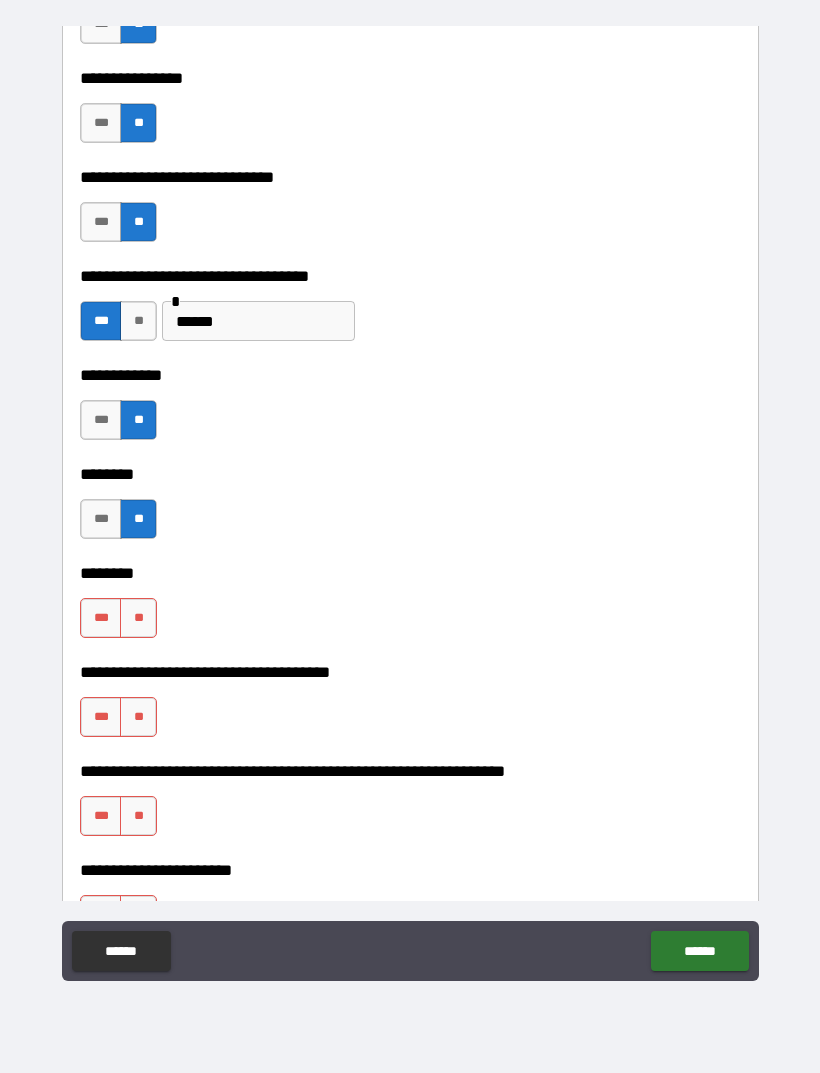 scroll, scrollTop: 7395, scrollLeft: 0, axis: vertical 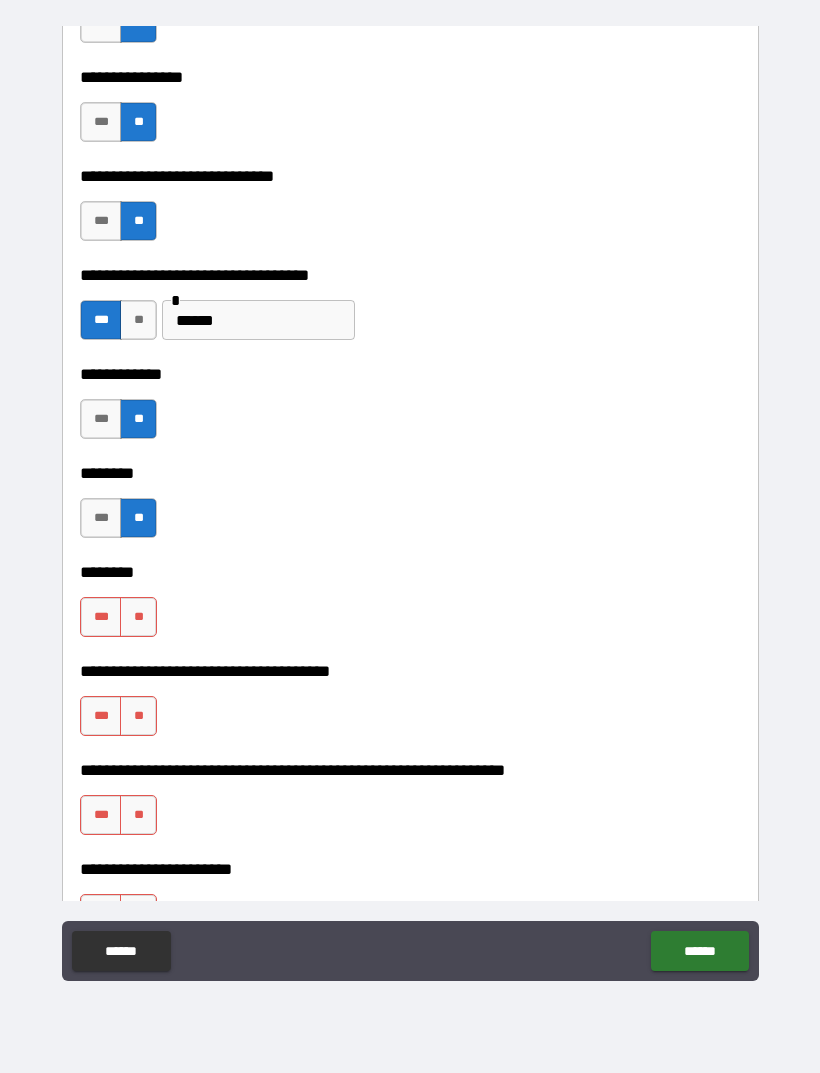 click on "**" at bounding box center [138, 617] 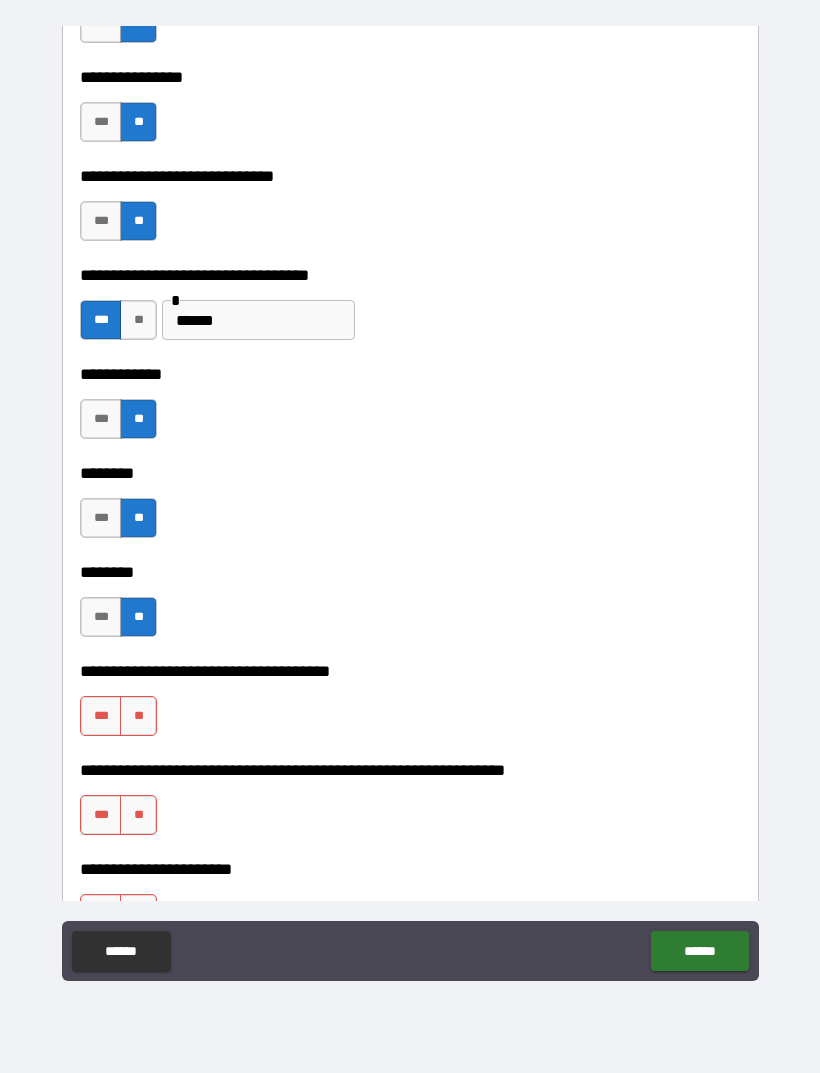 click on "**" at bounding box center (138, 716) 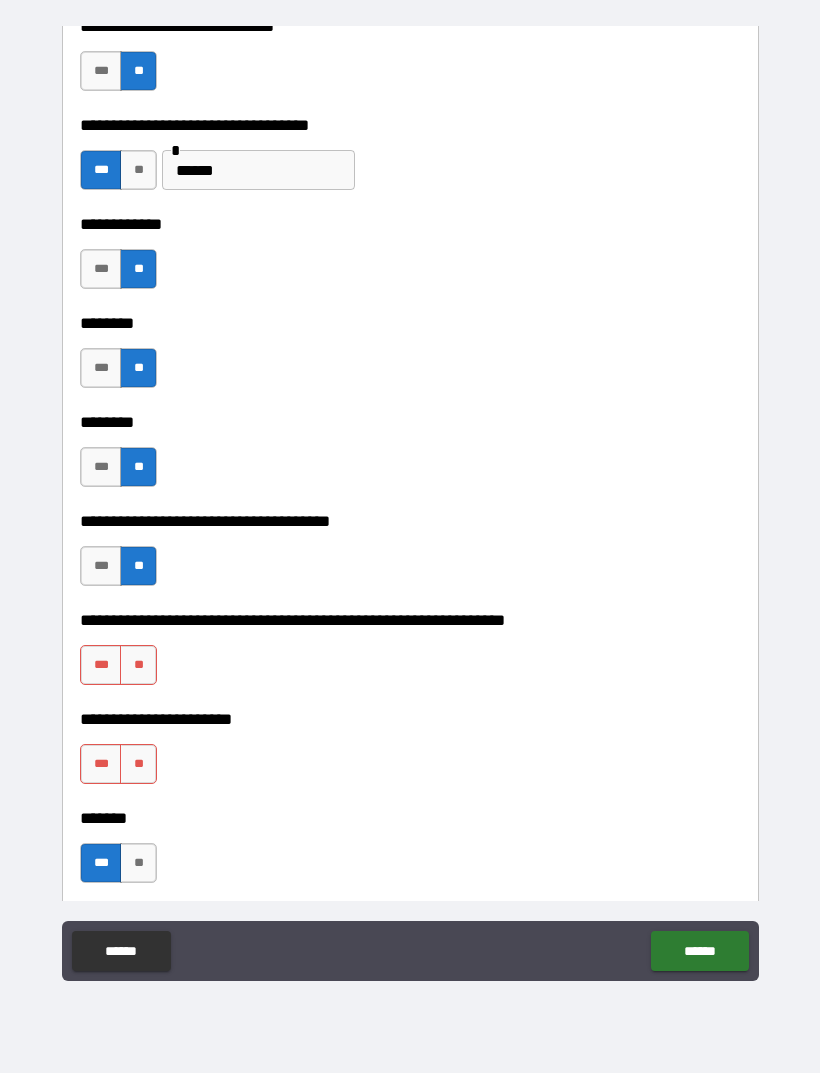 scroll, scrollTop: 7558, scrollLeft: 0, axis: vertical 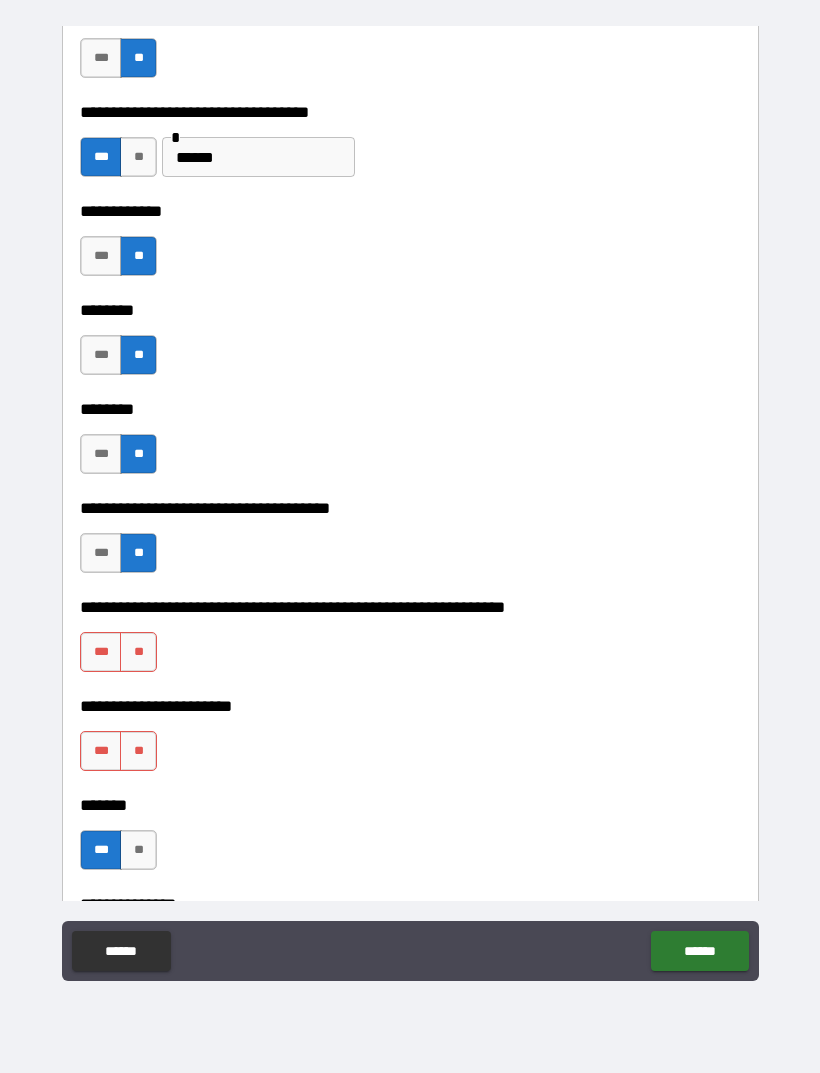 click on "**" at bounding box center [138, 652] 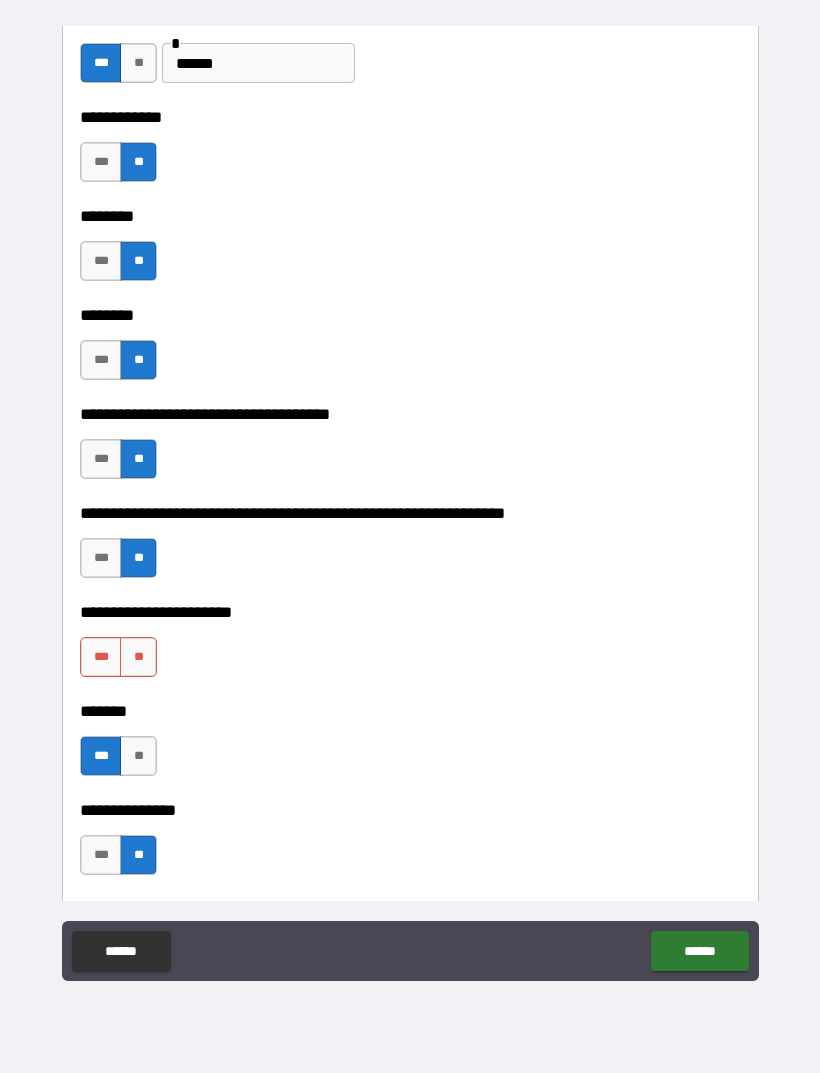 scroll, scrollTop: 7653, scrollLeft: 0, axis: vertical 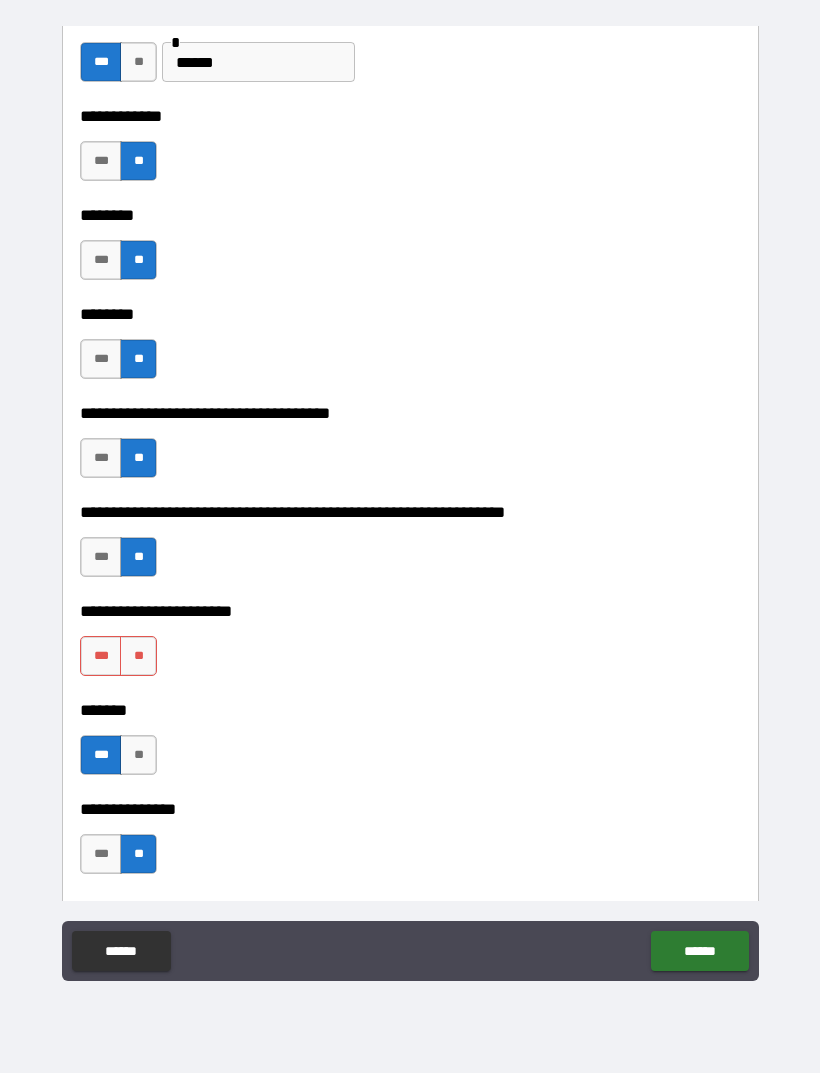 click on "**" at bounding box center [138, 656] 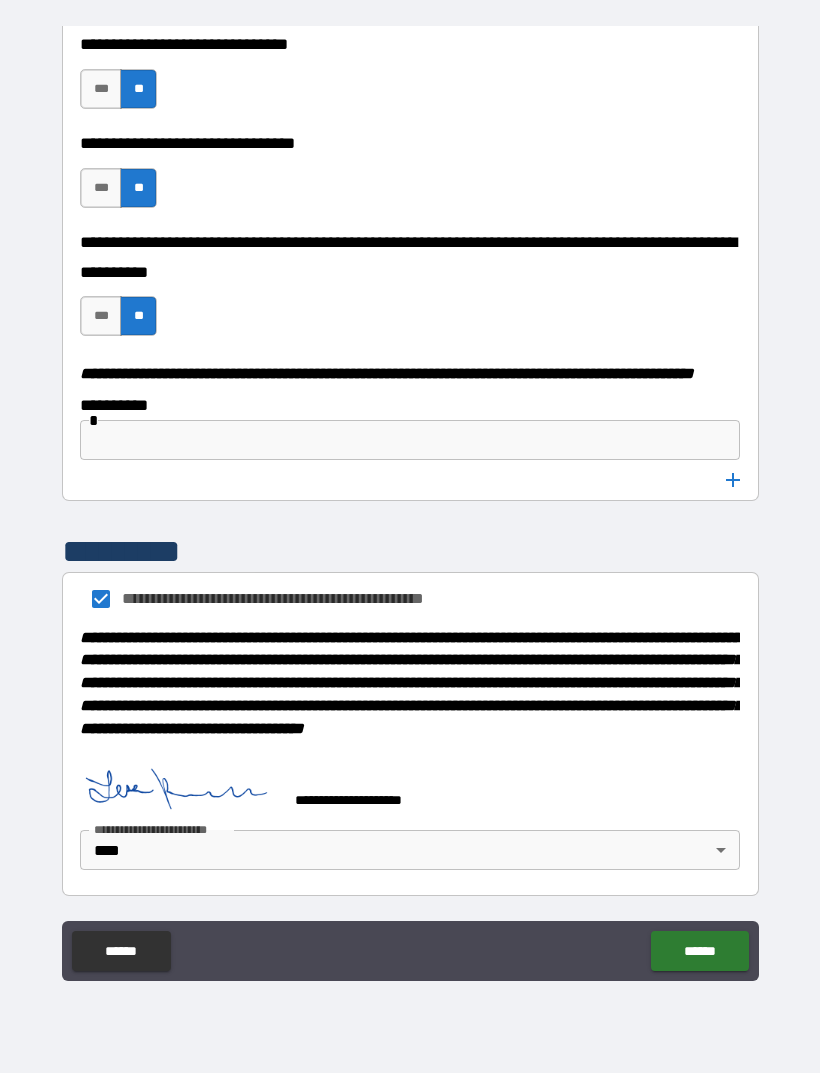 scroll, scrollTop: 10058, scrollLeft: 0, axis: vertical 